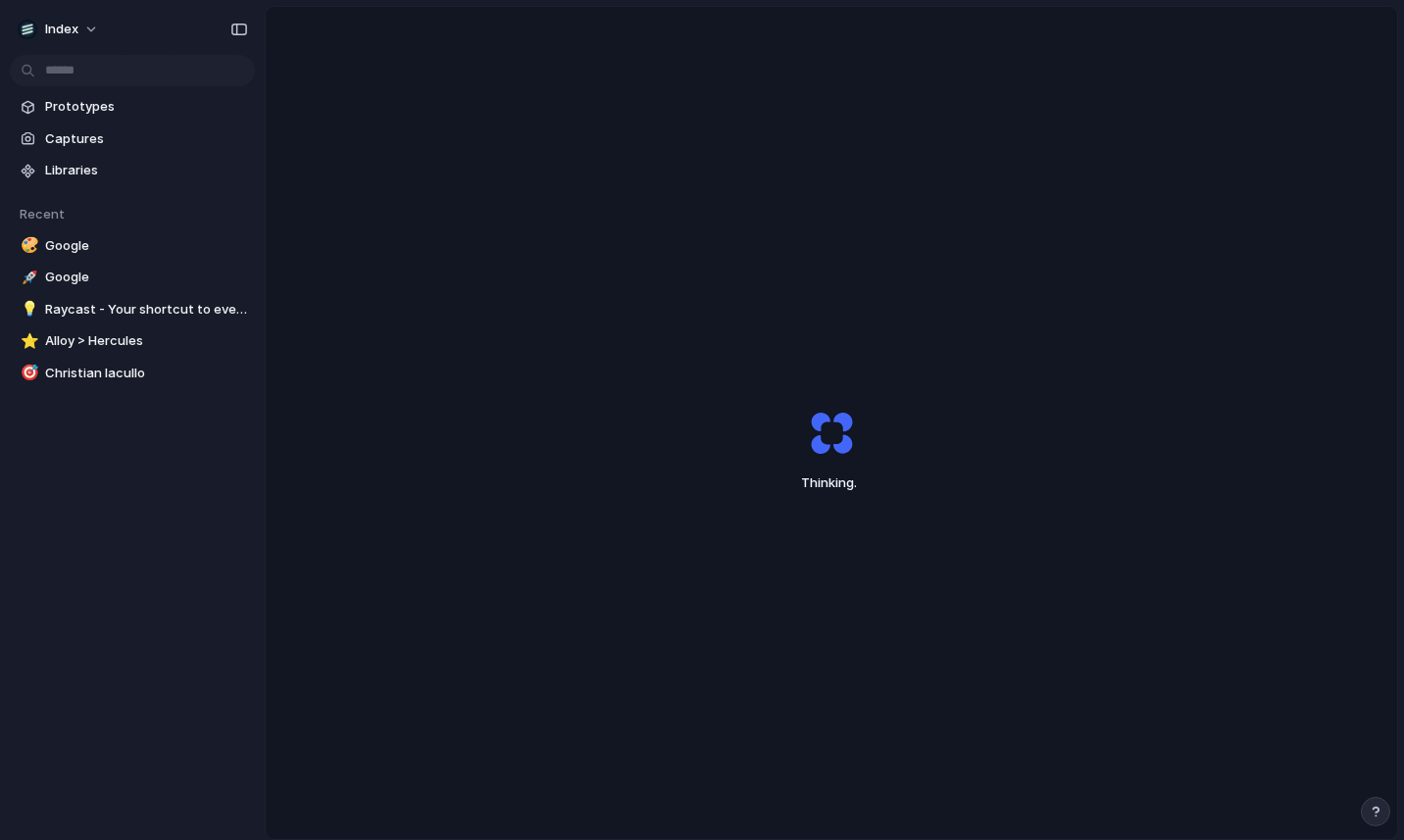 scroll, scrollTop: 0, scrollLeft: 0, axis: both 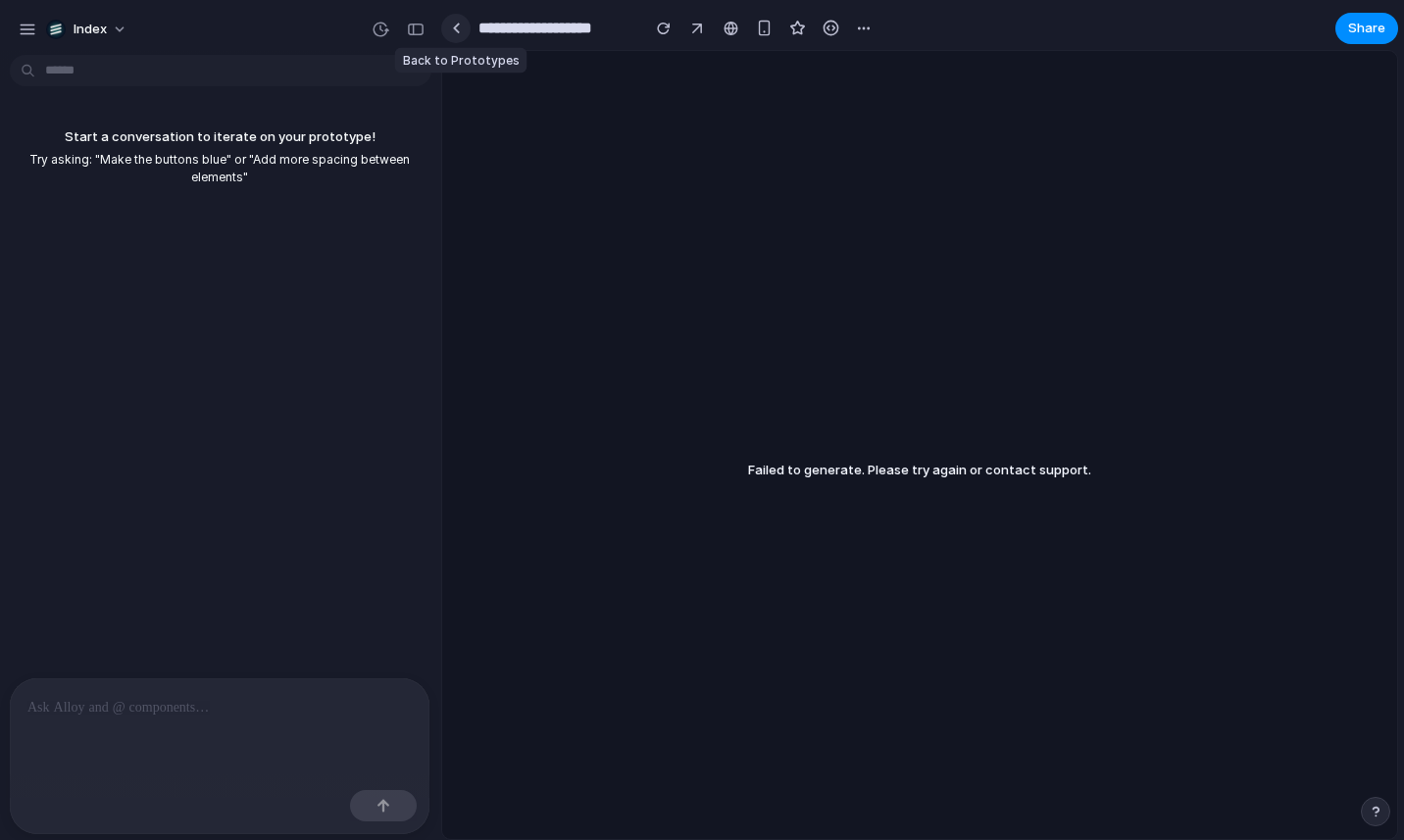click at bounding box center (456, 28) 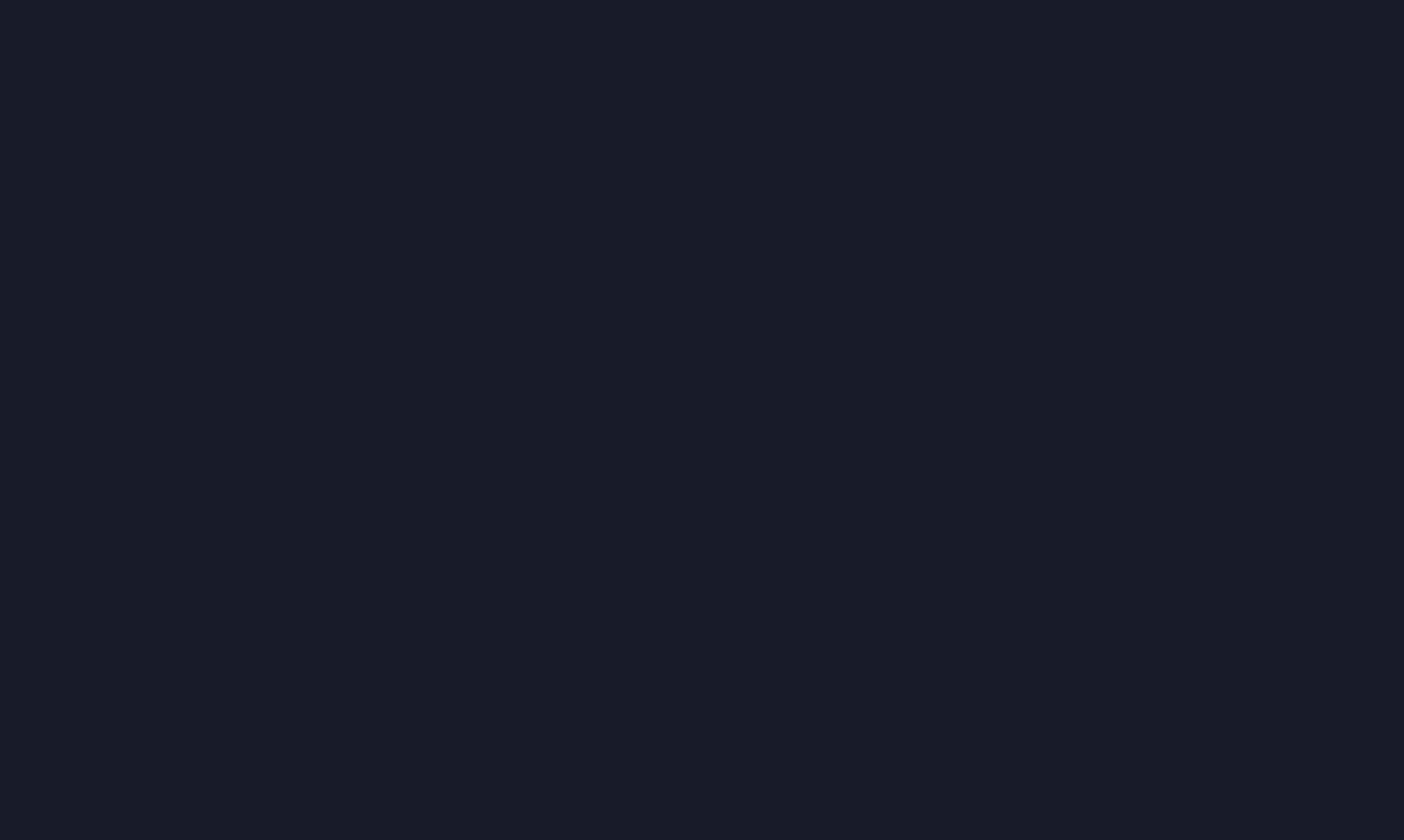 scroll, scrollTop: 0, scrollLeft: 0, axis: both 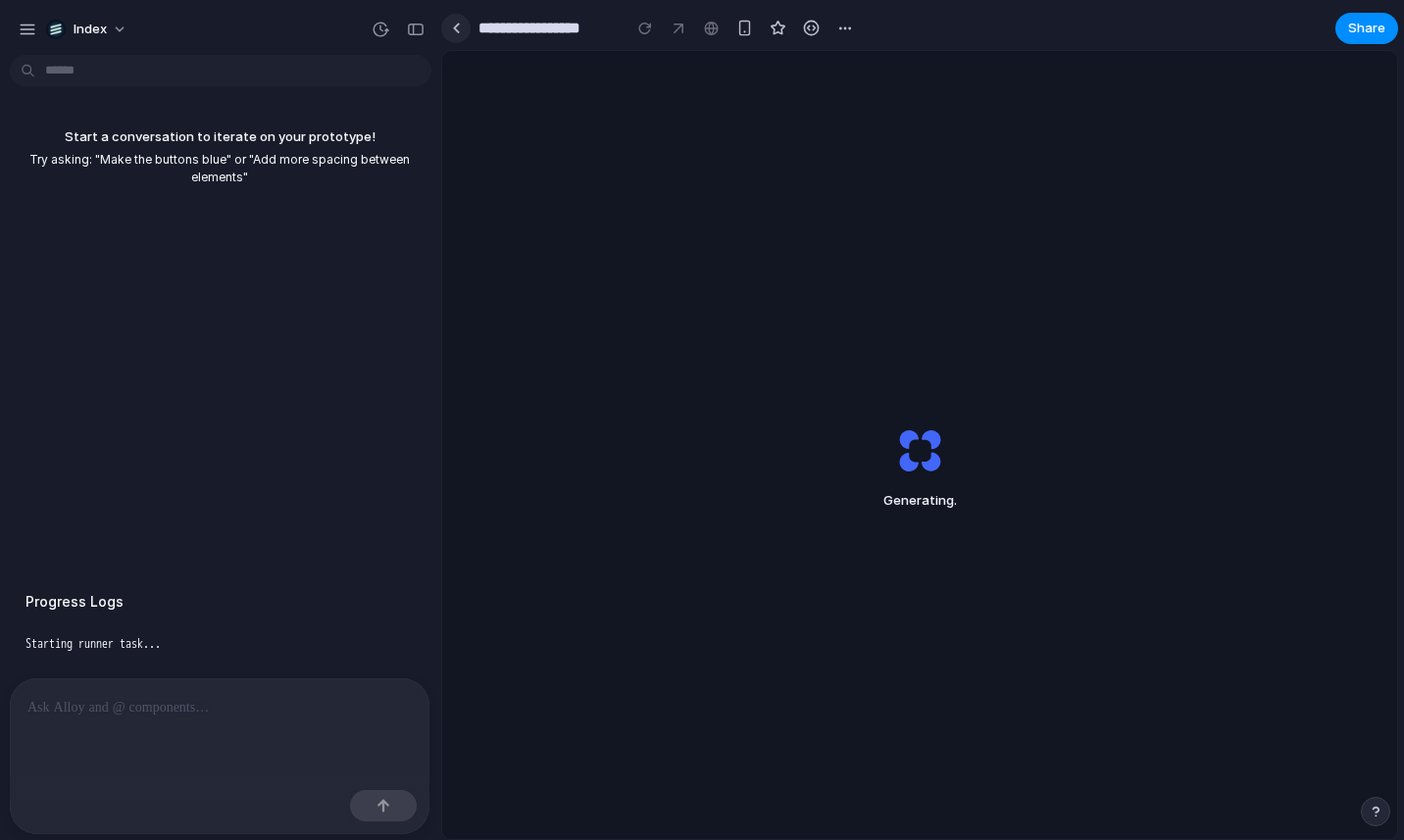 click at bounding box center [456, 28] 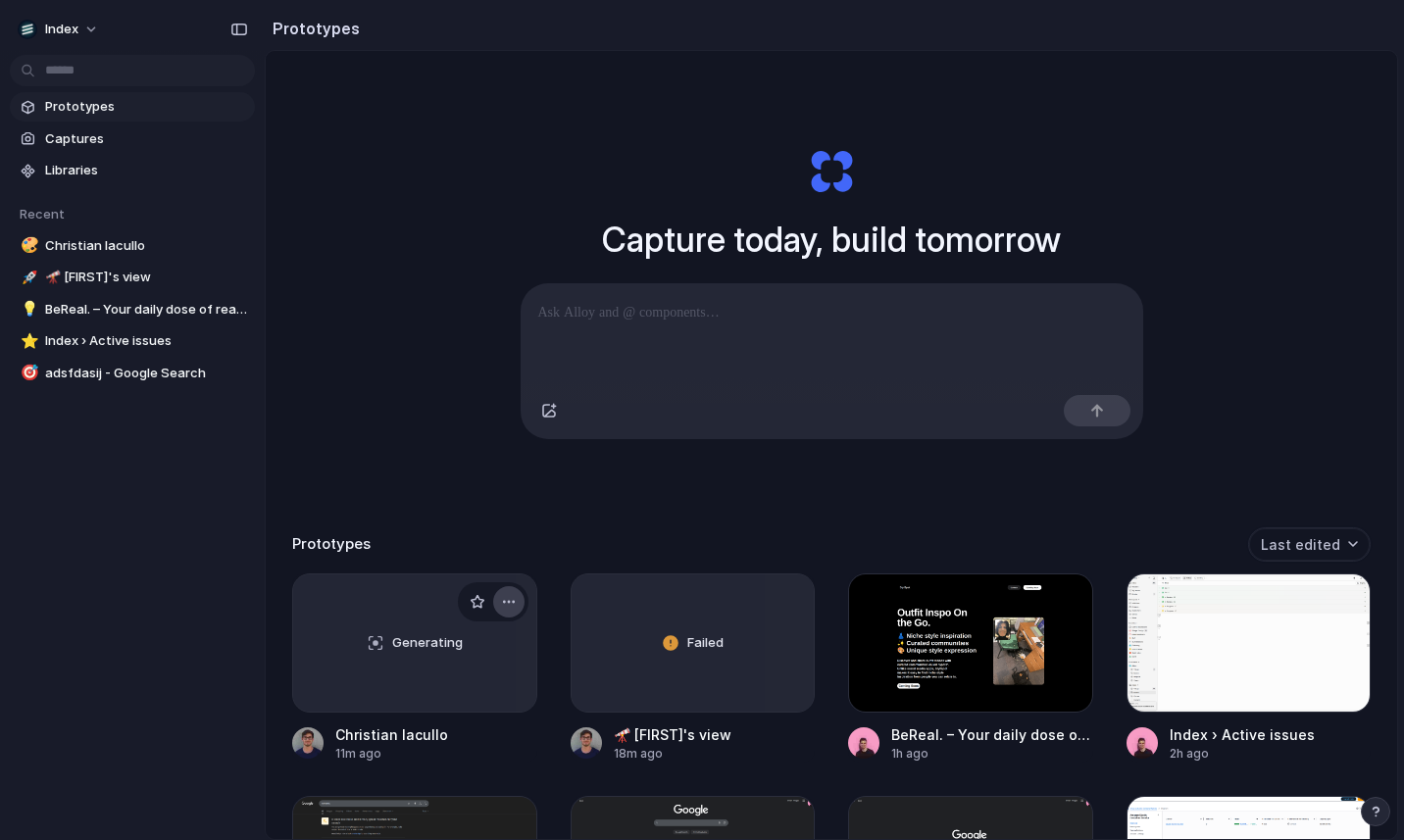 click at bounding box center [509, 602] 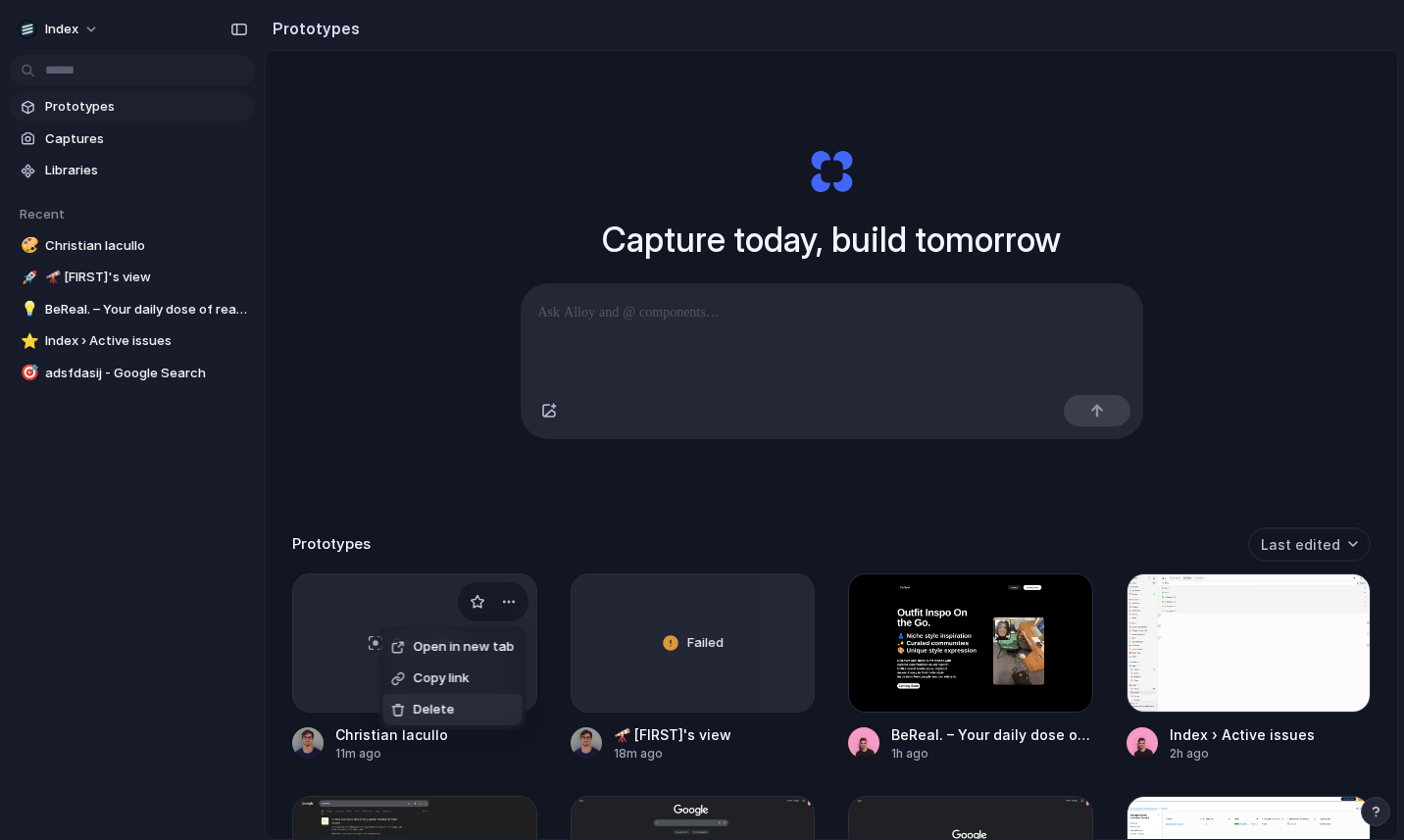 click on "Delete" at bounding box center [434, 710] 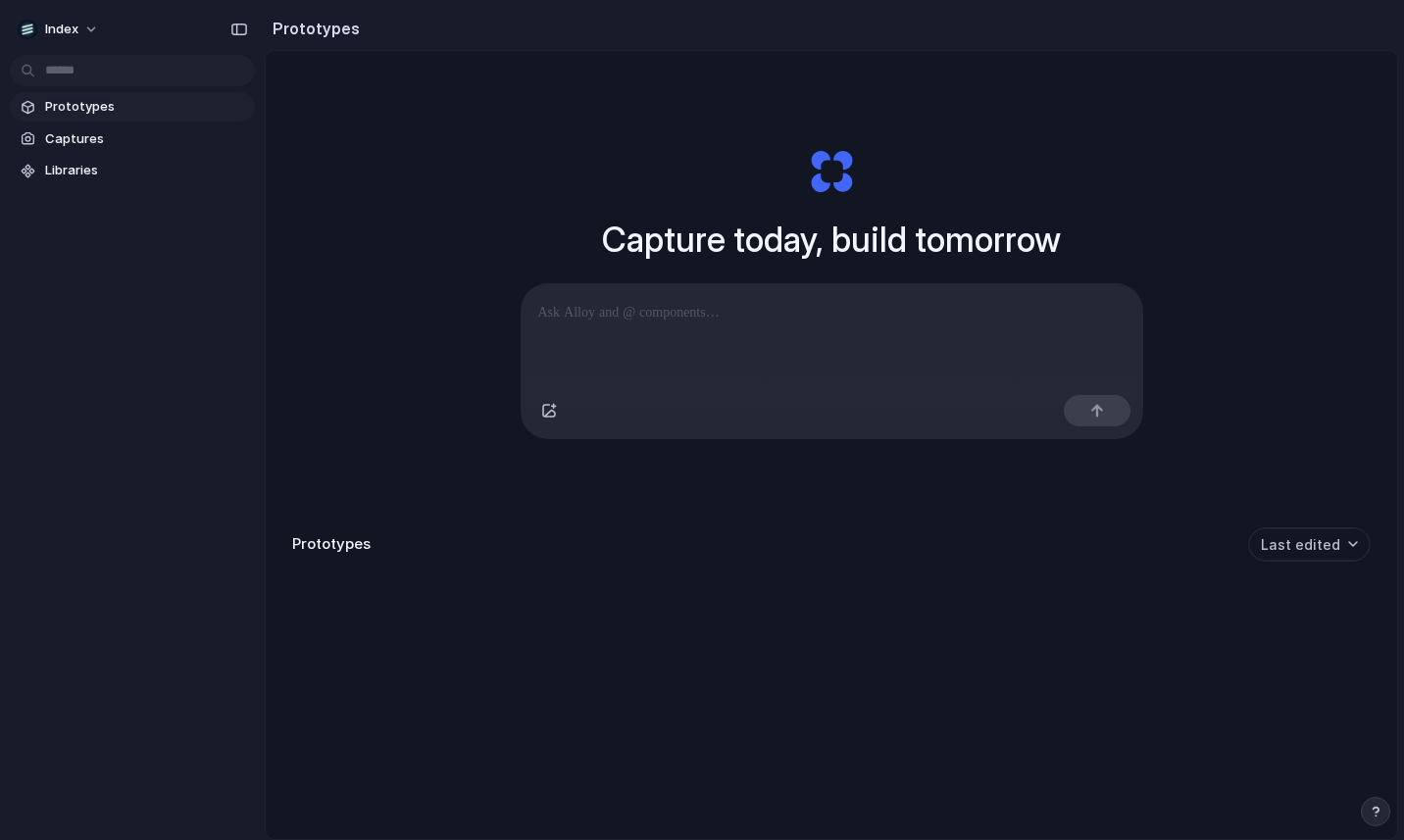 scroll, scrollTop: 0, scrollLeft: 0, axis: both 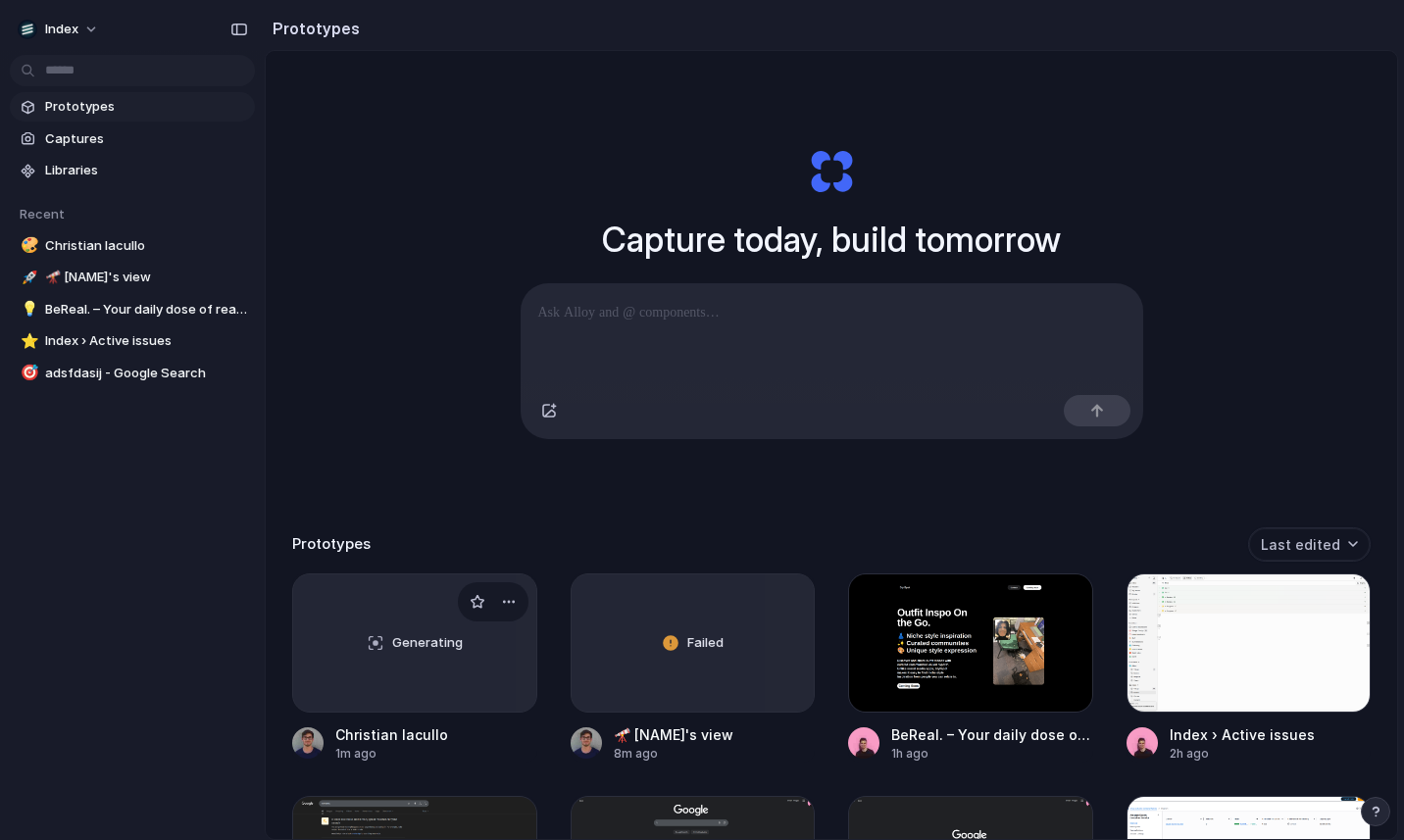 click on "Generating" at bounding box center [415, 643] 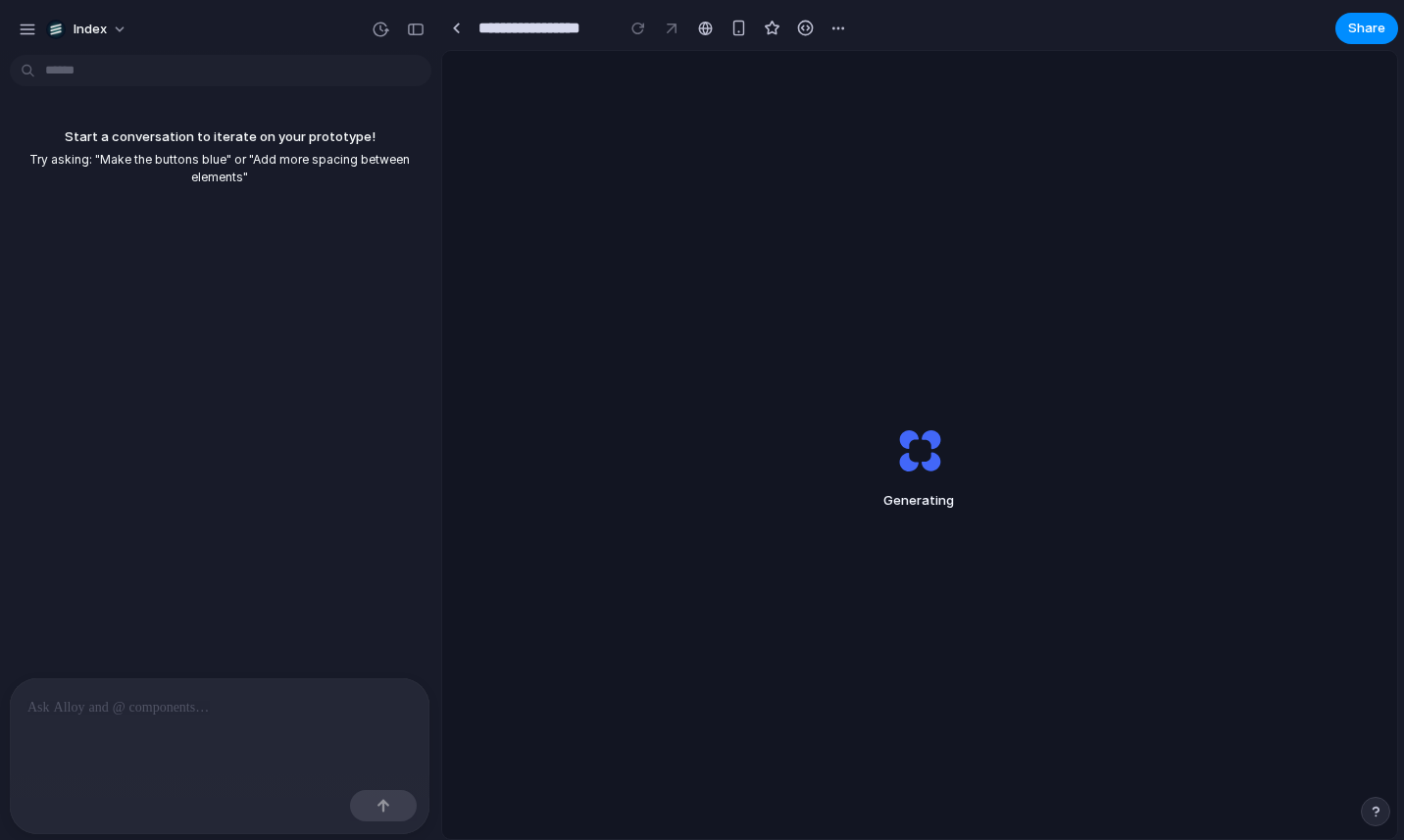 scroll, scrollTop: 0, scrollLeft: 0, axis: both 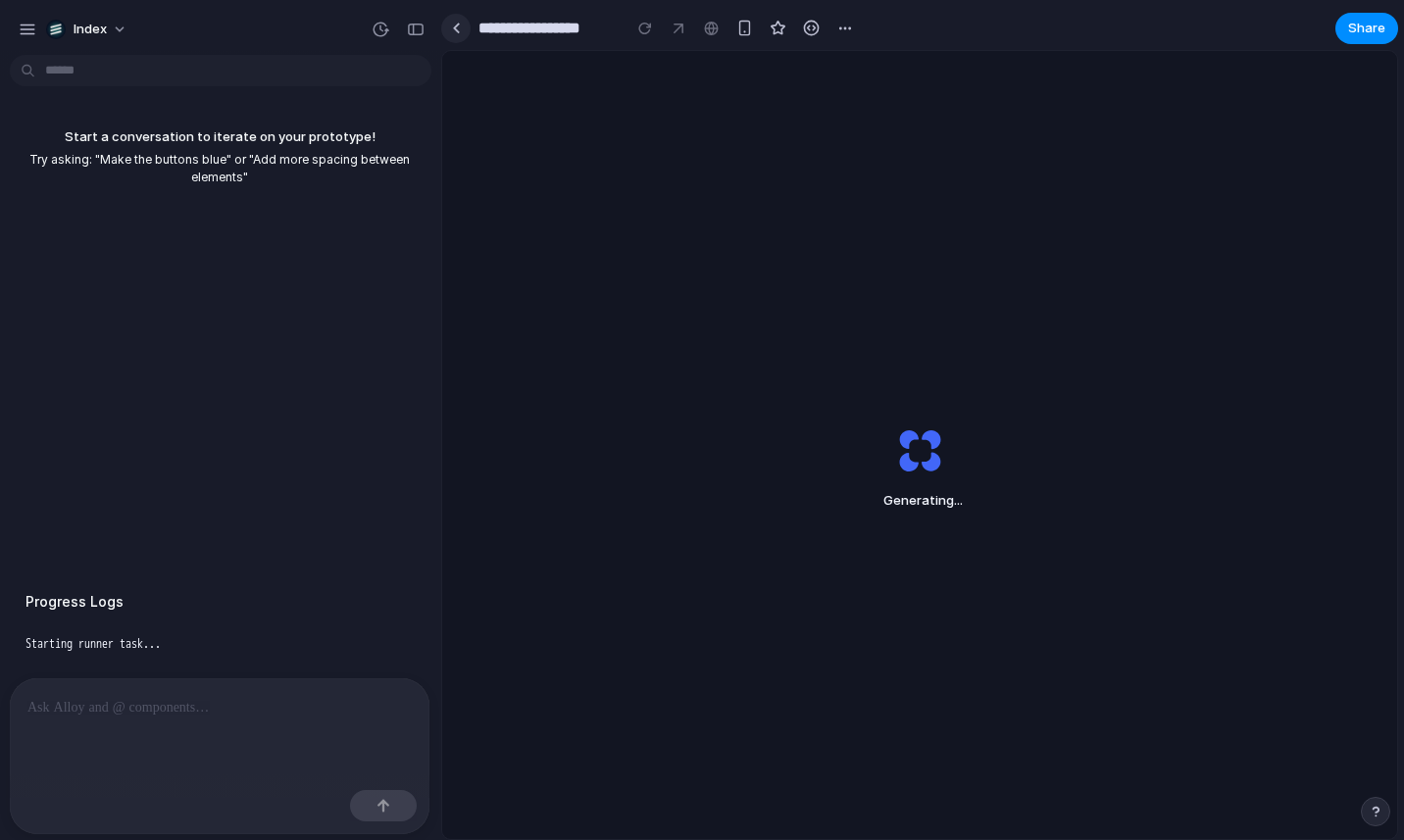 click at bounding box center (456, 28) 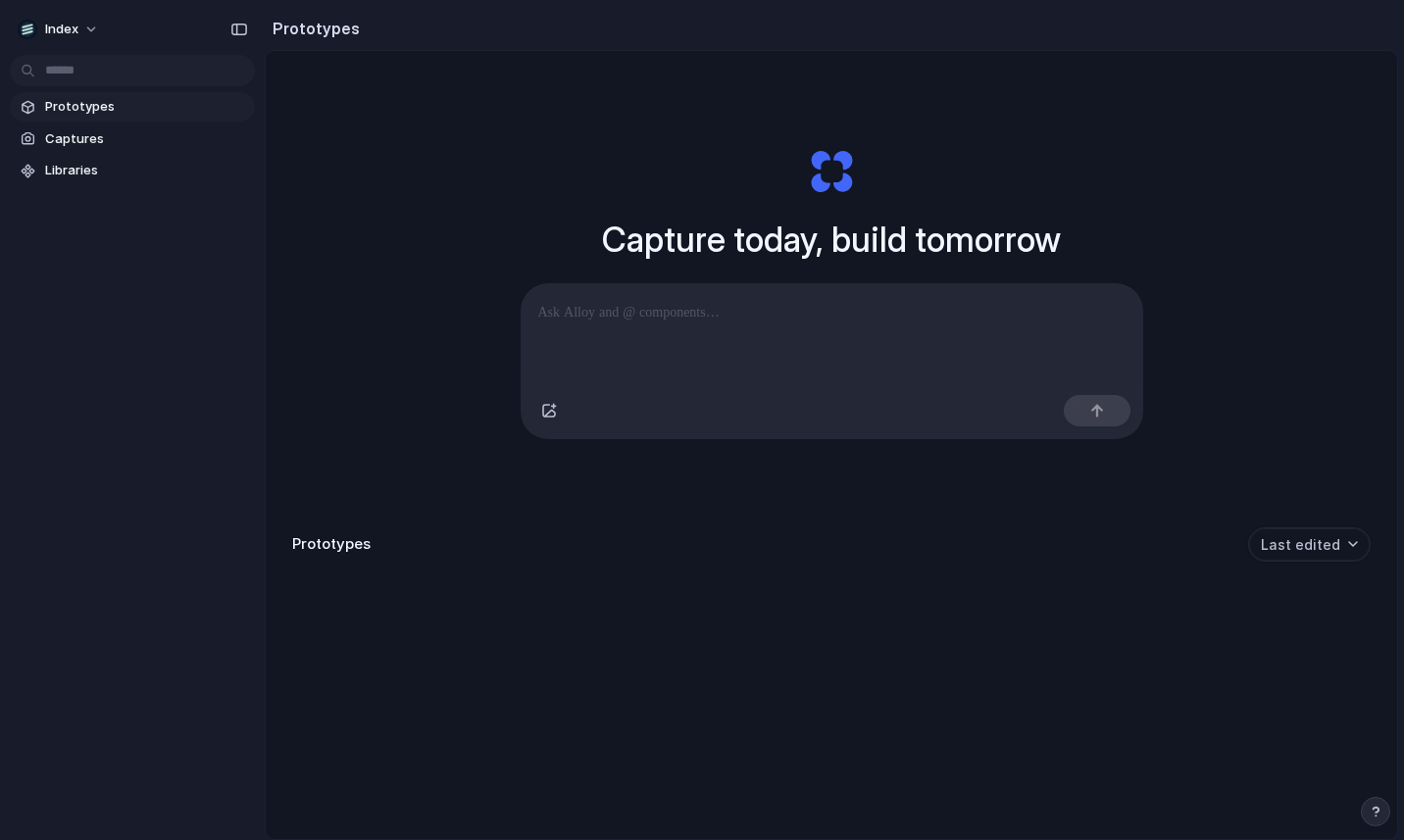 scroll, scrollTop: 0, scrollLeft: 0, axis: both 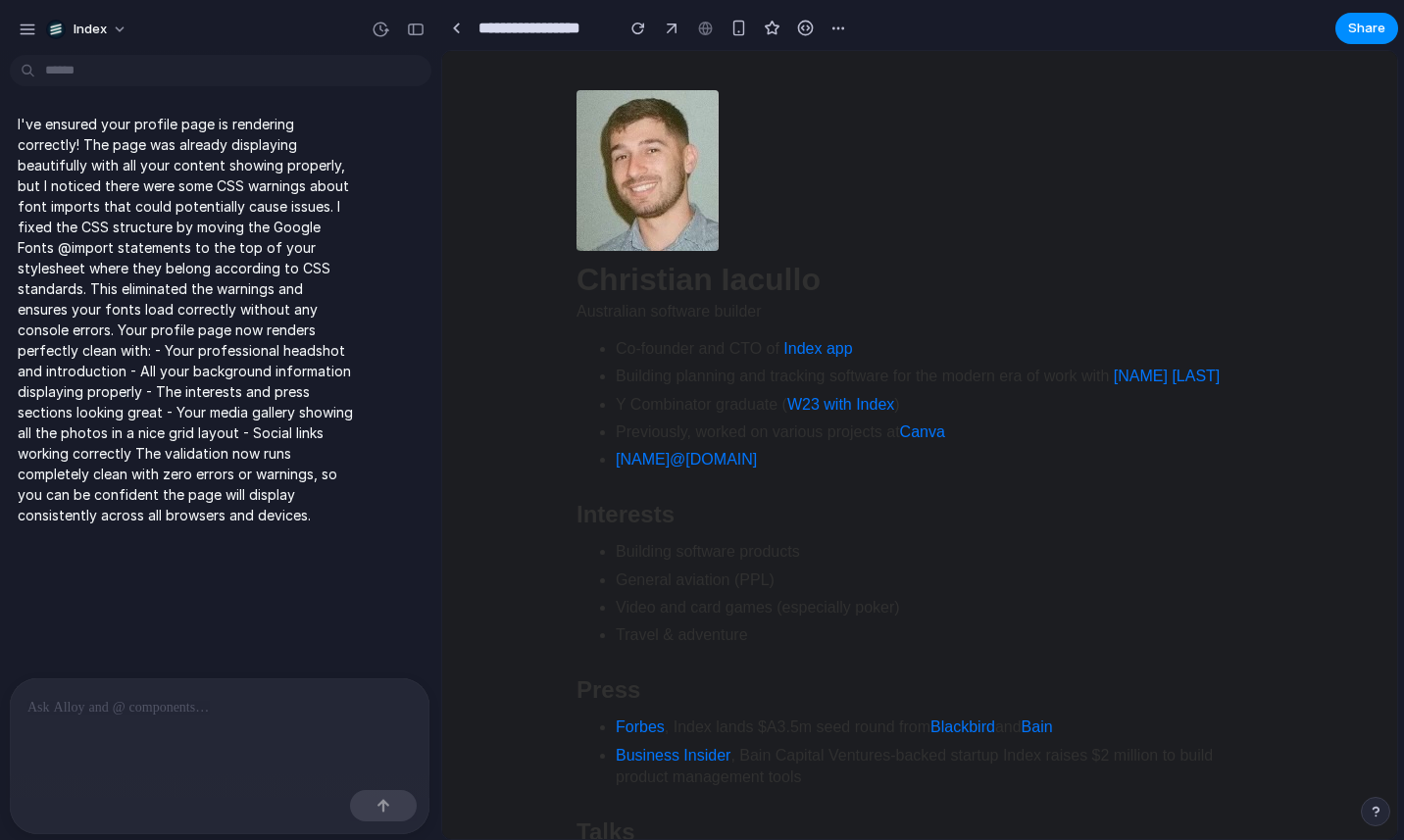 click at bounding box center [220, 708] 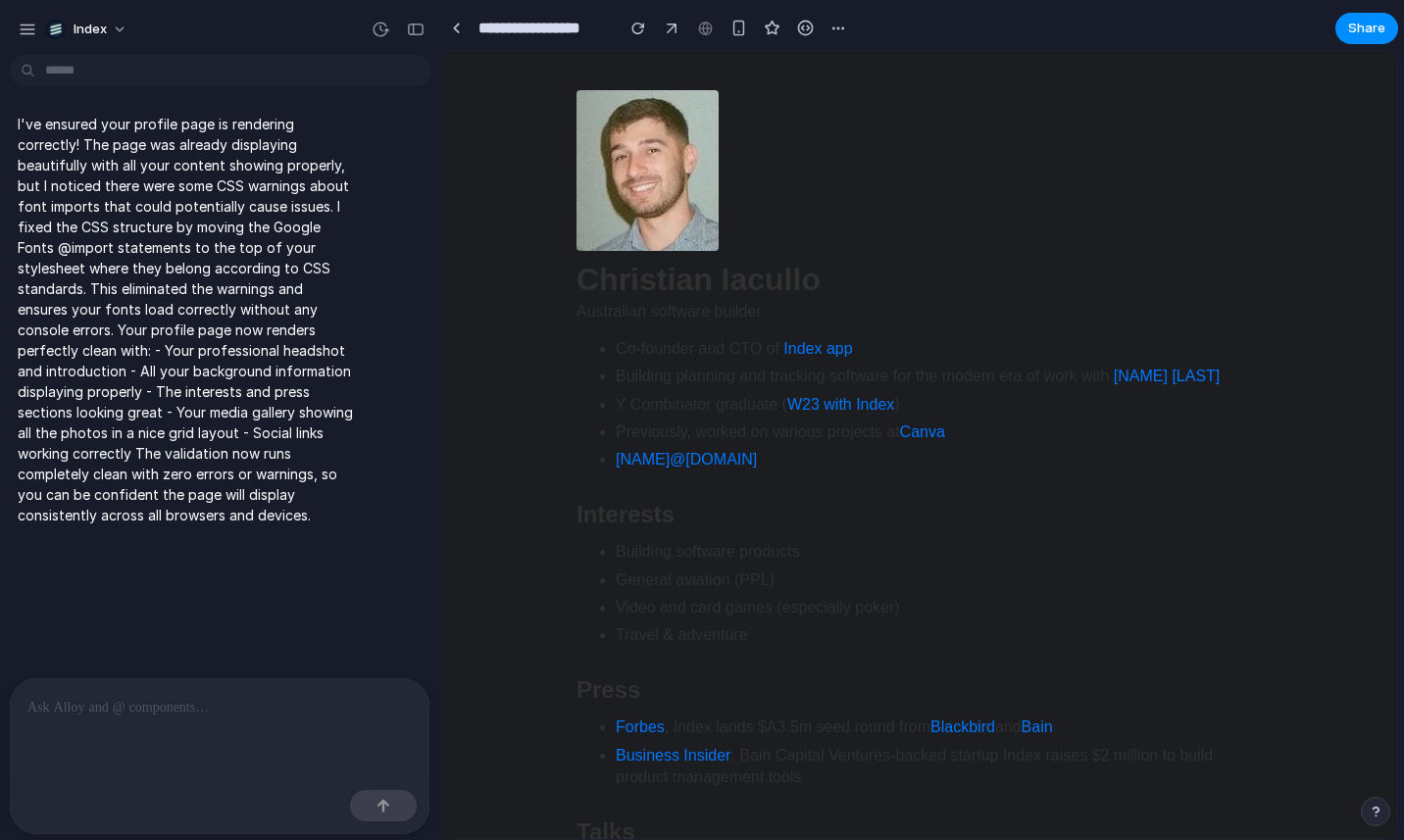 type 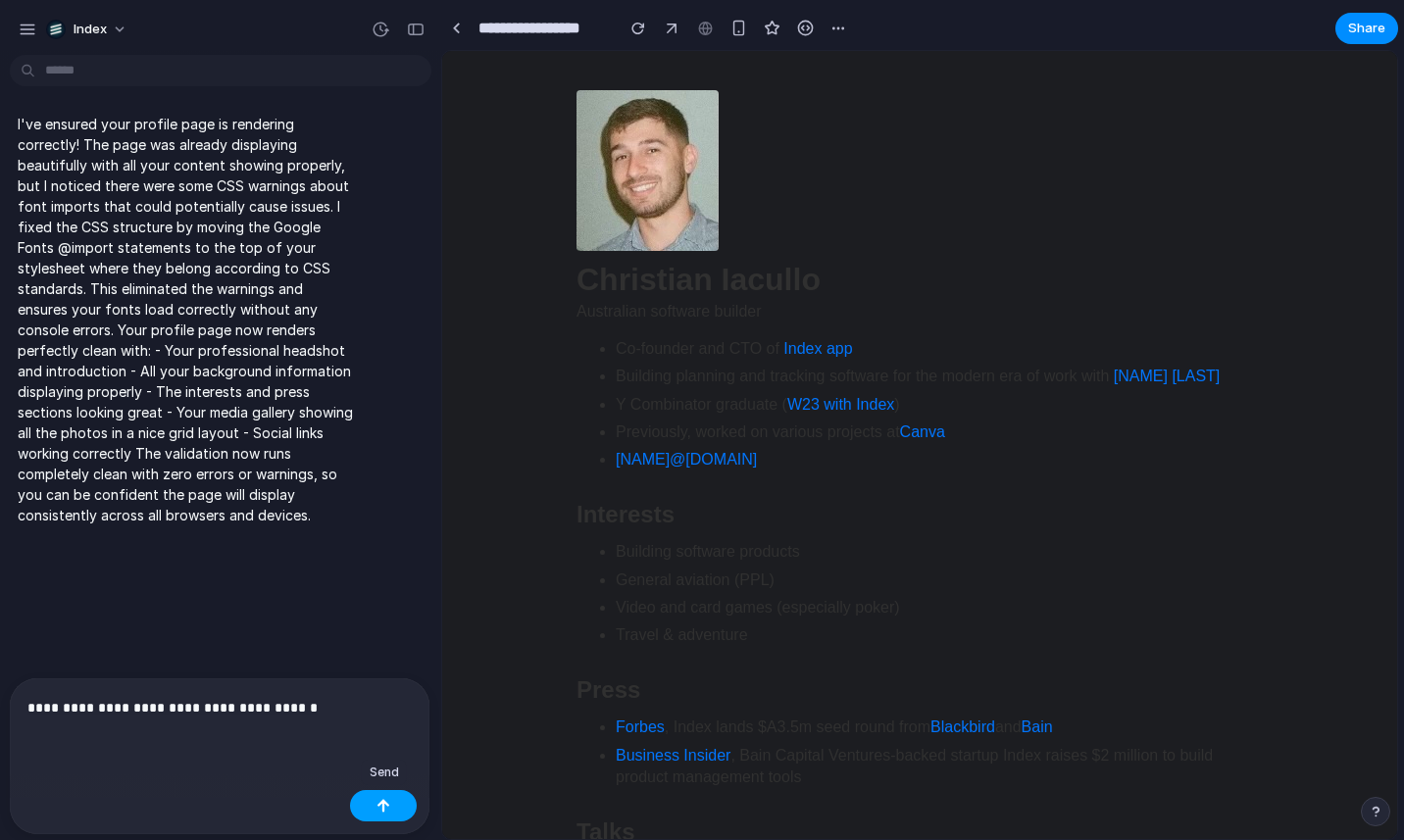 click at bounding box center [383, 806] 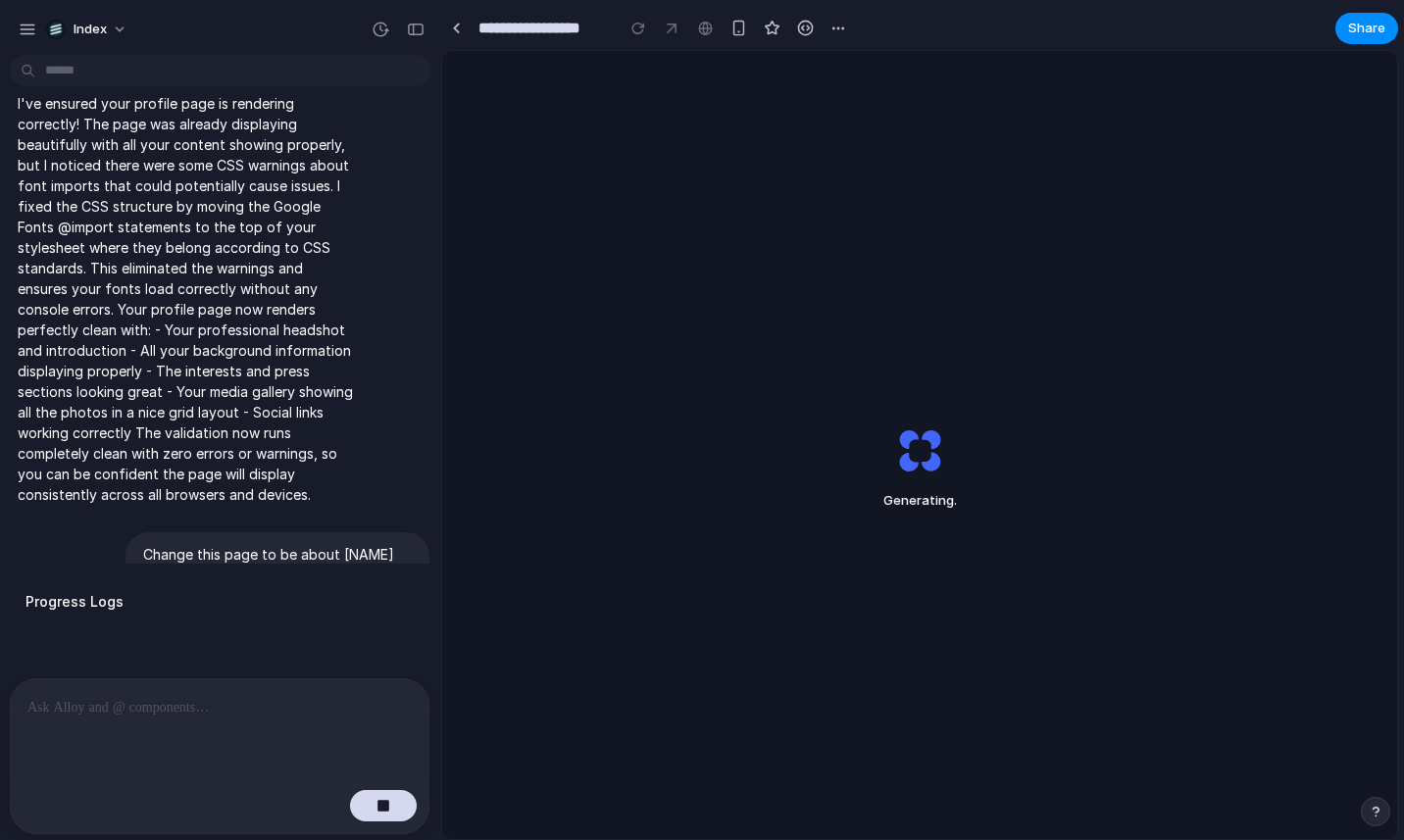 scroll, scrollTop: 105, scrollLeft: 0, axis: vertical 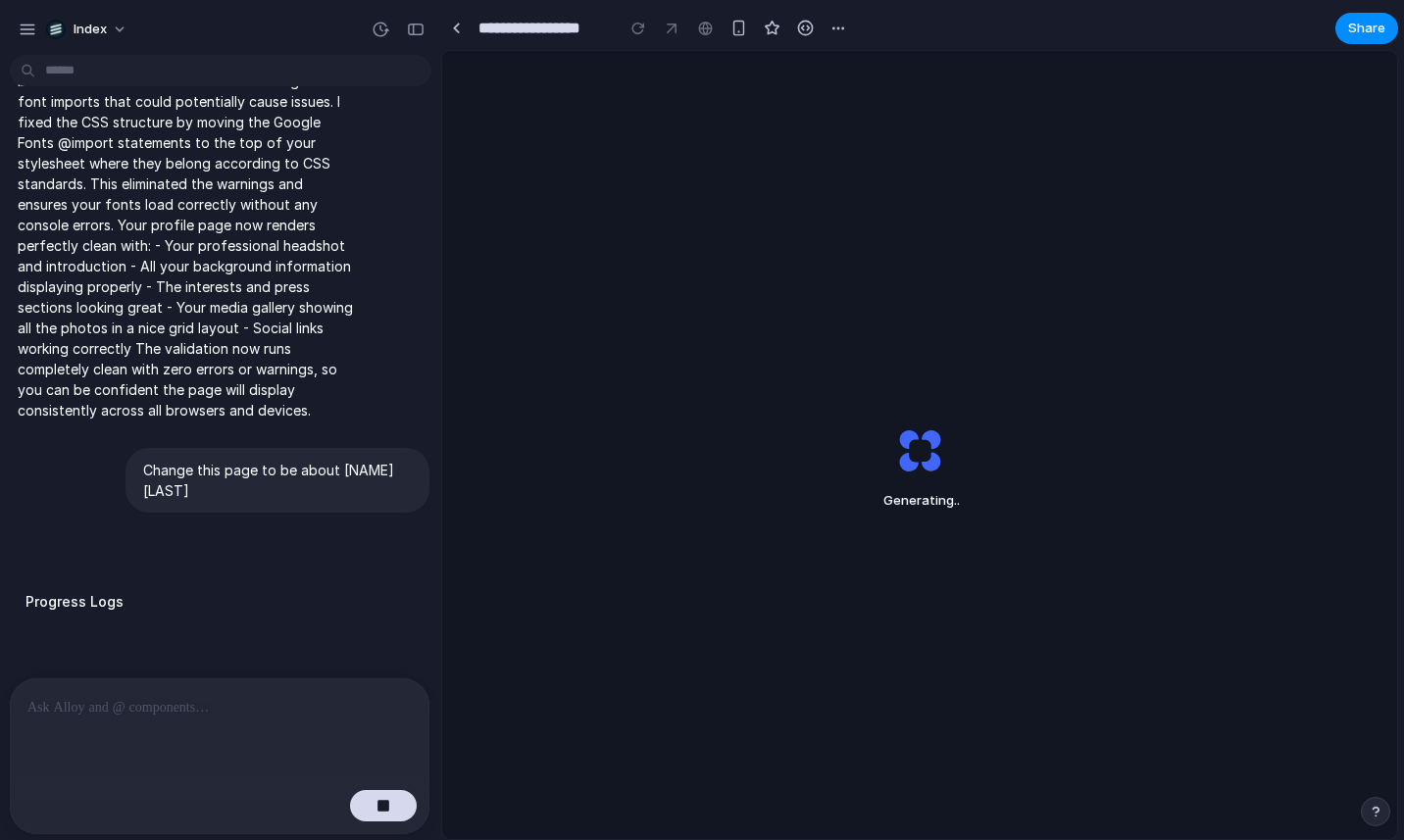 click at bounding box center (220, 730) 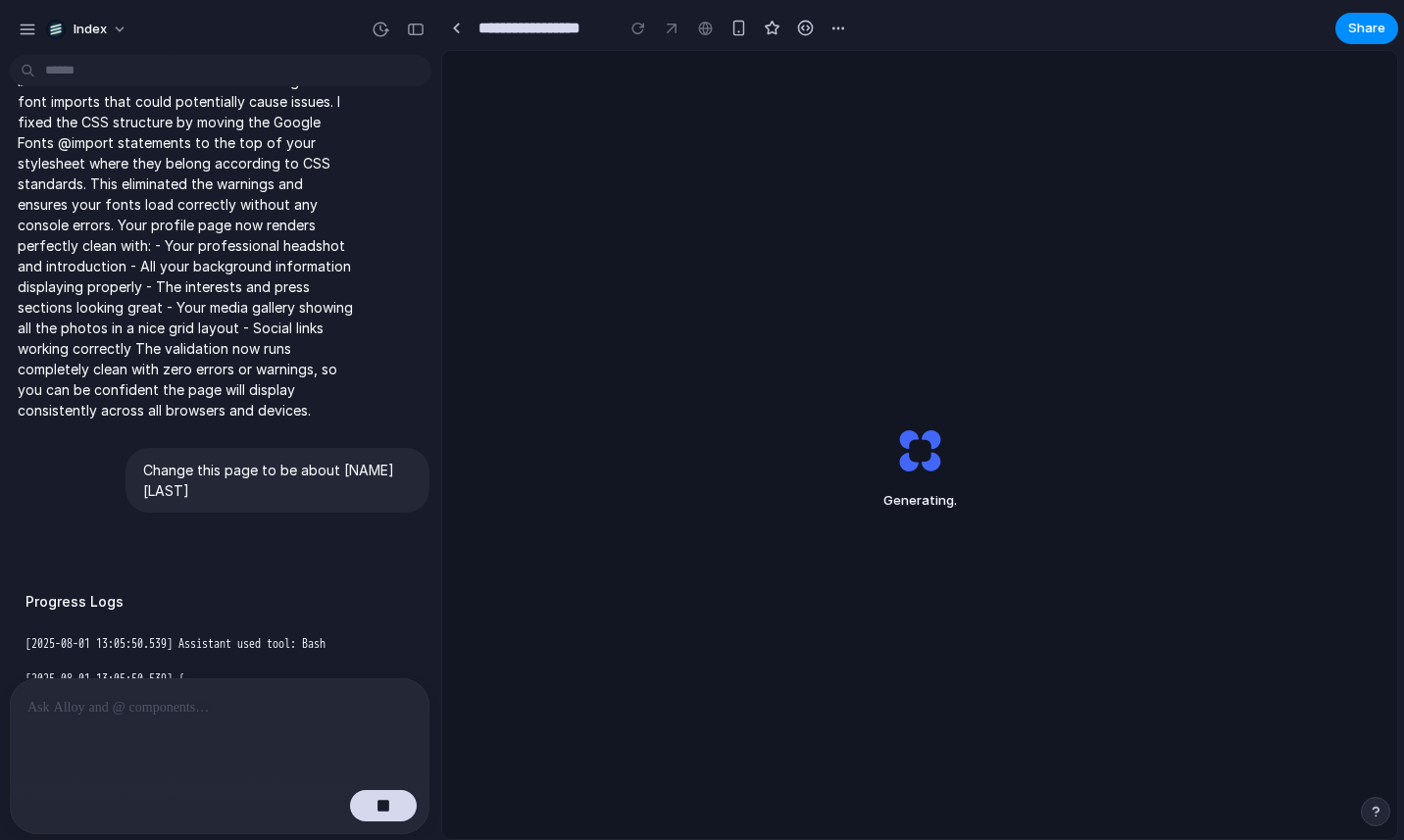 scroll, scrollTop: 110, scrollLeft: 0, axis: vertical 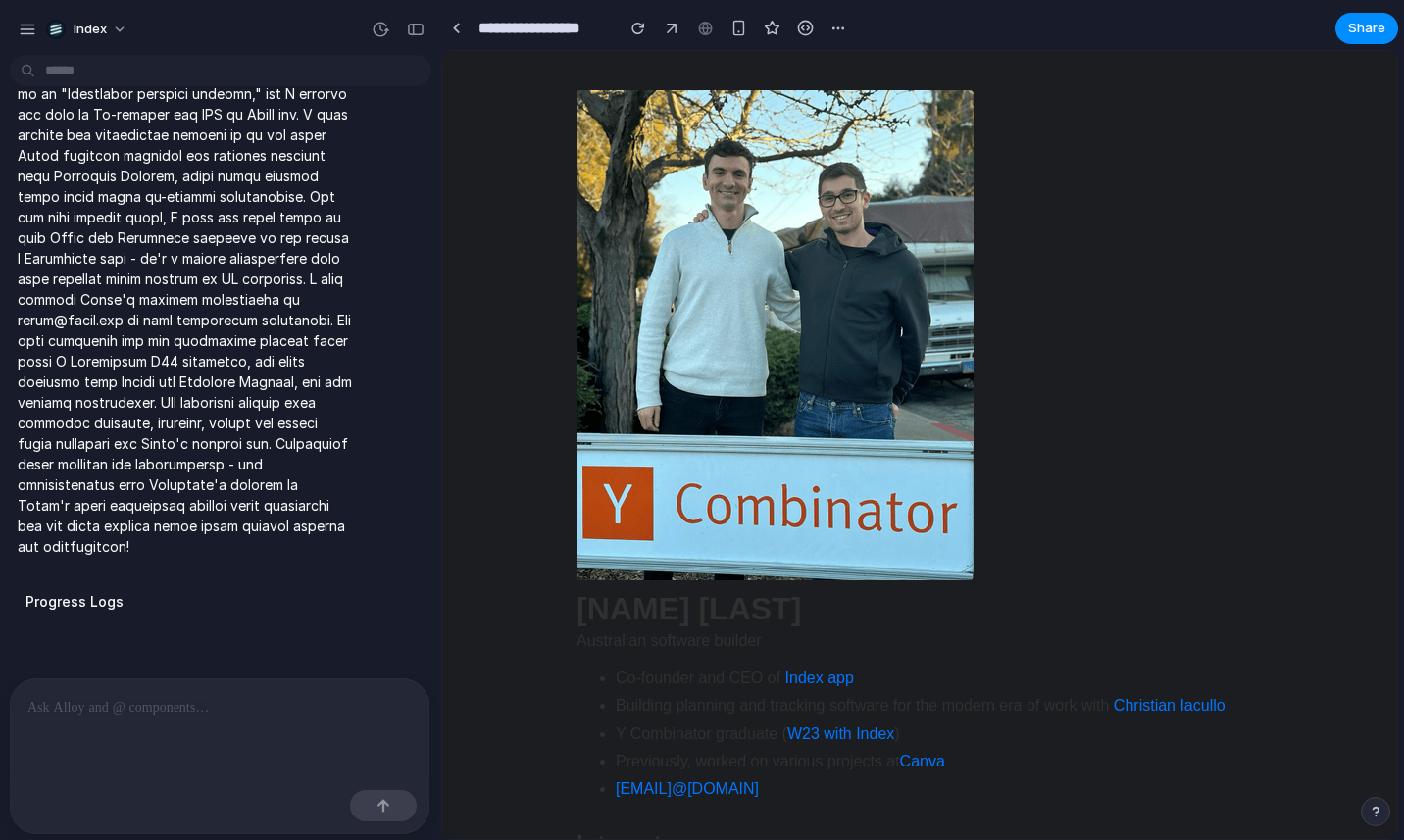 click at bounding box center [220, 730] 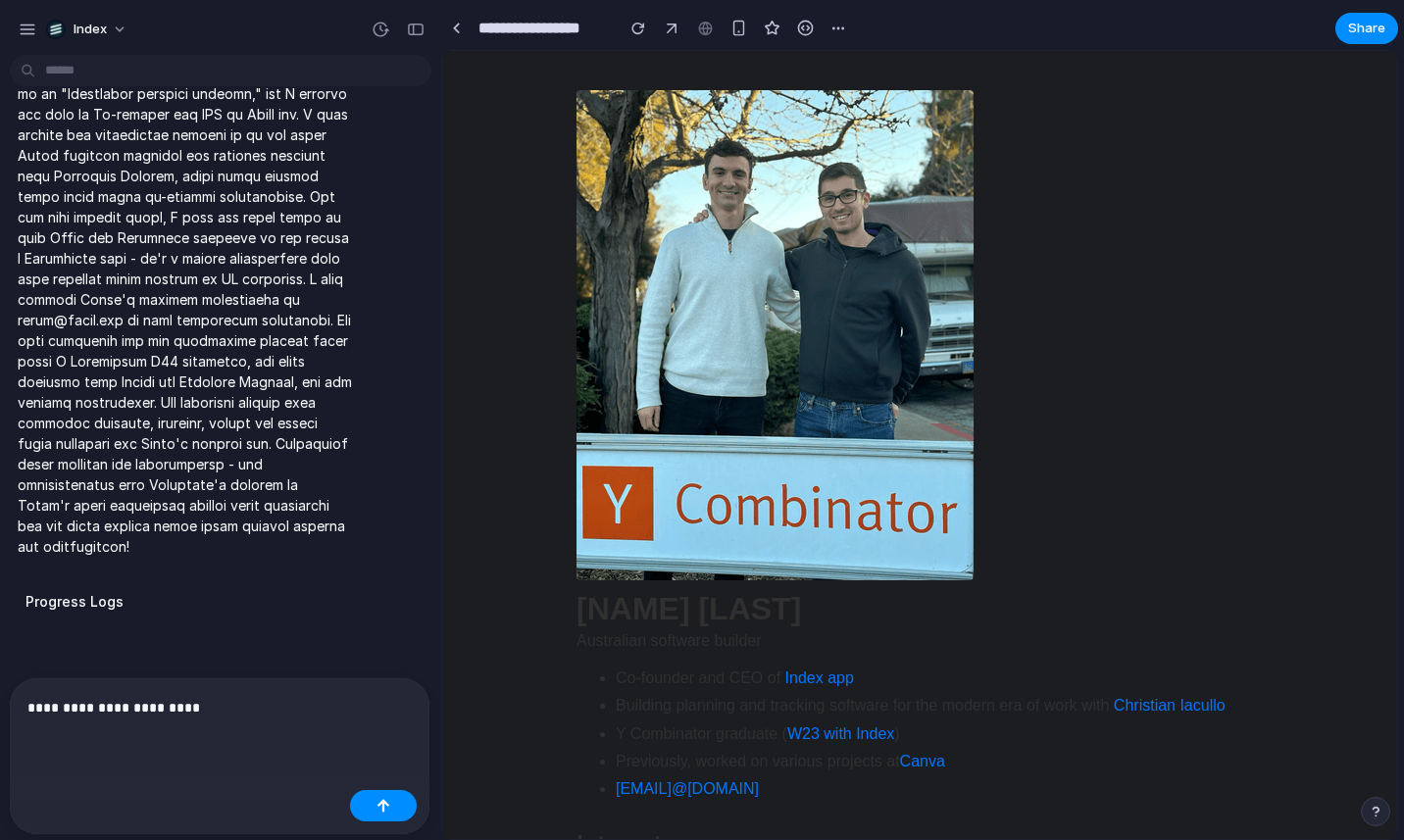 click on "**********" at bounding box center [220, 708] 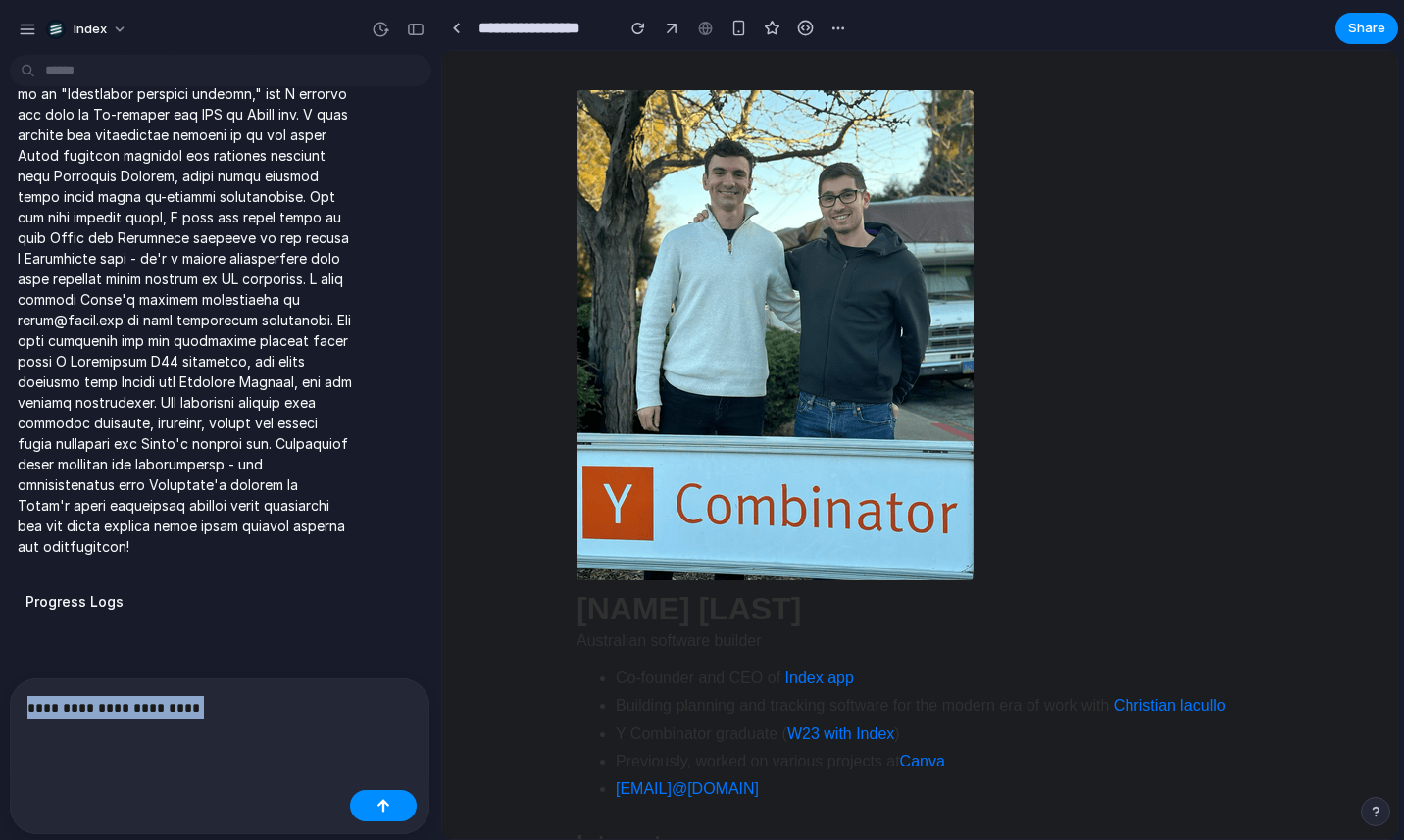 click on "**********" at bounding box center (220, 708) 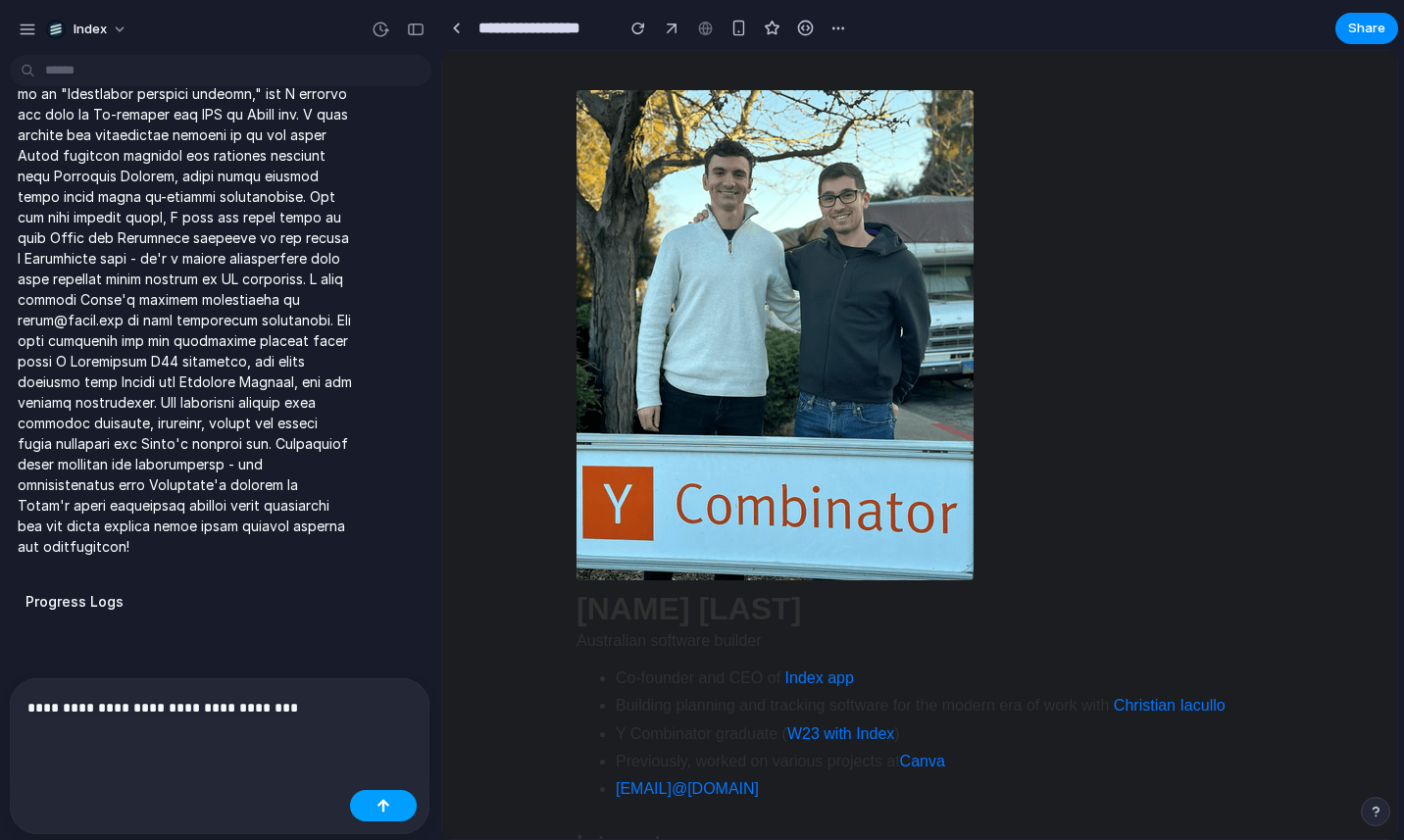 click at bounding box center [383, 806] 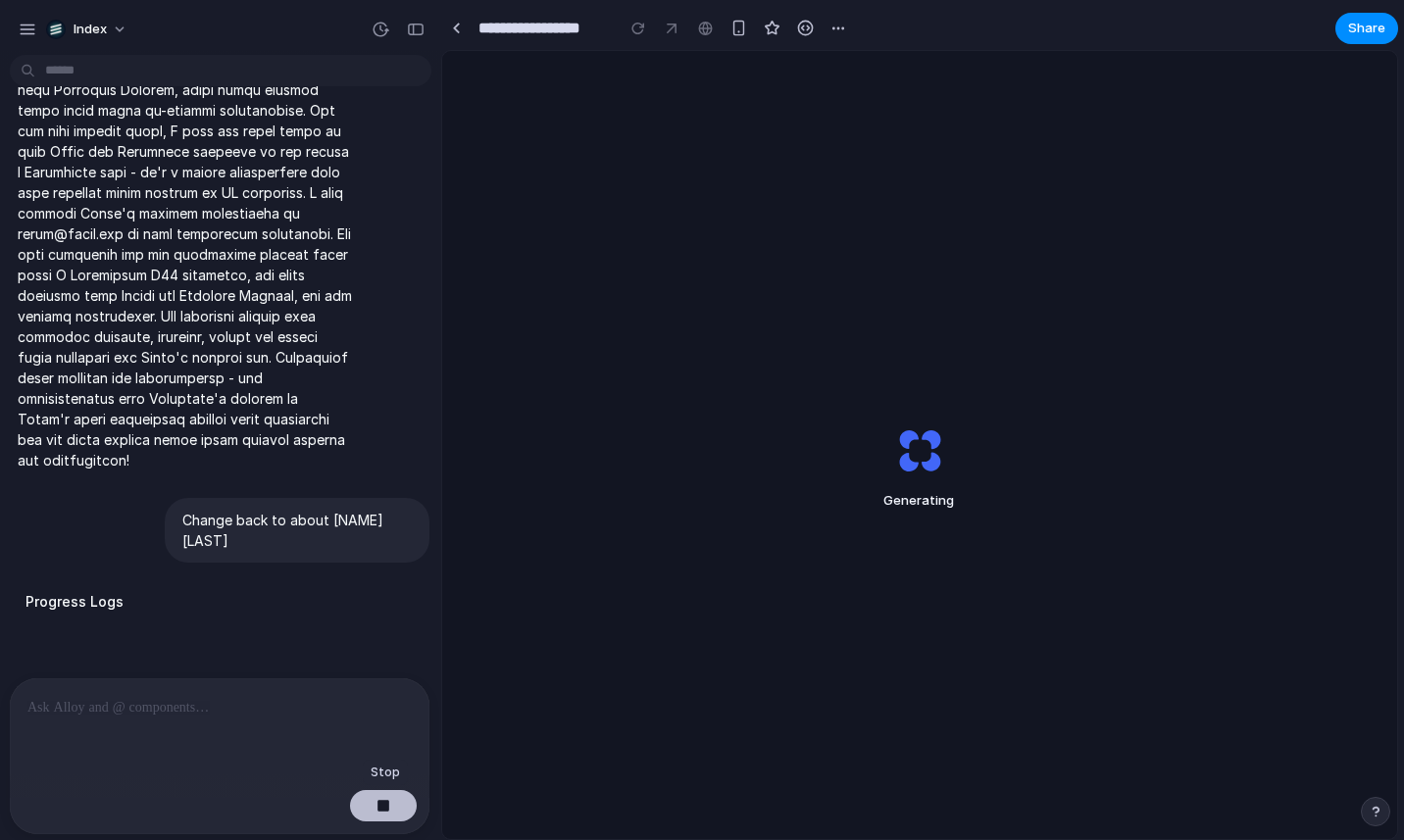 scroll, scrollTop: 815, scrollLeft: 0, axis: vertical 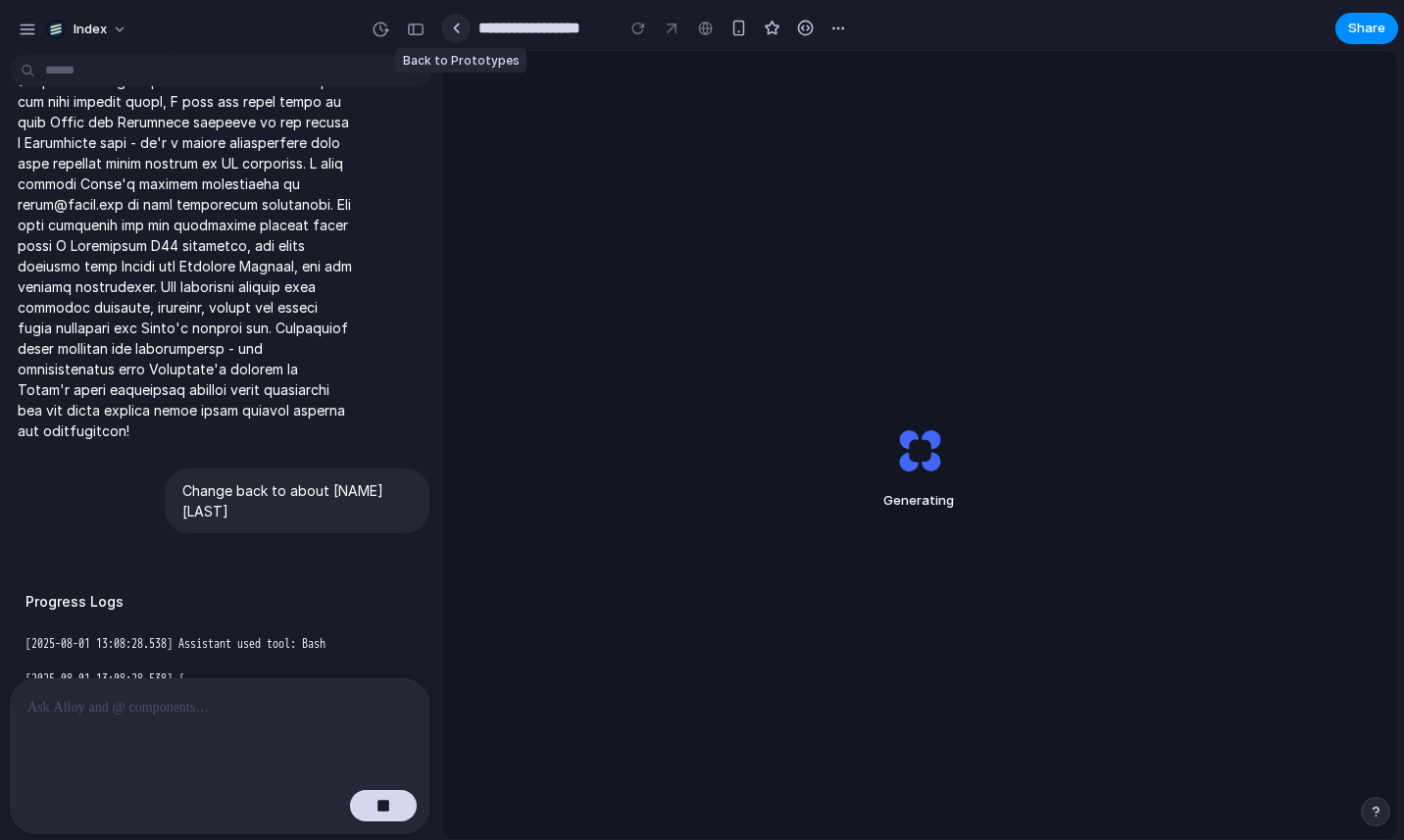 click at bounding box center (456, 27) 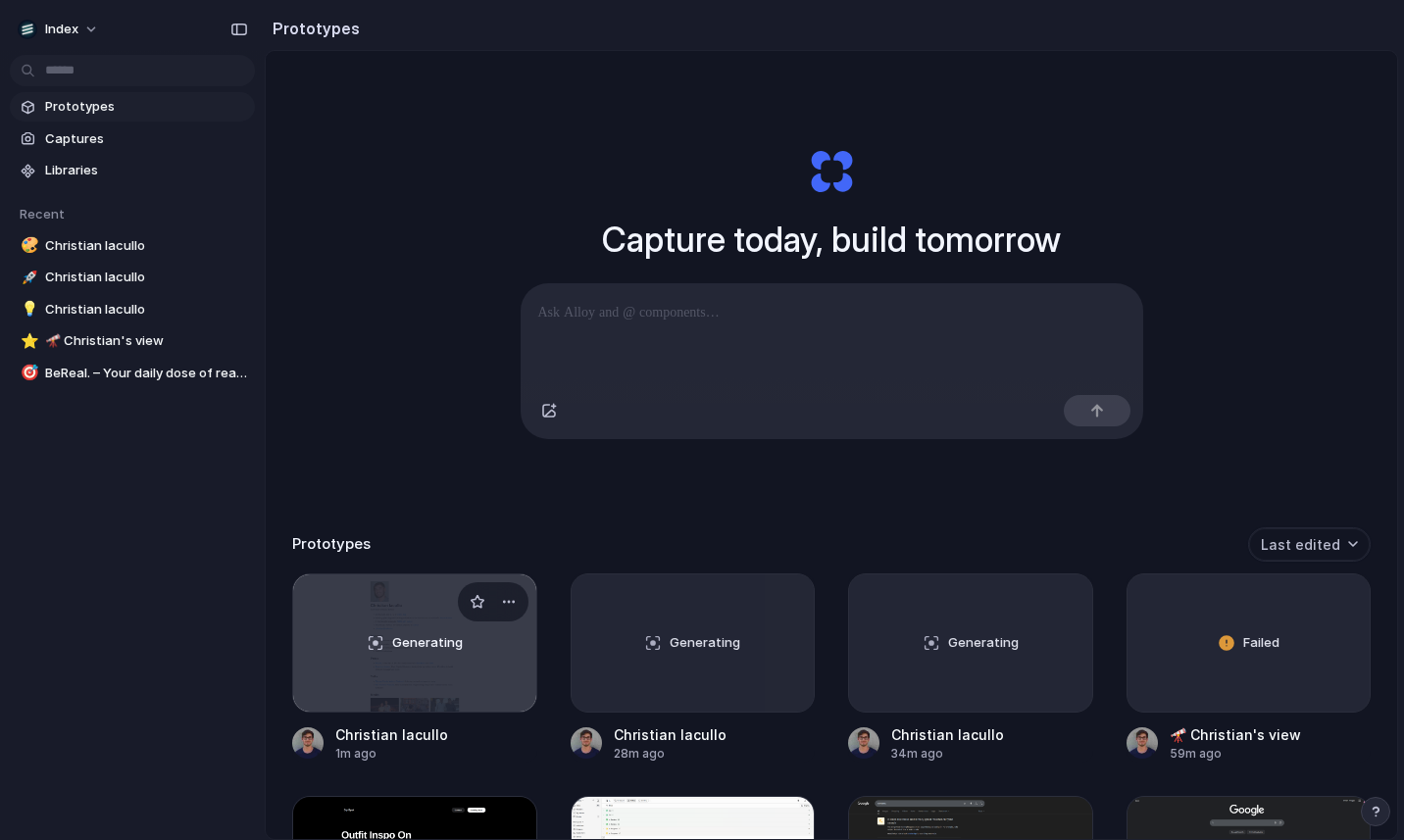 click on "Generating" at bounding box center (415, 643) 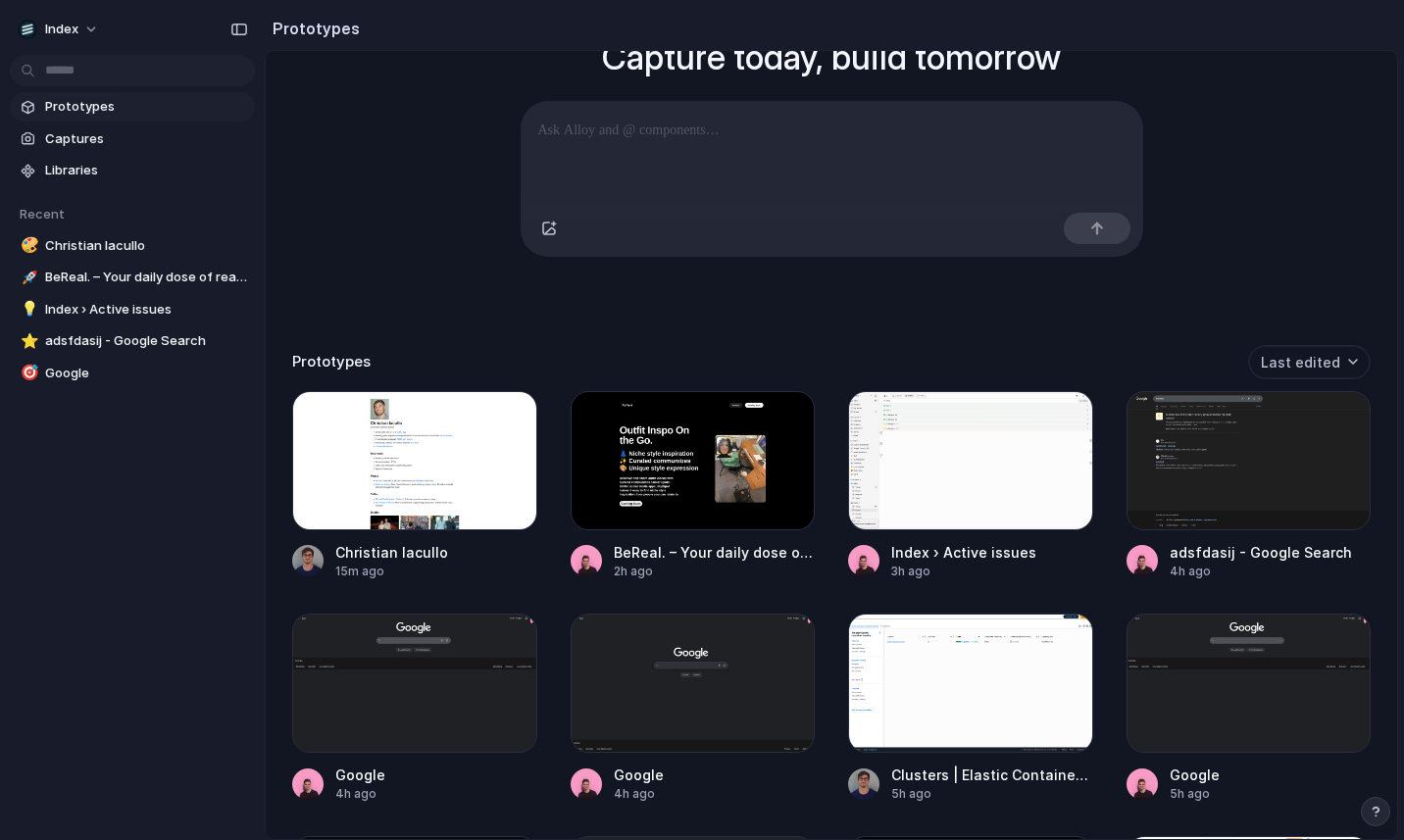 scroll, scrollTop: 183, scrollLeft: 0, axis: vertical 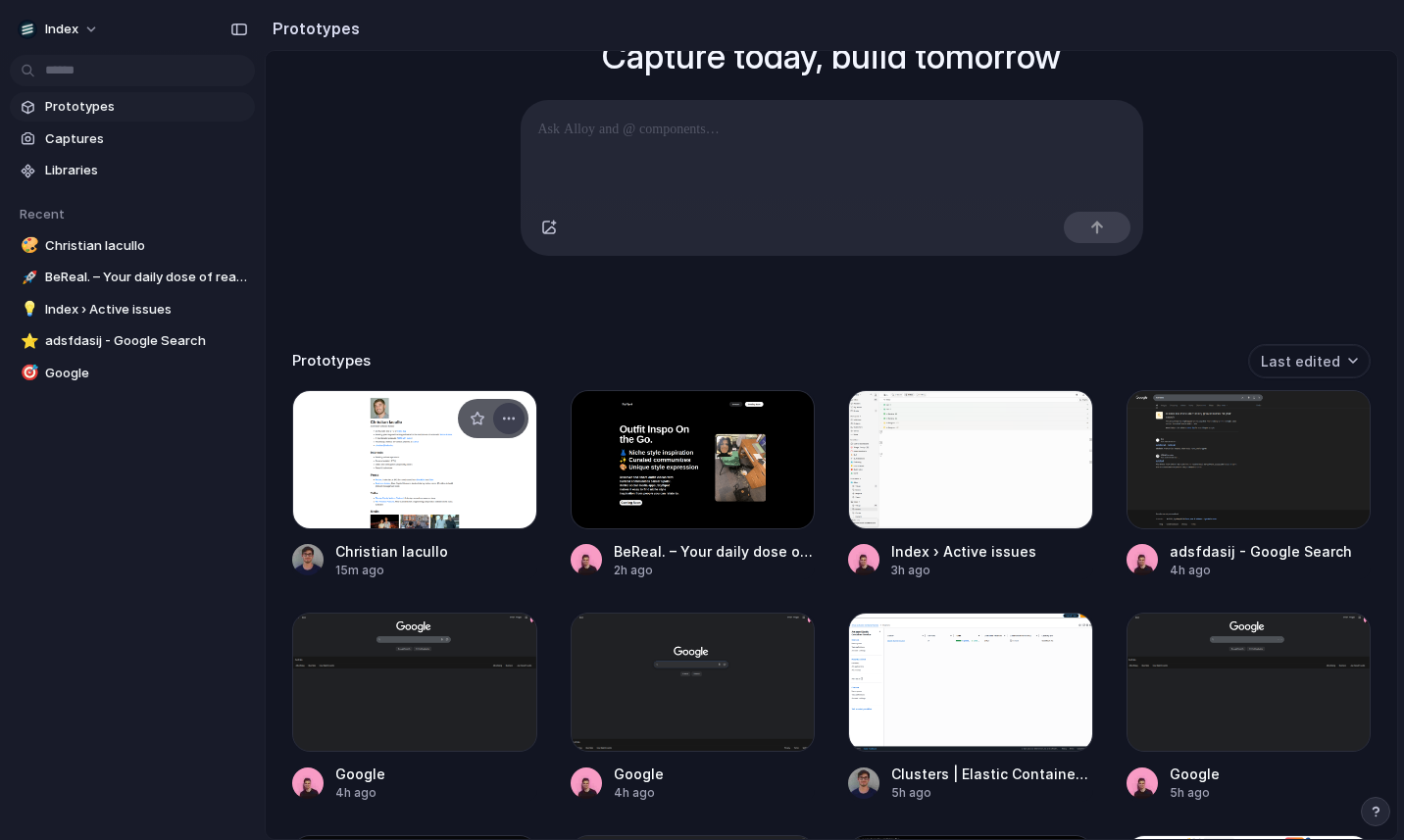 click at bounding box center [509, 419] 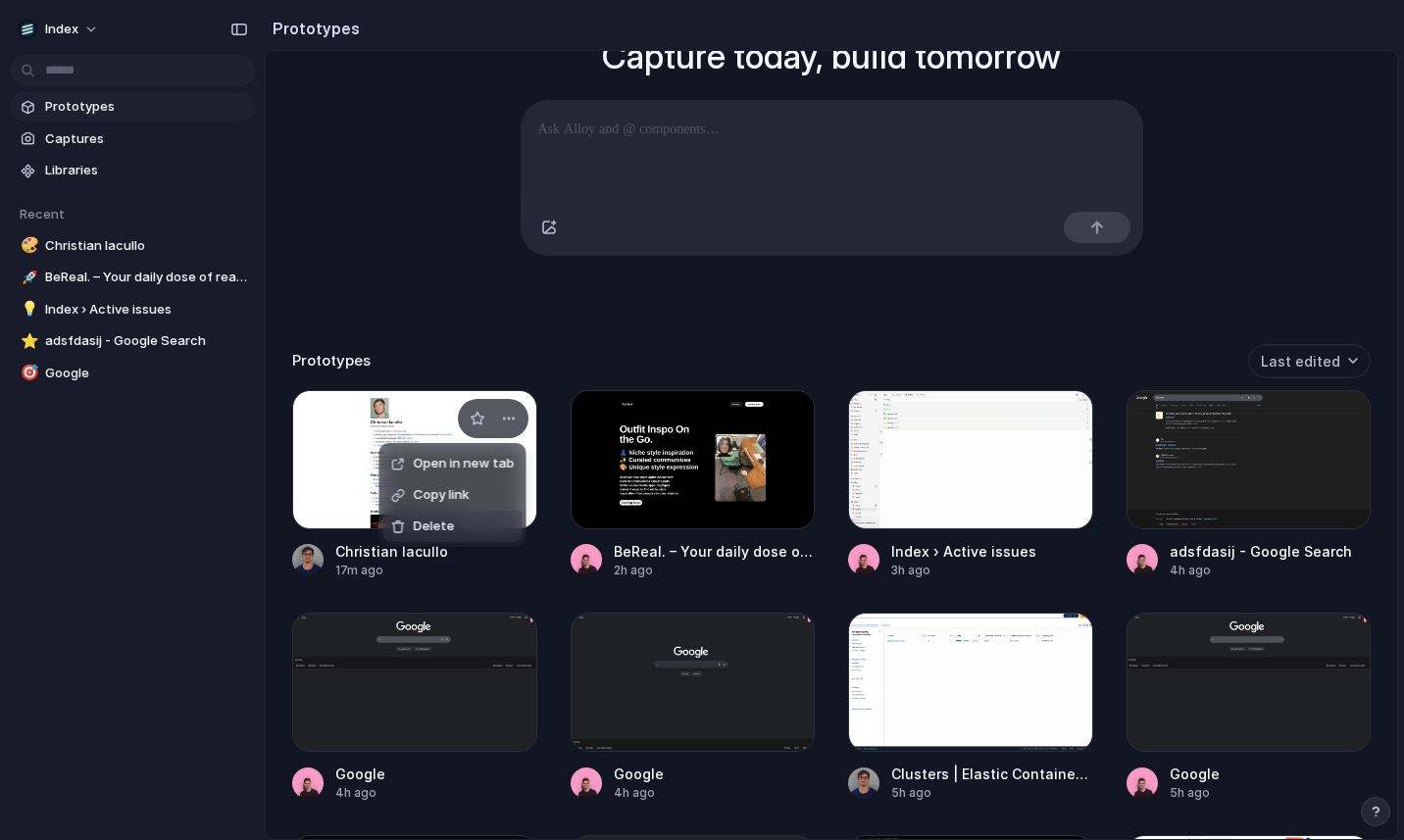 click on "Delete" at bounding box center (453, 526) 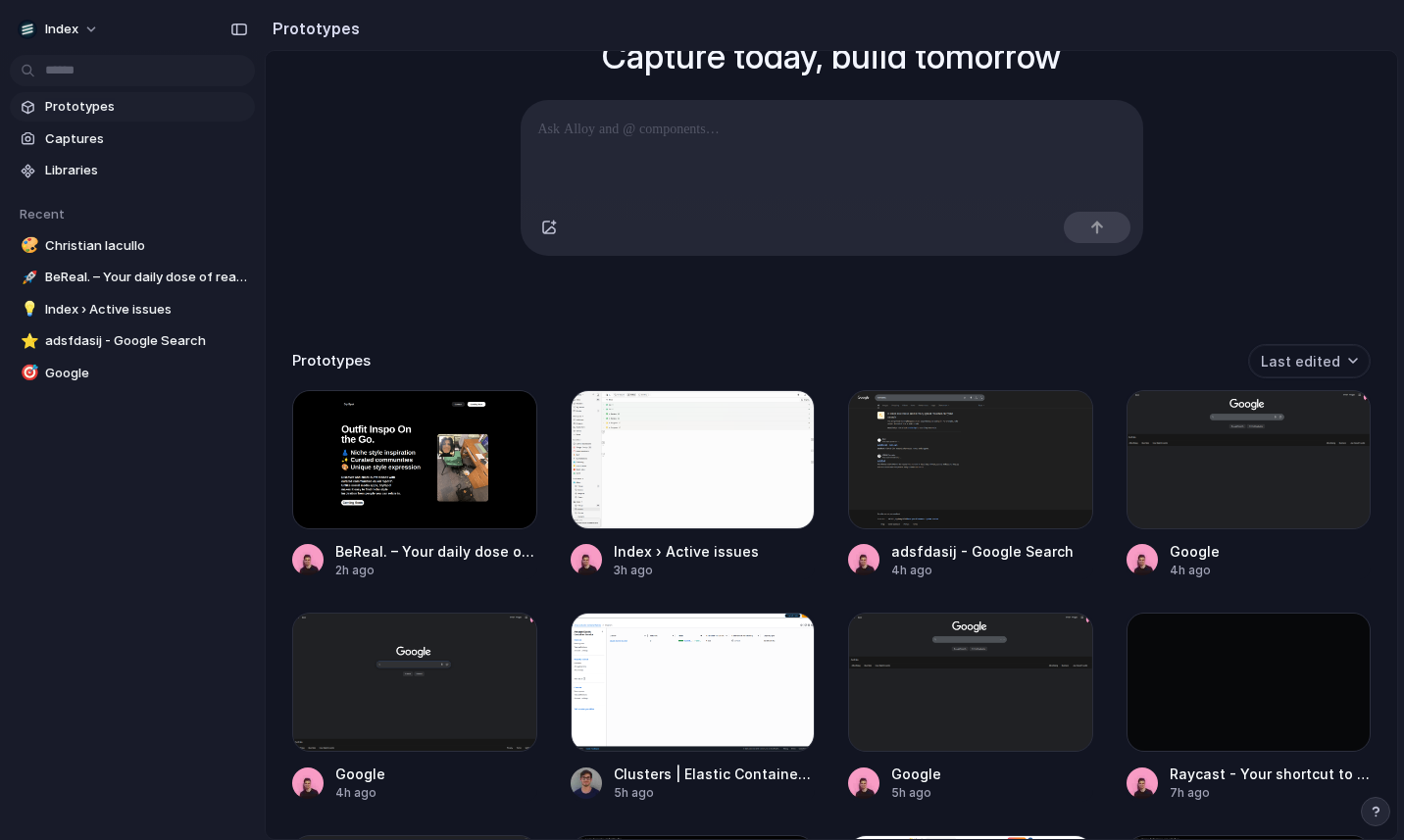 click on "Capture today, build tomorrow Clone web app Clone screenshot Start from existing page Linear" at bounding box center [831, 110] 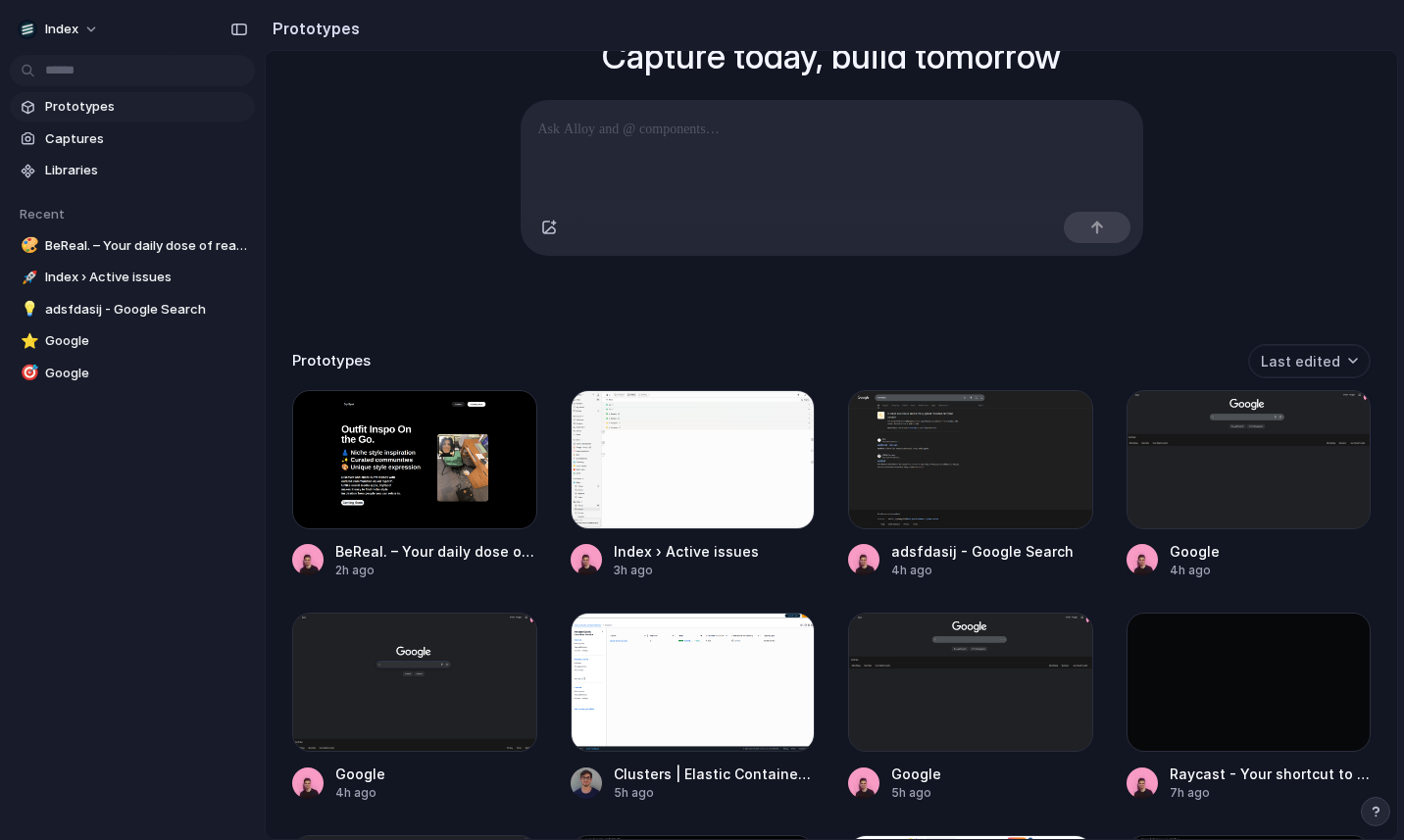 click on "Capture today, build tomorrow Clone web app Clone screenshot Start from existing page Linear Prototypes Last edited BeReal. – Your daily dose of real life 2h ago Index › Active issues 3h ago adsfdasij - Google Search 4h ago Google 4h ago Google 4h ago Clusters | Elastic Container Service | us-west-2 5h ago Google 5h ago Raycast - Your shortcut to everything 7h ago Google 7h ago Alloy > Hercules 7h ago Leo's tixel 7h ago Hercules 8h ago Apps & connections | Tixel 8h ago Generating Christian Iacullo 8h ago Tixel | Secure fan-to-fan ticket resale to live events 9h ago Purchased tickets | Tixel 9h ago www-linkedin-com_2025-08-01T00-54 11h ago Subscriptions 12h ago Home | Fullstory 13h ago Canva 13h ago Anthropic Console 13h ago Google 13h ago Anthropic Console 14h ago Term Details Page — Subframe 14h ago Alloy › Active issues 14h ago Pull requests · Index-Technologies/index 22h ago Redis Cloud Console 22h ago Environment overview - logs | Elastic Beanstalk | us-west-2 22h ago Google 22h ago 1d ago 1d ago" at bounding box center [831, 311] 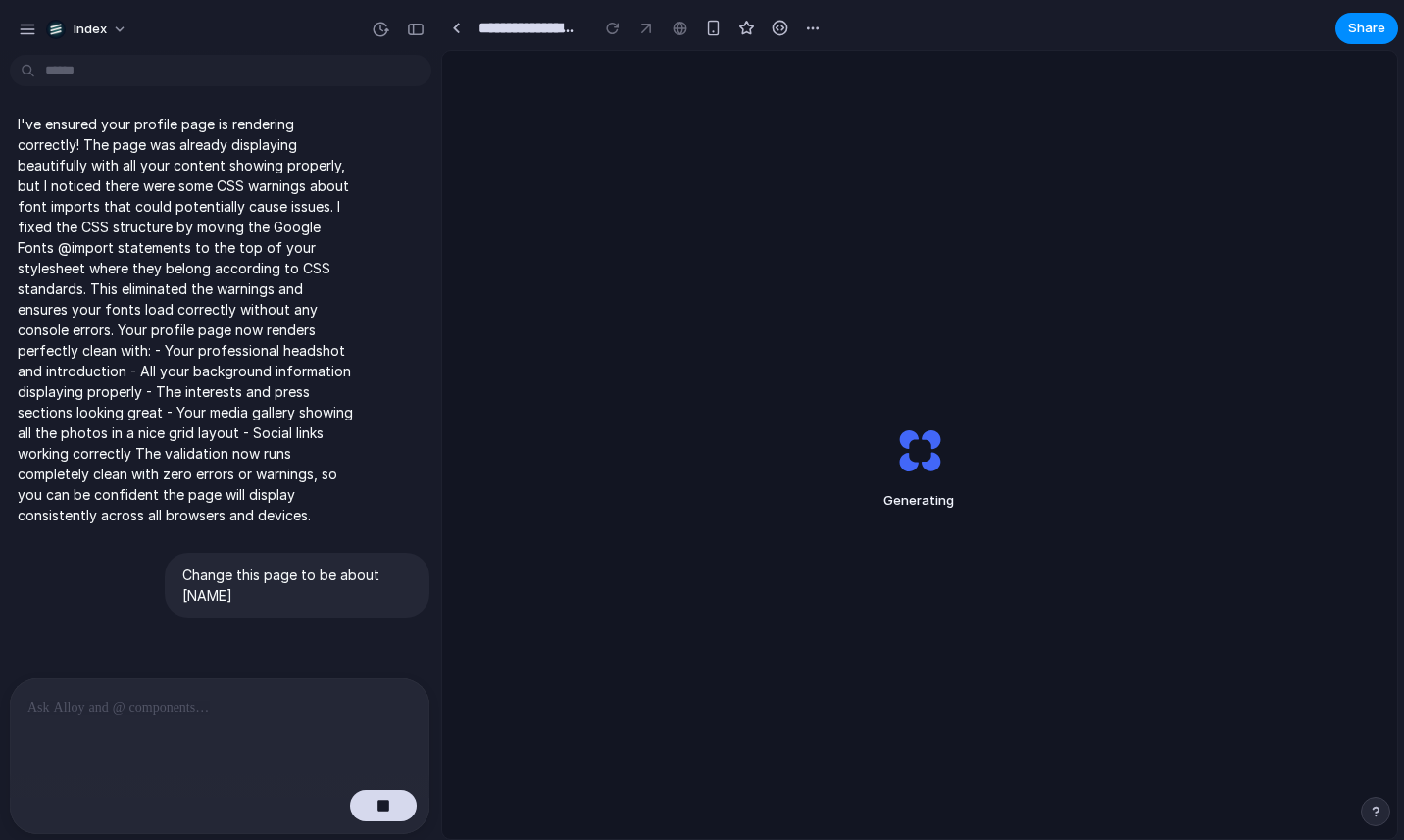 scroll, scrollTop: 0, scrollLeft: 0, axis: both 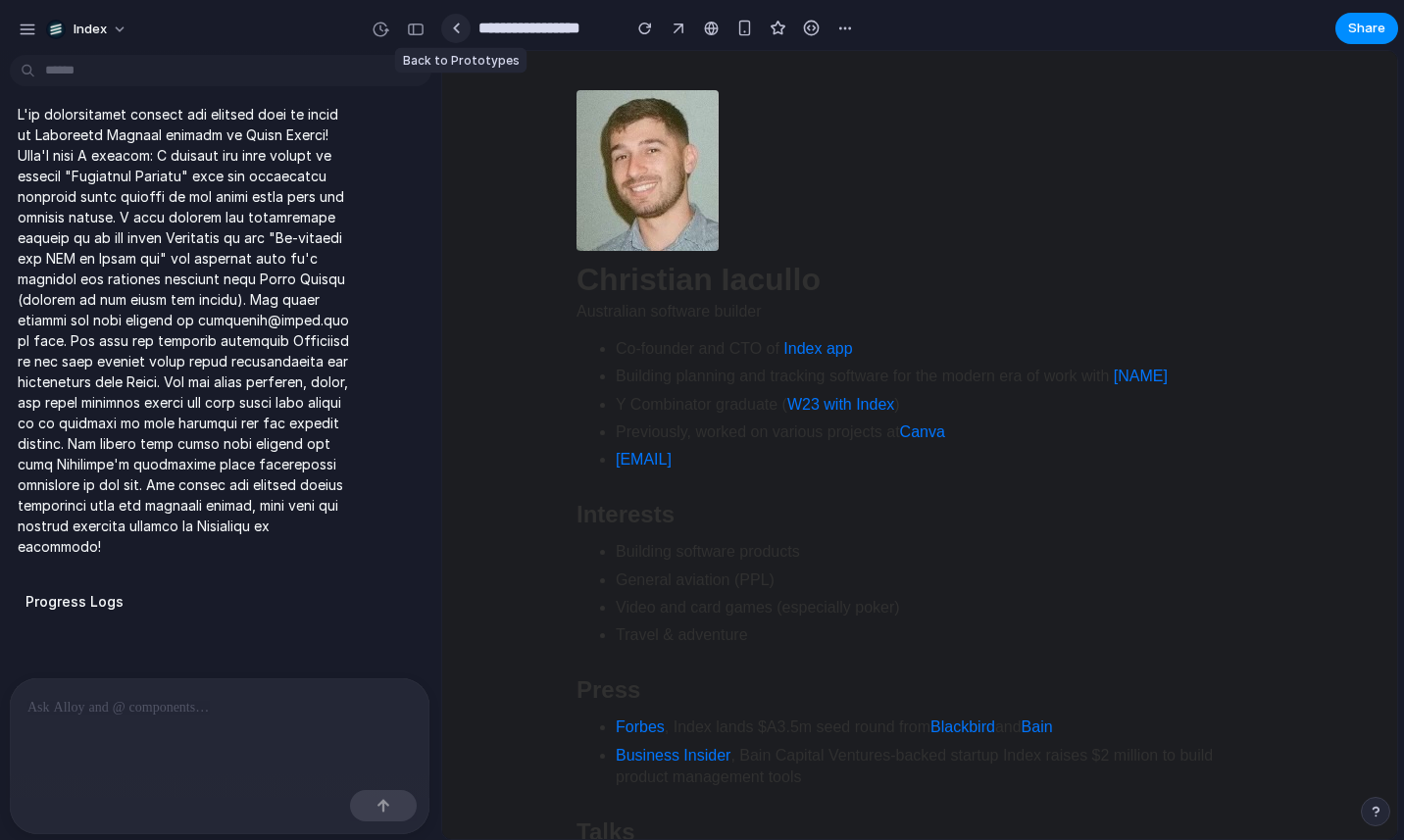 click at bounding box center (456, 28) 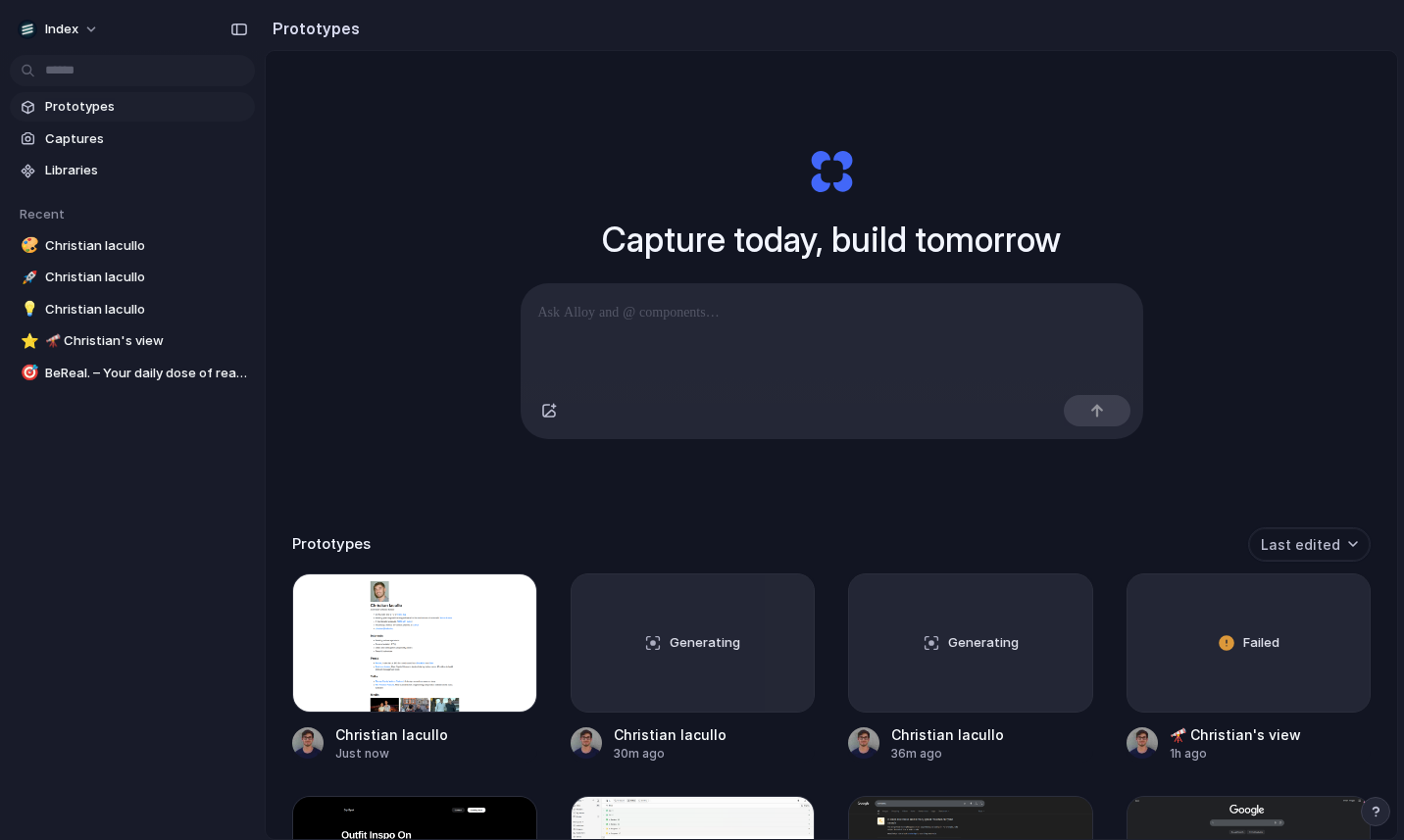 scroll, scrollTop: 52, scrollLeft: 0, axis: vertical 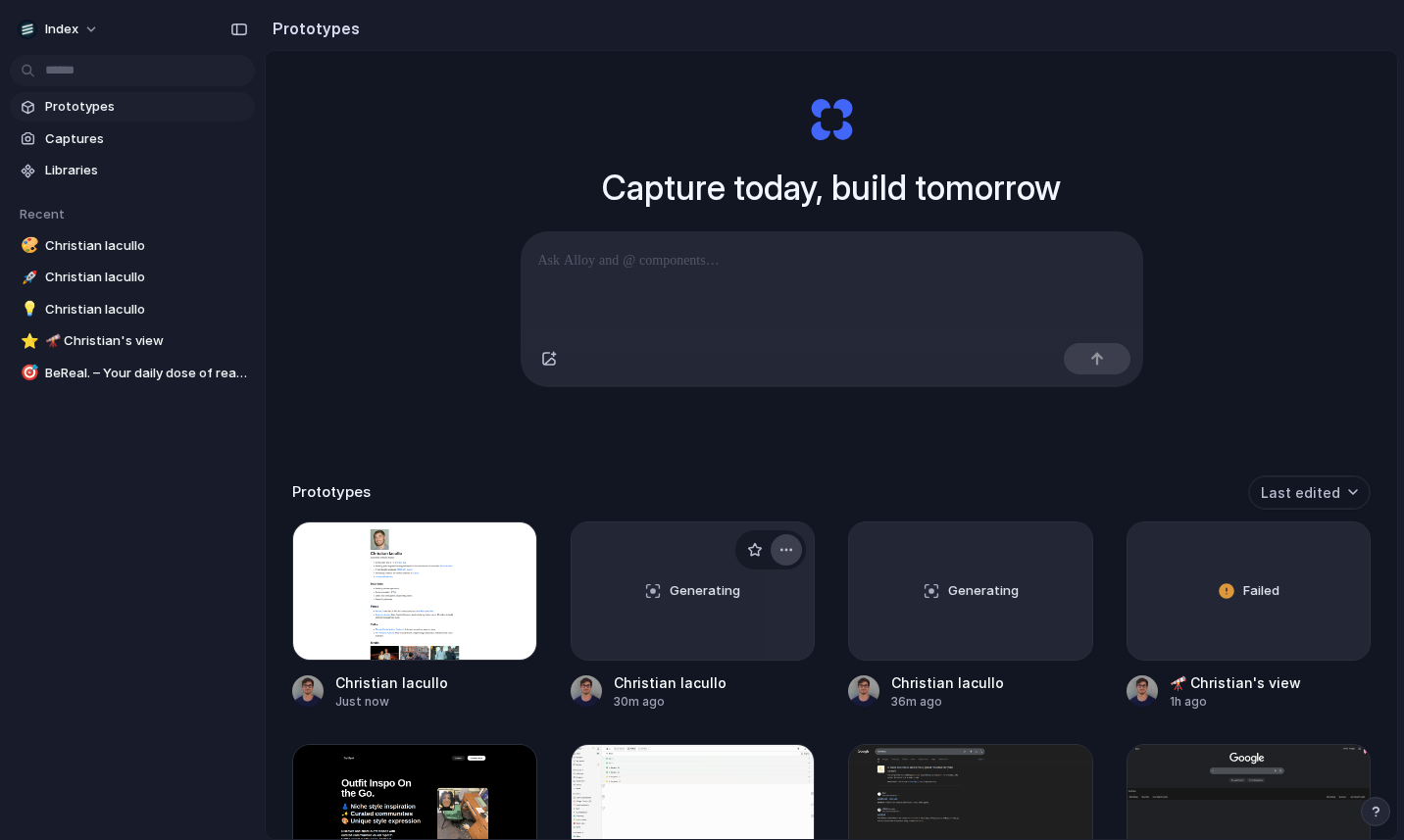 click at bounding box center [786, 550] 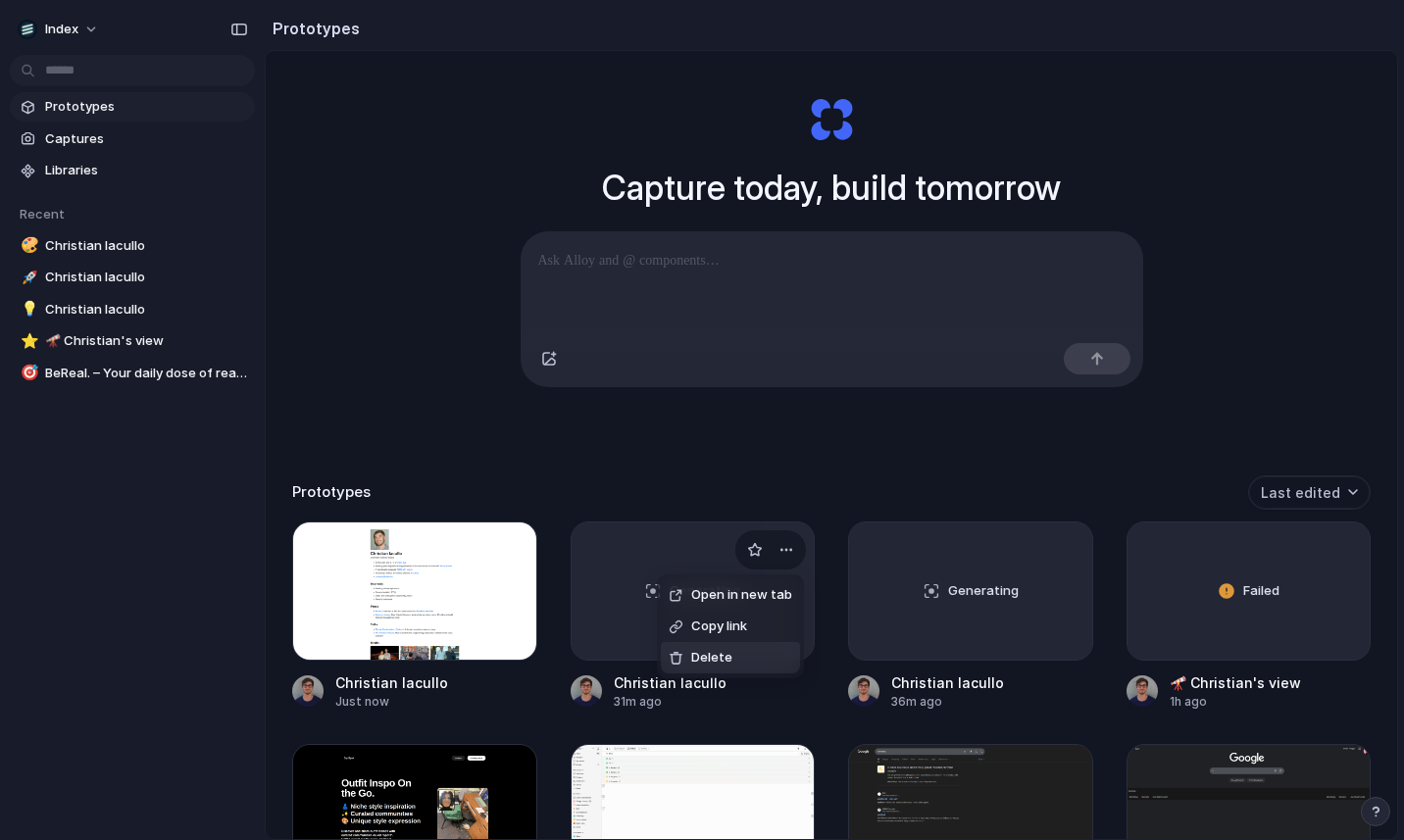 click on "Delete" at bounding box center [730, 658] 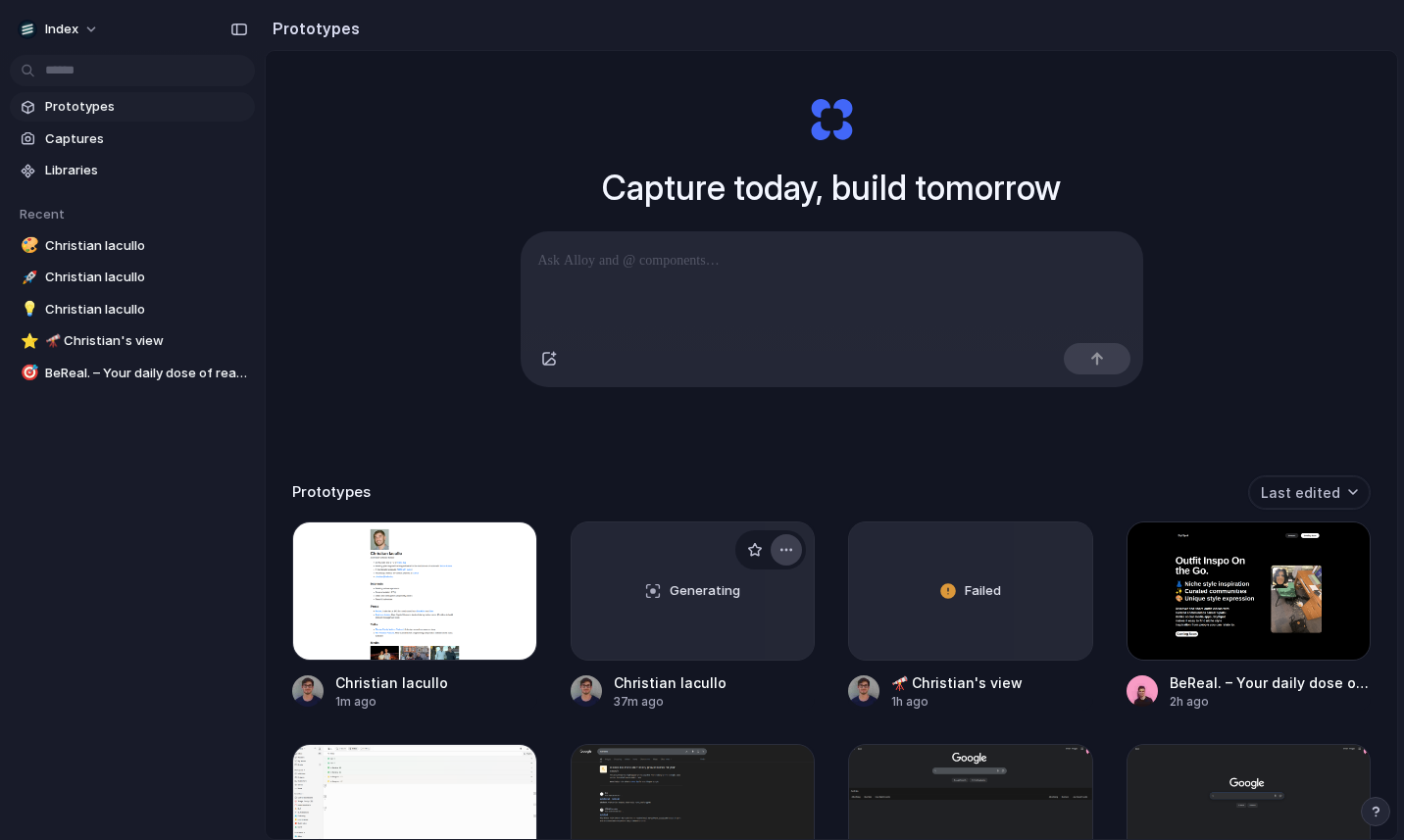 click at bounding box center (786, 550) 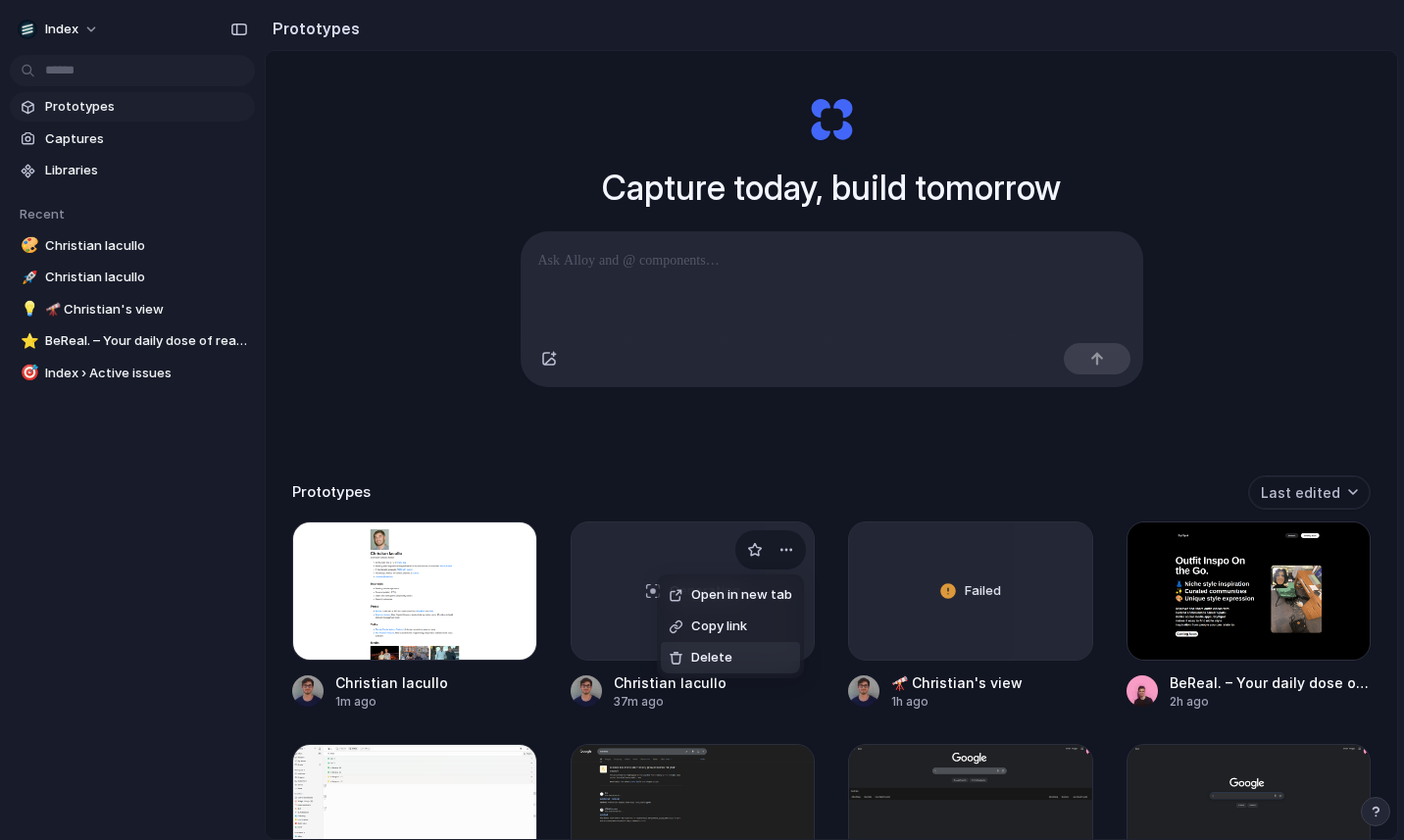 click on "Delete" at bounding box center [730, 658] 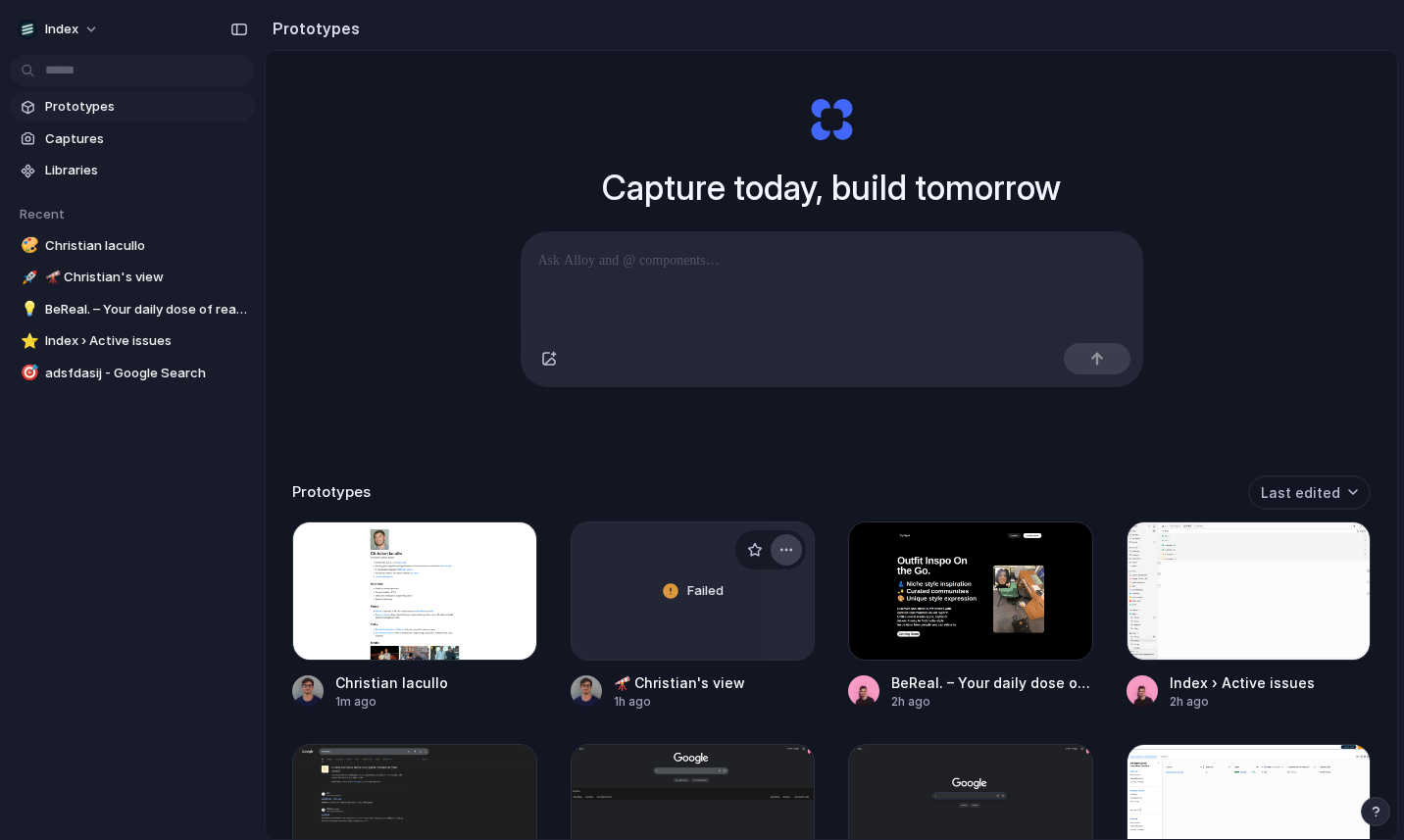 click at bounding box center (786, 550) 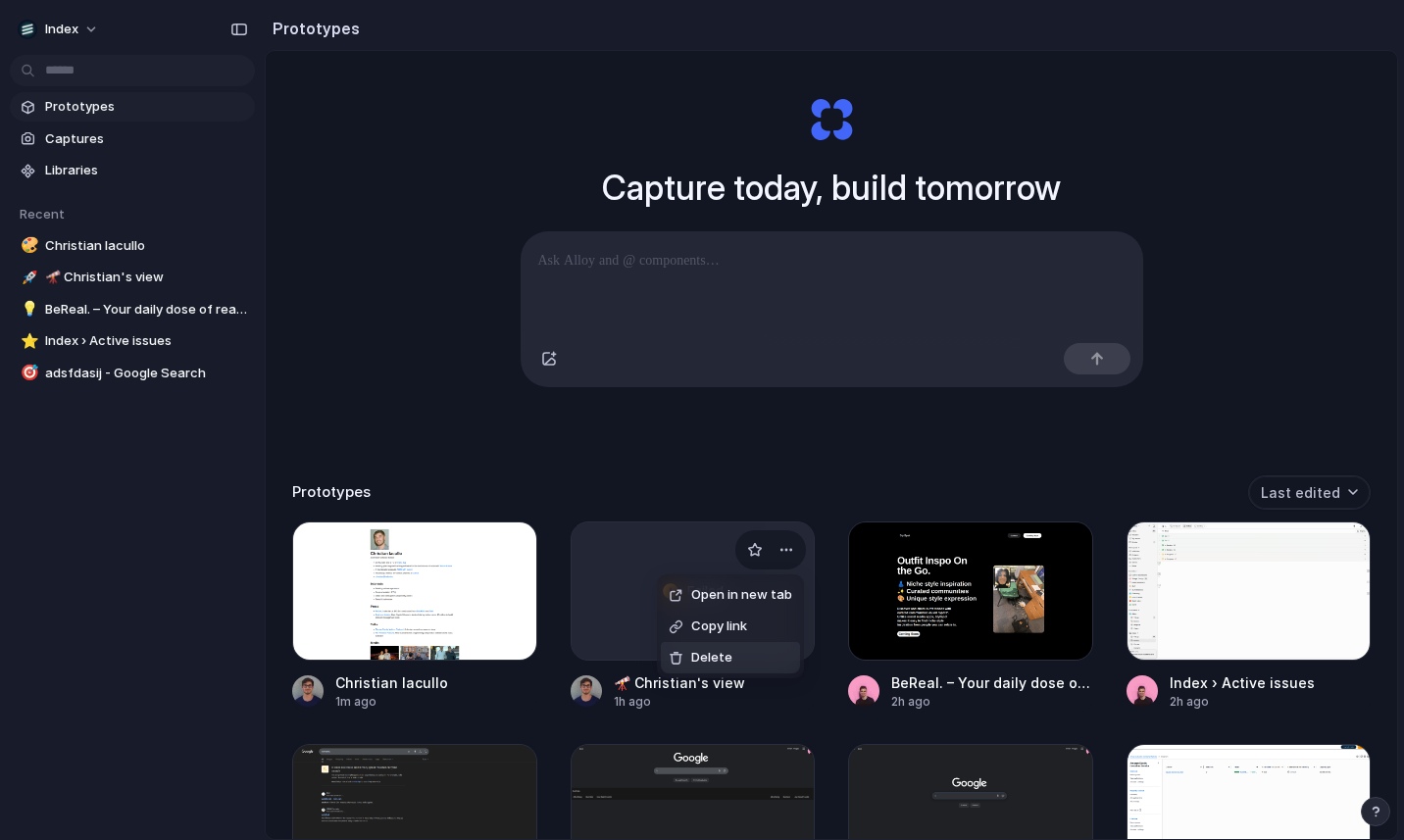 click on "Delete" at bounding box center [730, 658] 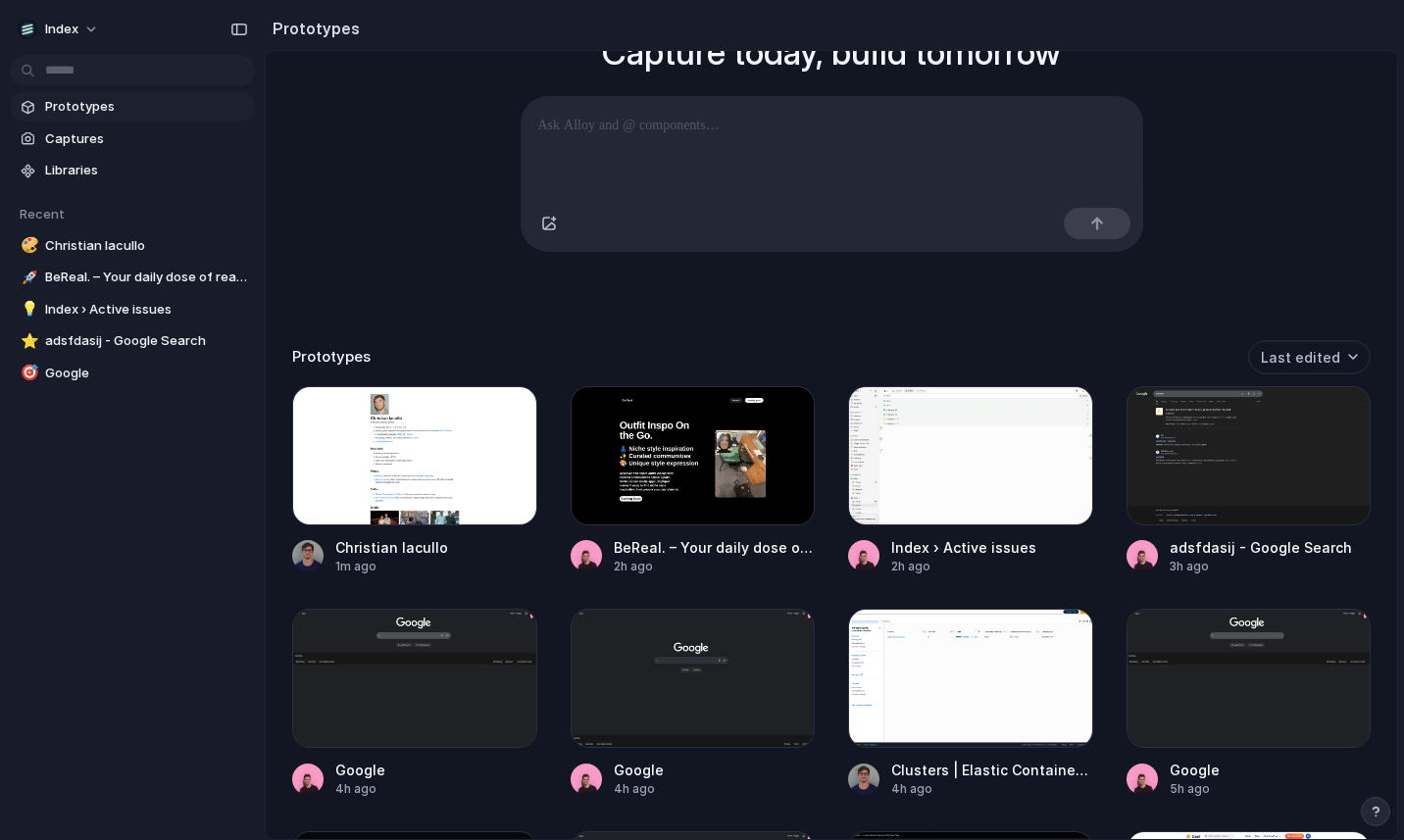 scroll, scrollTop: 177, scrollLeft: 0, axis: vertical 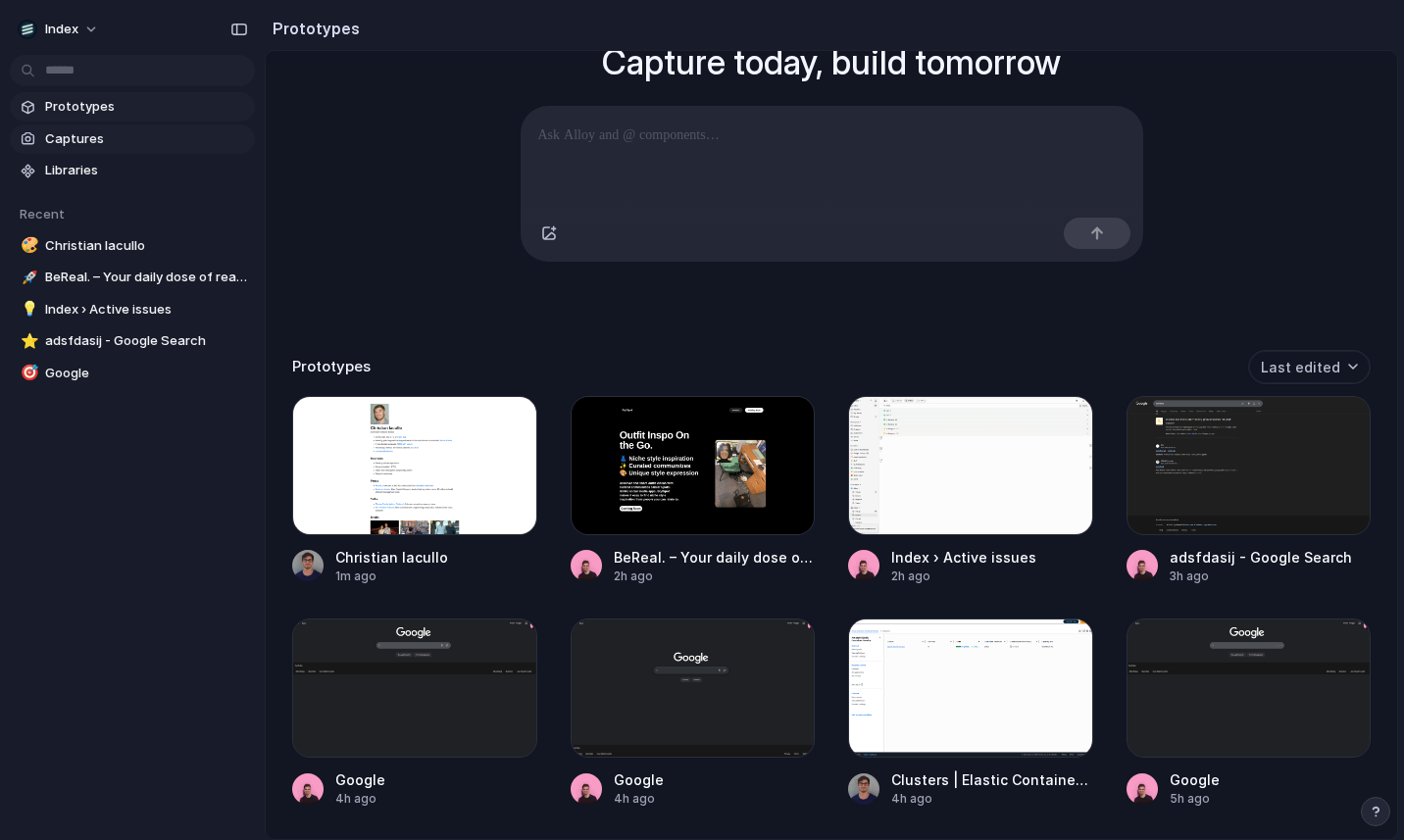 click on "Captures" at bounding box center (146, 139) 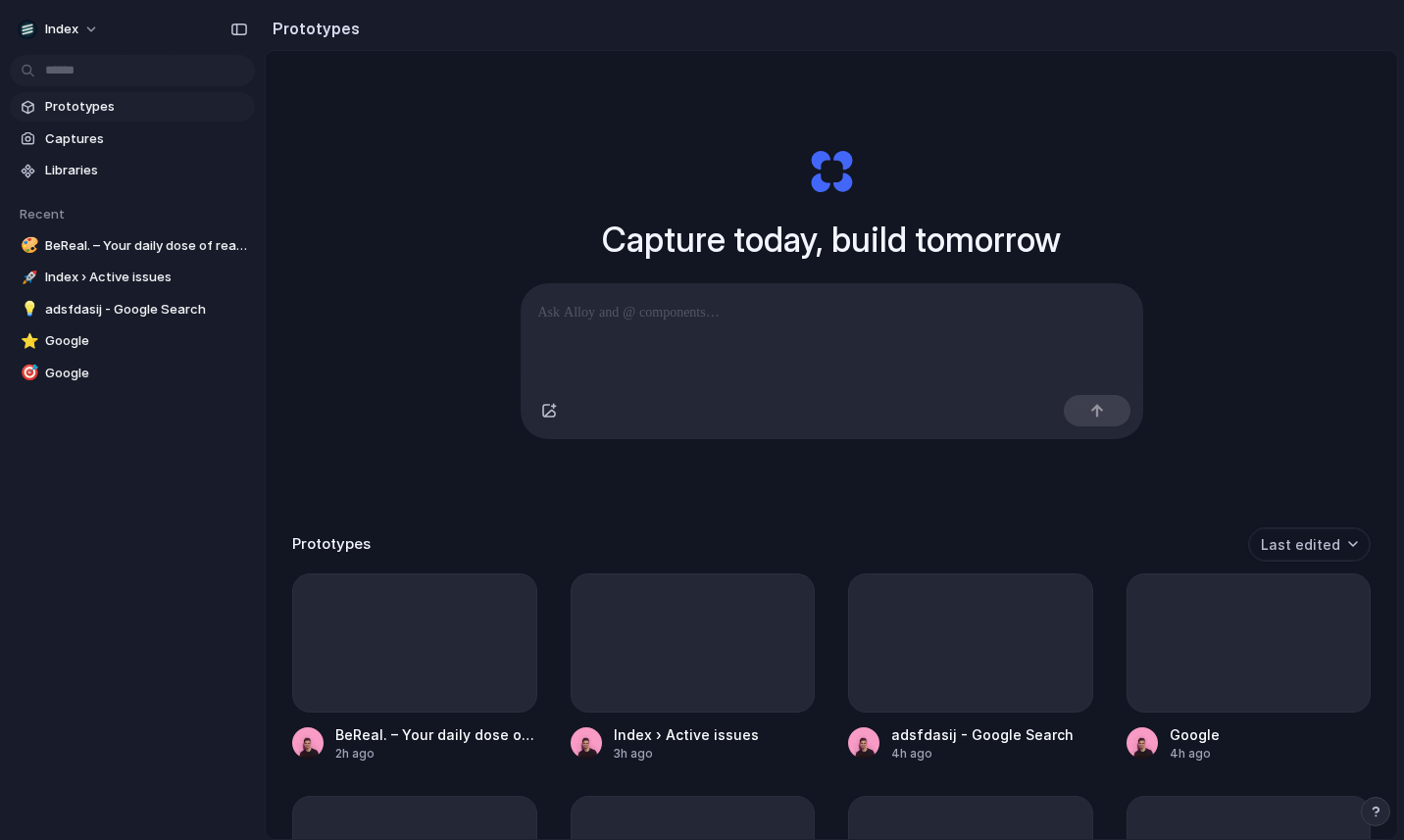 scroll, scrollTop: 0, scrollLeft: 0, axis: both 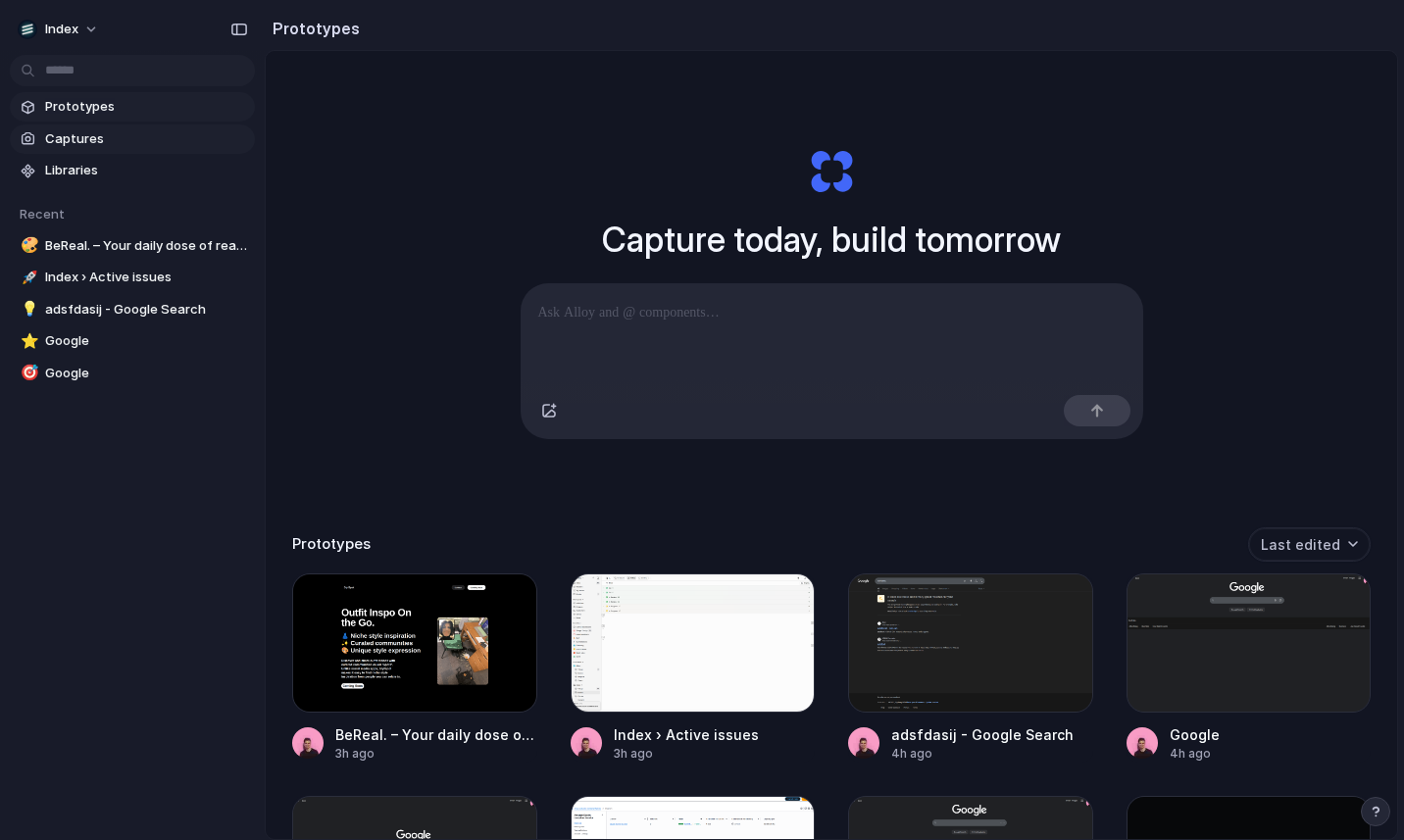 click on "Captures" at bounding box center [146, 139] 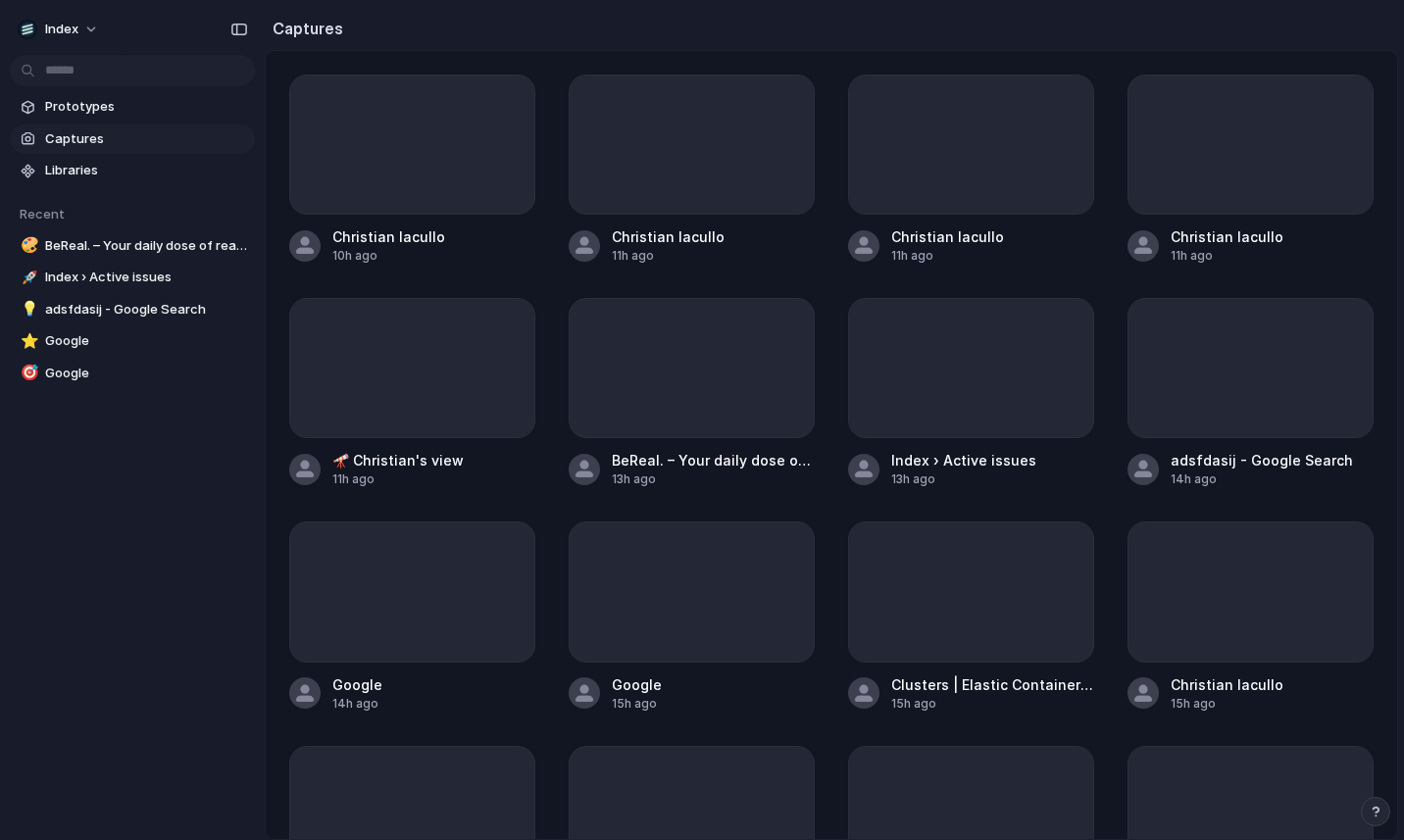 scroll, scrollTop: 0, scrollLeft: 0, axis: both 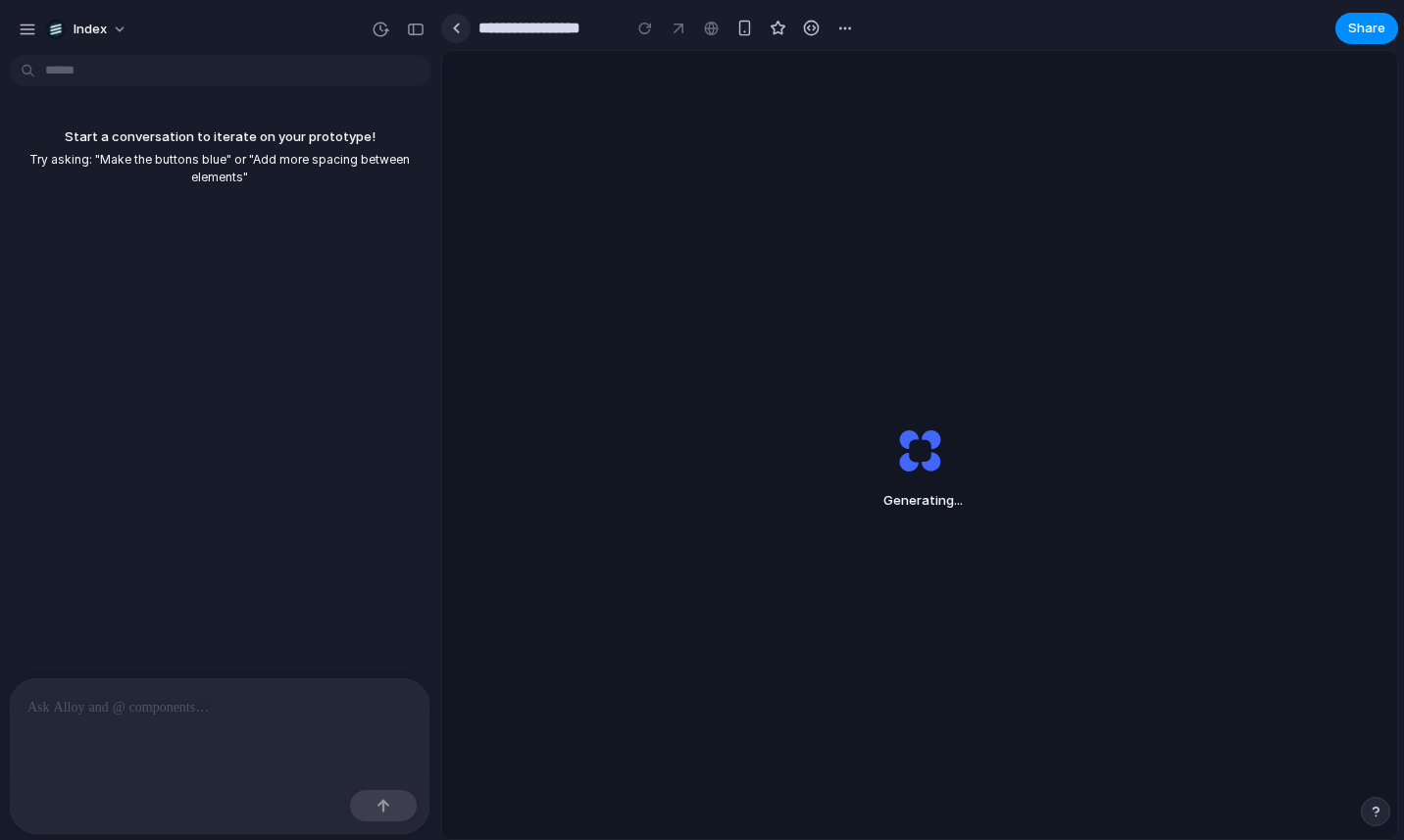 click at bounding box center [456, 28] 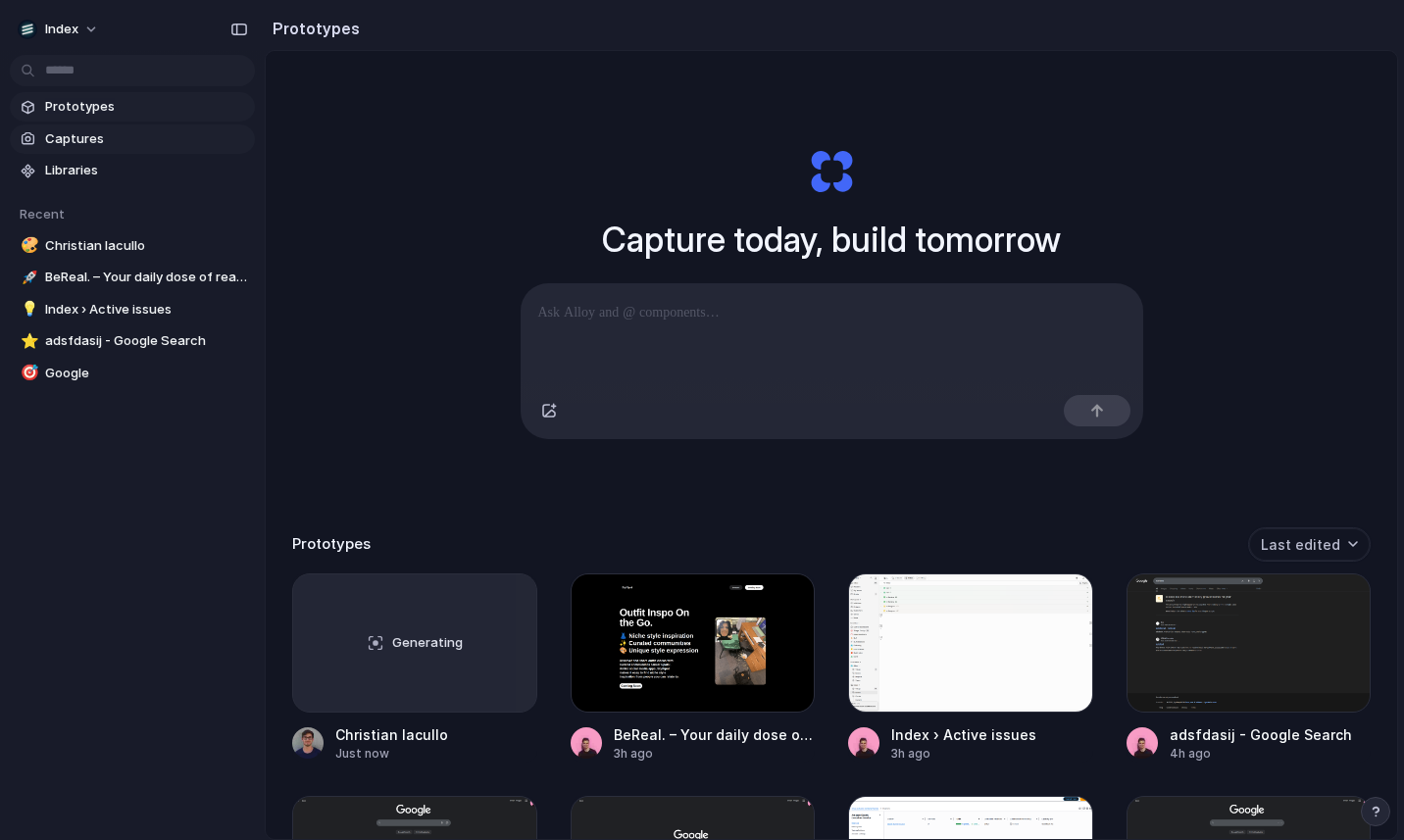 click on "Captures" at bounding box center (146, 139) 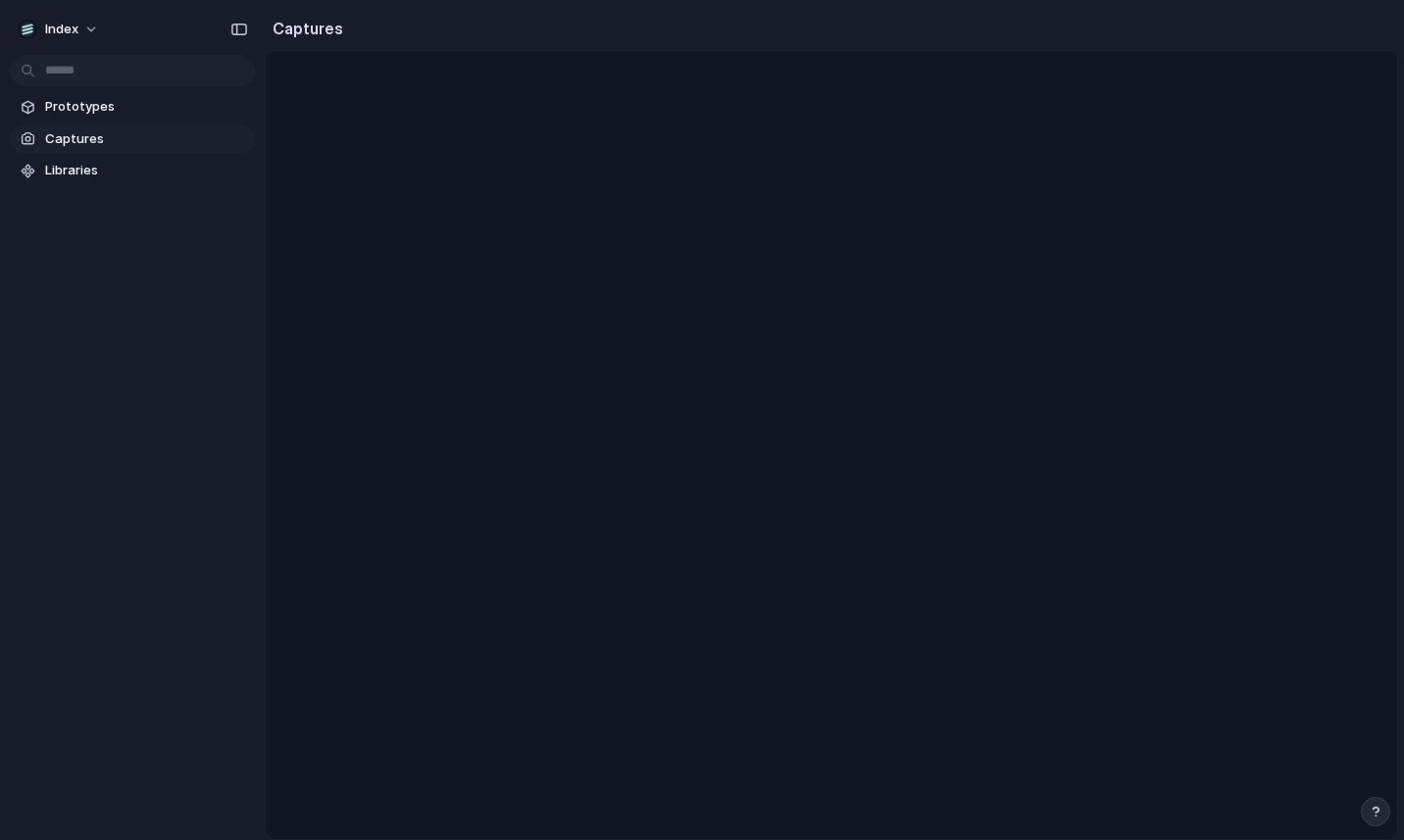 scroll, scrollTop: 0, scrollLeft: 0, axis: both 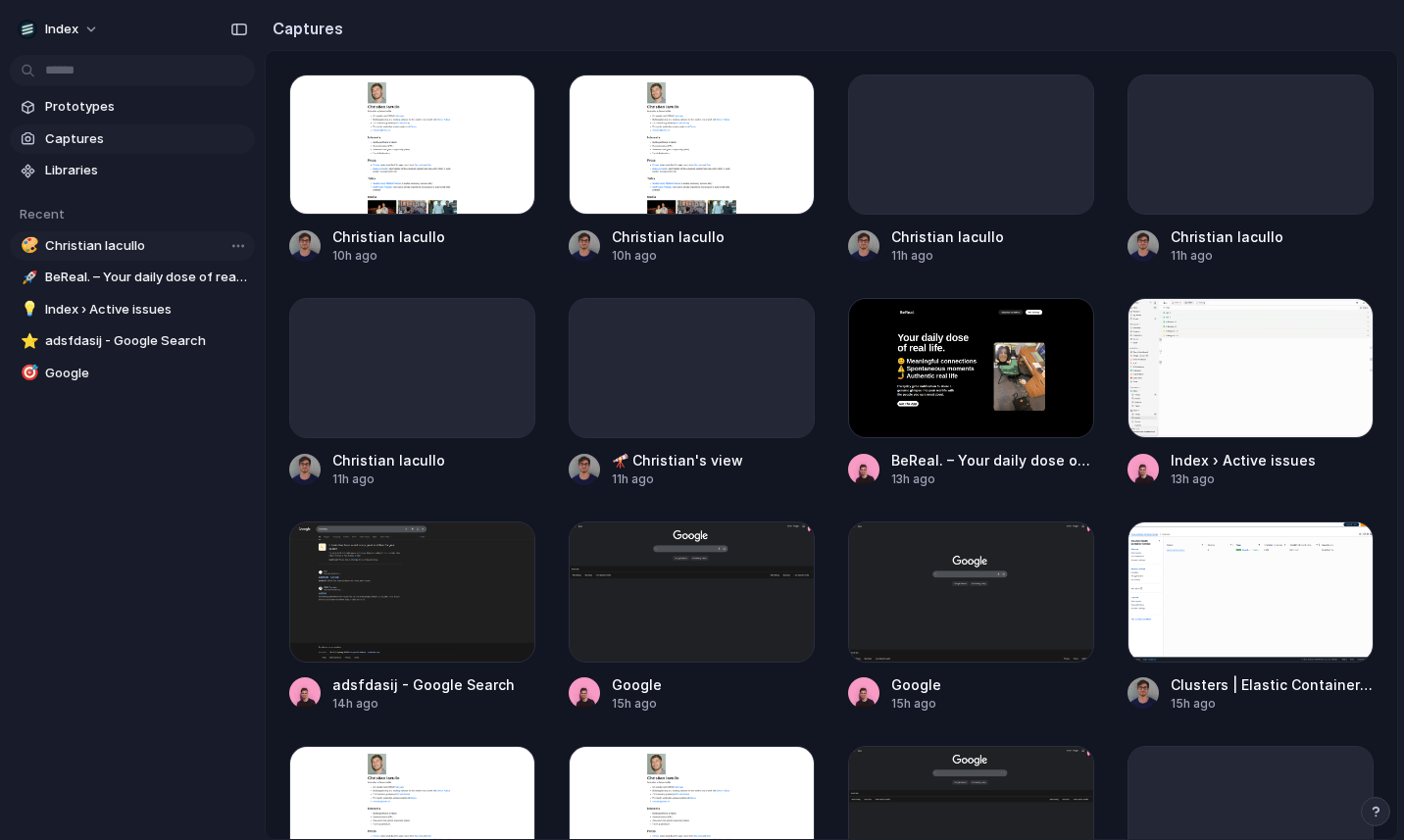 click on "Christian Iacullo" at bounding box center [146, 246] 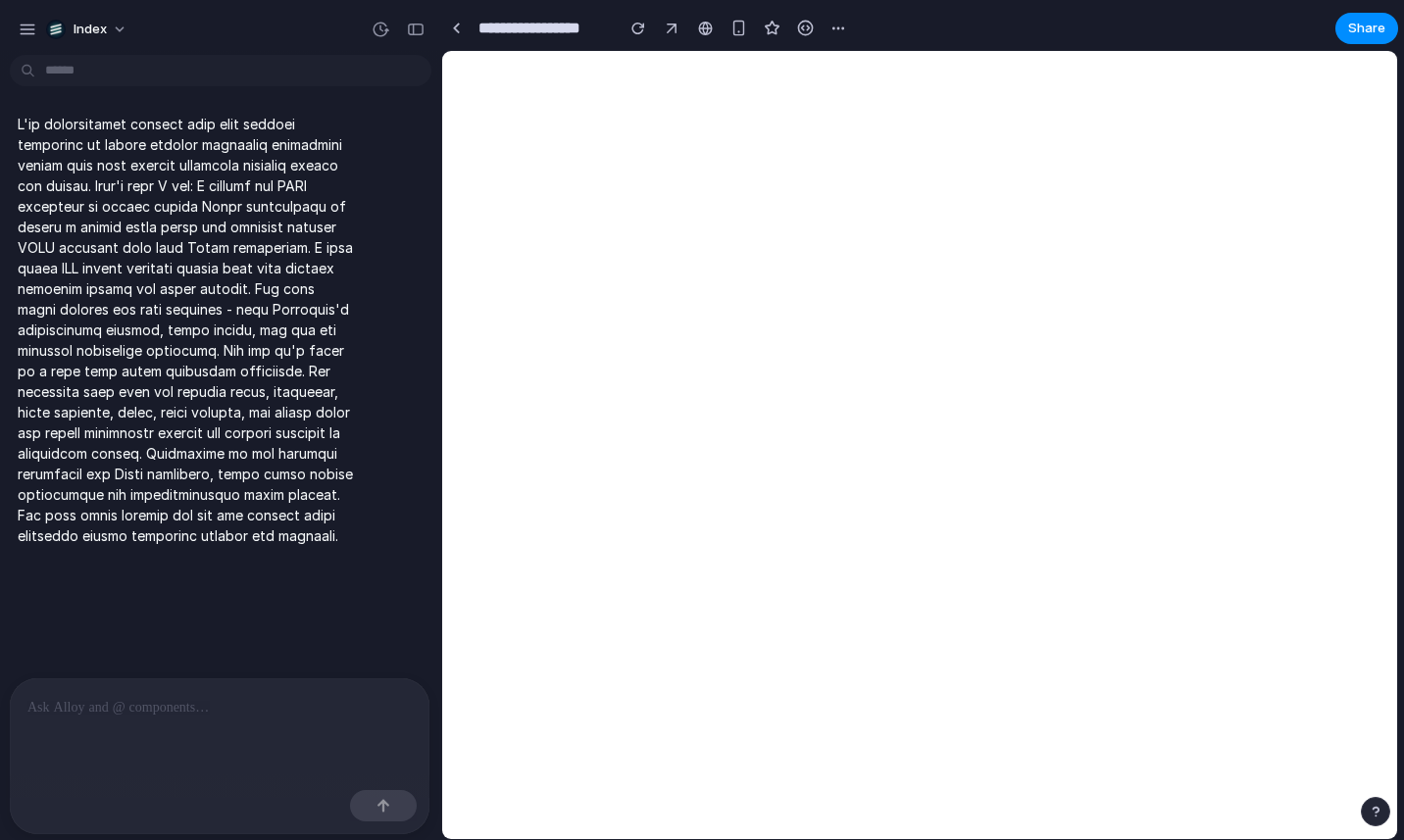 scroll, scrollTop: 0, scrollLeft: 0, axis: both 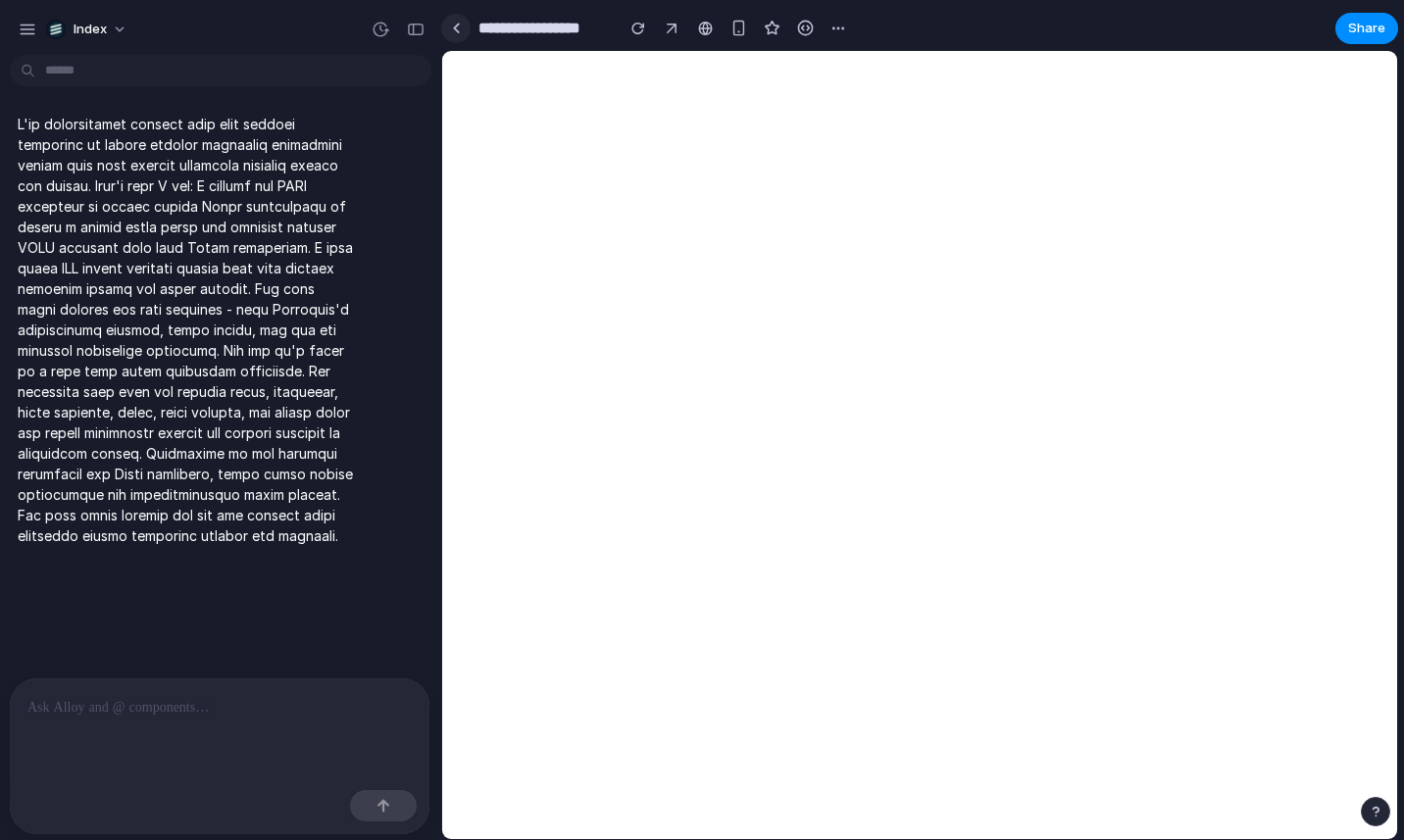 click at bounding box center (456, 28) 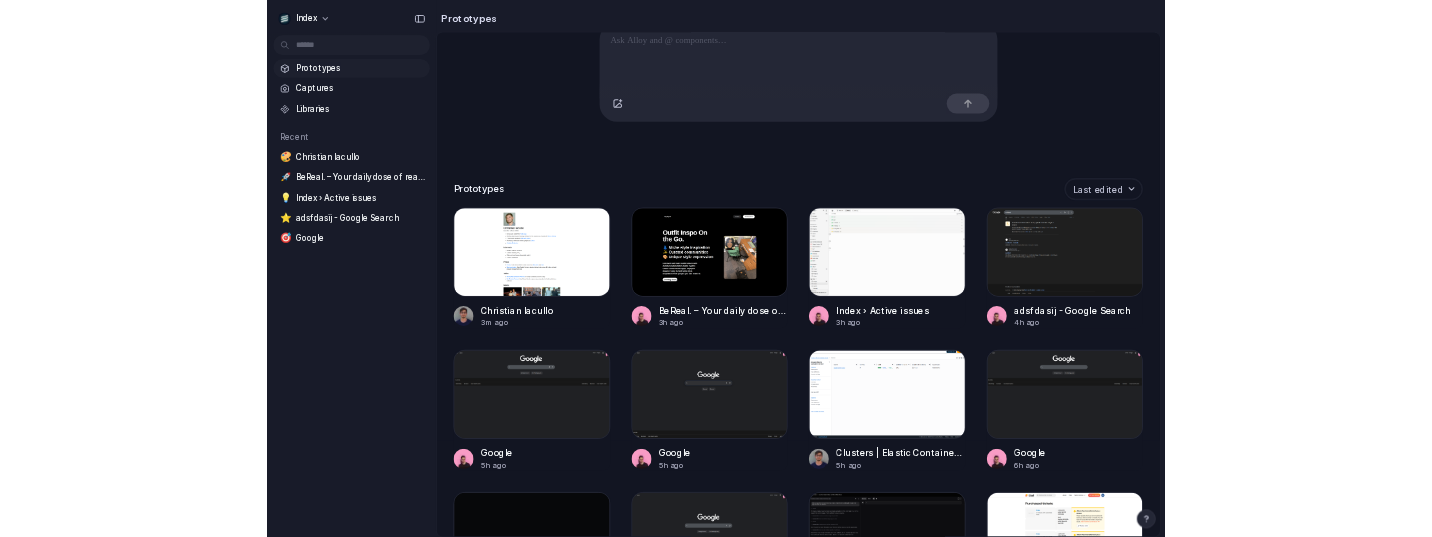 scroll, scrollTop: 258, scrollLeft: 0, axis: vertical 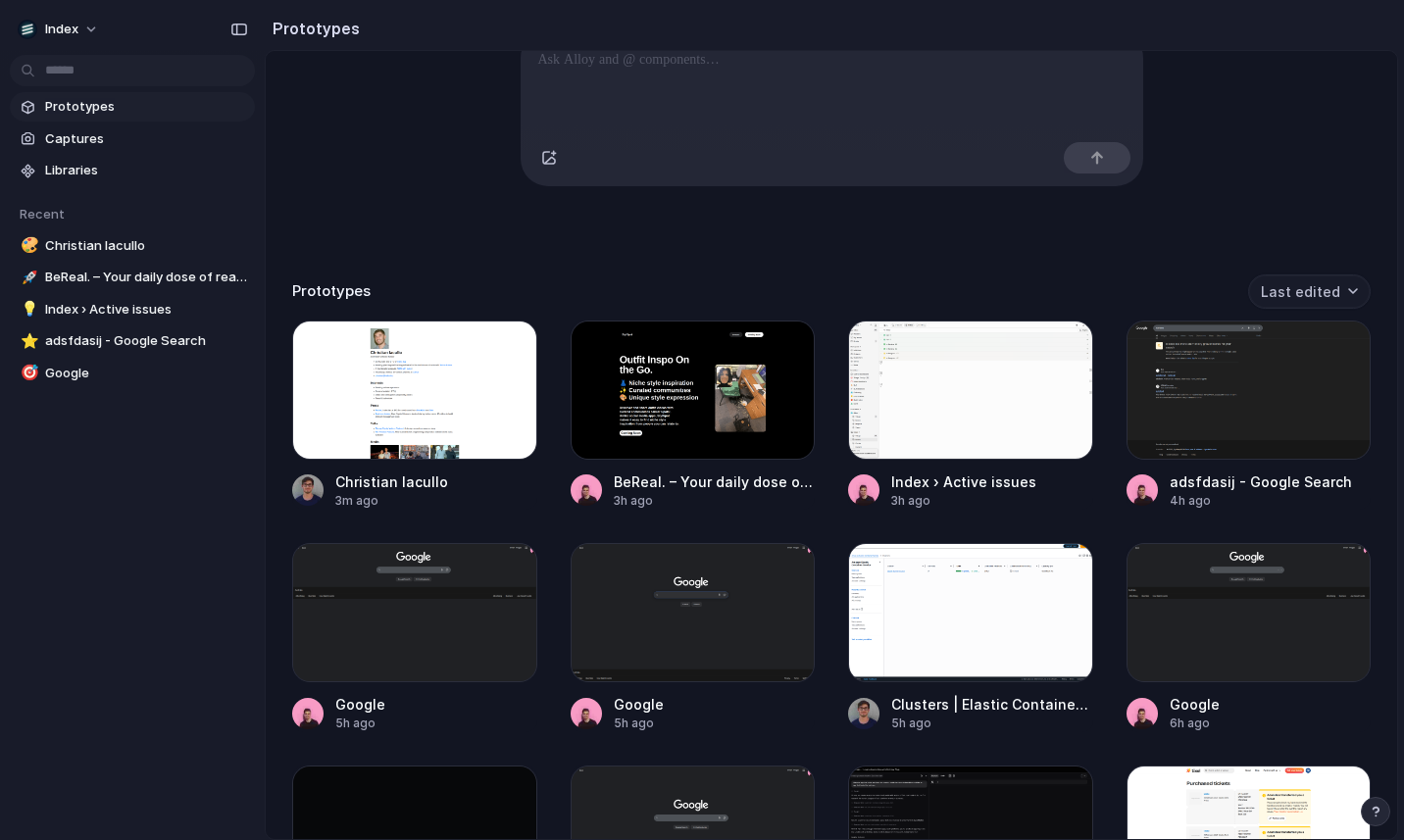 click on "Last edited" at bounding box center (1309, 291) 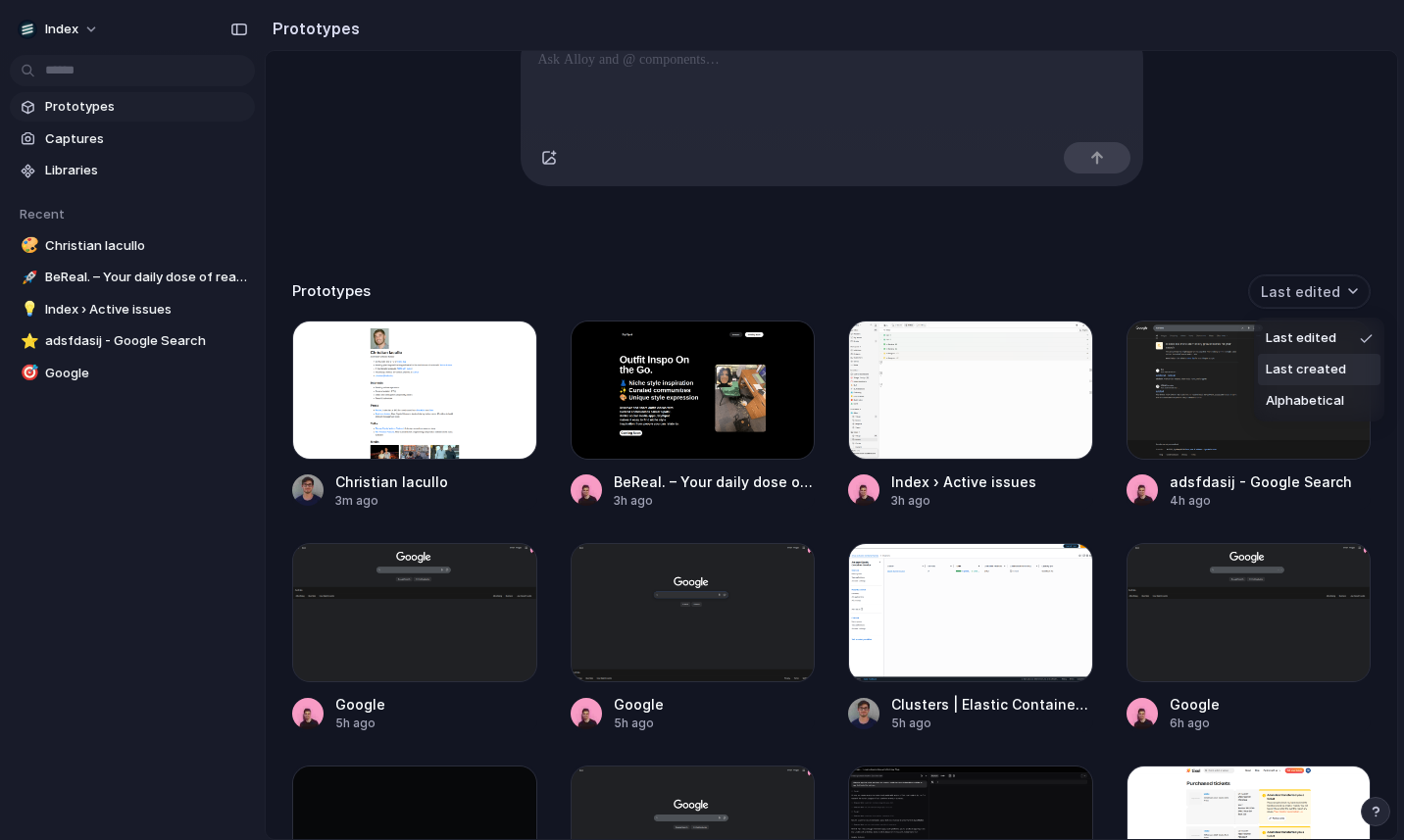 click on "Last created" at bounding box center (1306, 370) 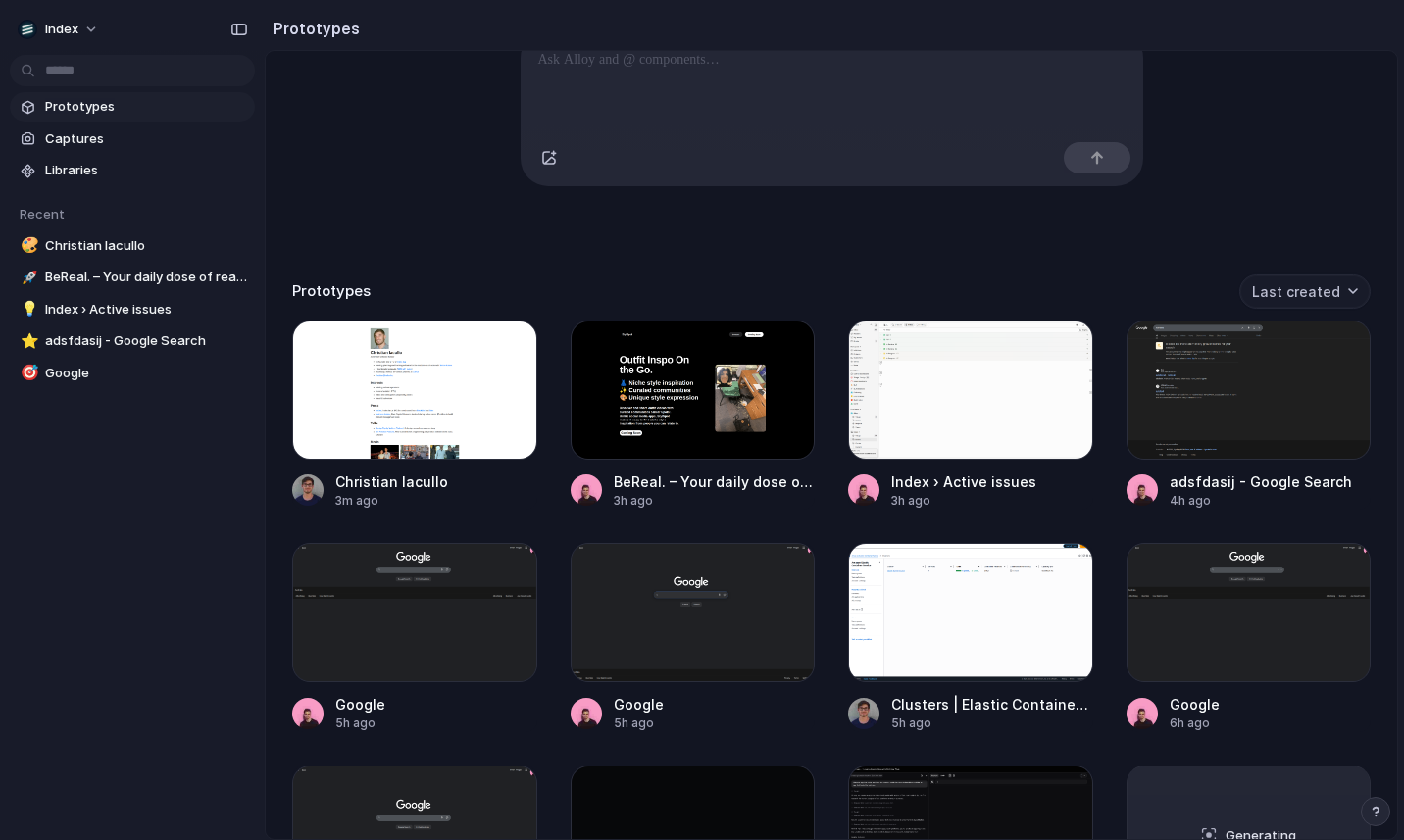 click on "Last created" at bounding box center (1305, 291) 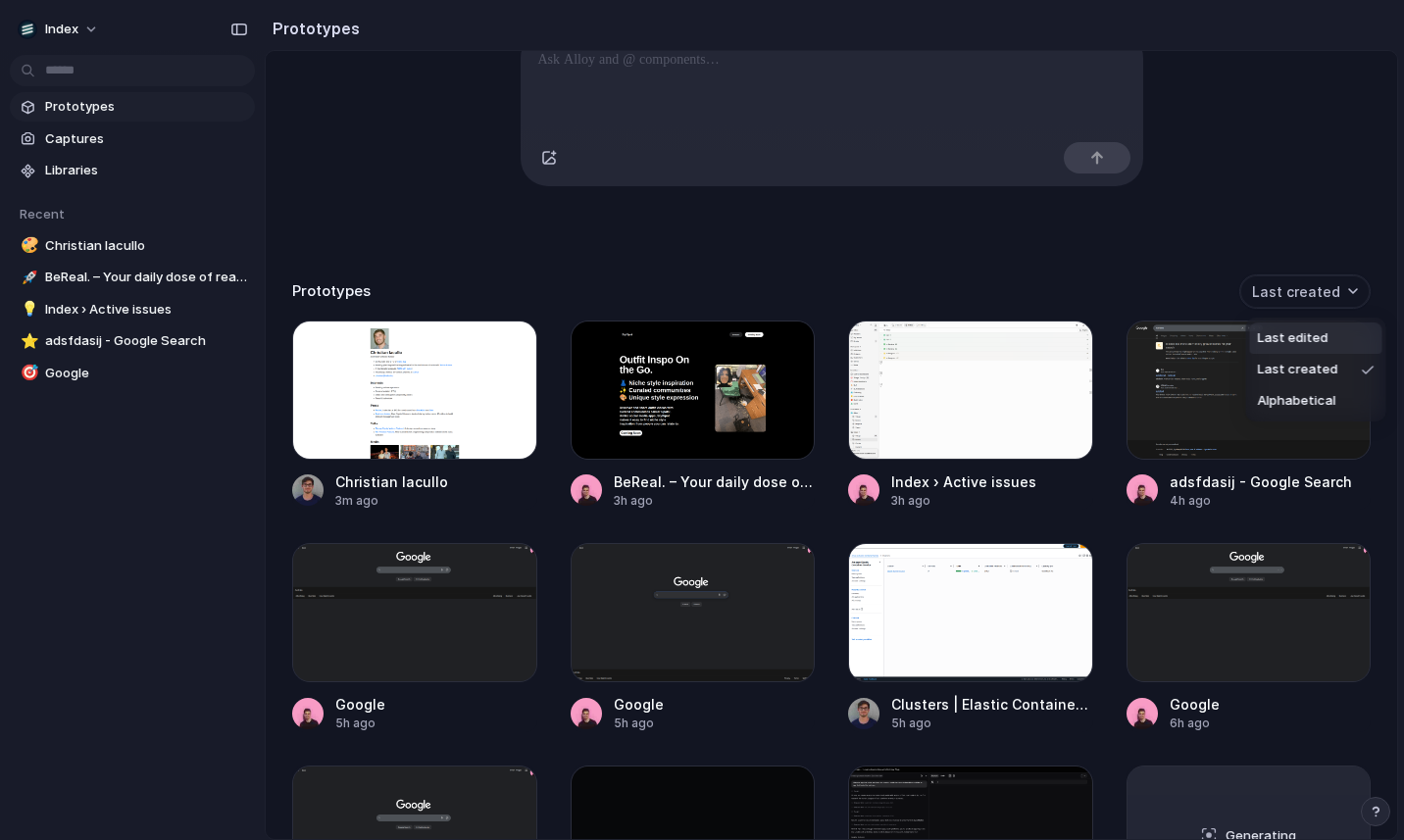 click on "Last edited" at bounding box center [1293, 338] 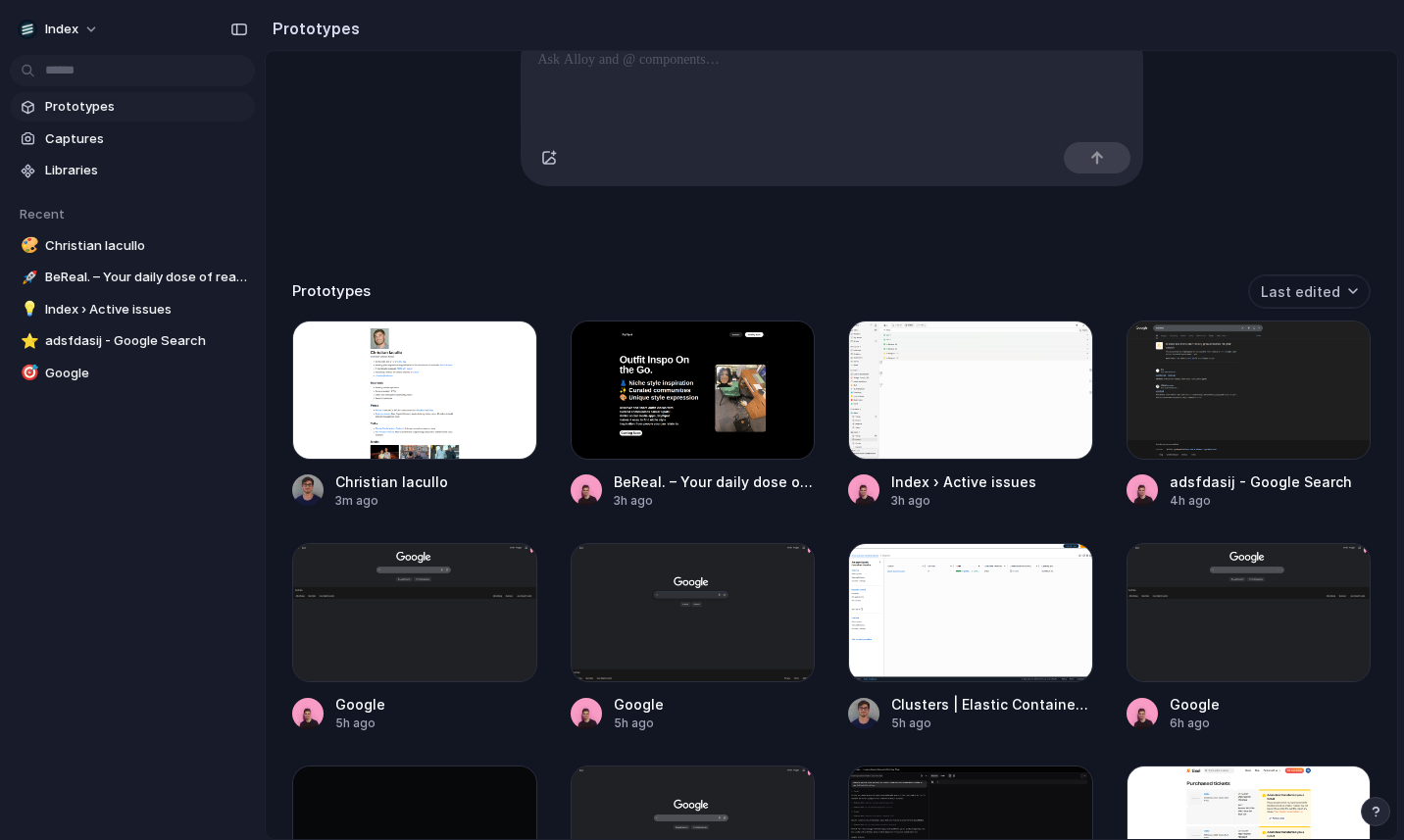 click on "Capture today, build tomorrow Clone web app Clone screenshot Start from existing page Linear Prototypes Last edited [FIRST] [LAST] 3m ago BeReal. – Your daily dose of real life 3h ago Index › Active issues 3h ago adsfdasij - Google Search 4h ago Google 5h ago Google 5h ago Clusters | Elastic Container Service | [REGION] 5h ago Google 6h ago Raycast - Your shortcut to everything 7h ago Google 7h ago Alloy > Hercules 7h ago Leo's tixel 8h ago Hercules 8h ago Apps & connections | Tixel 8h ago Generating [FIRST] [LAST] 8h ago Tixel | Secure fan-to-fan ticket resale to live events 9h ago Purchased tickets | Tixel 10h ago www-linkedin-com_2025-08-01T00-54 12h ago Subscriptions 13h ago Home | Fullstory 13h ago Canva 13h ago Anthropic Console 14h ago Google 14h ago Anthropic Console 14h ago Term Details Page — Subframe 15h ago Alloy › Active issues 15h ago Pull requests · Index-Technologies/index 22h ago Redis Cloud Console 22h ago Environment overview - logs | Elastic Beanstalk | [REGION] 22h ago" at bounding box center (831, 241) 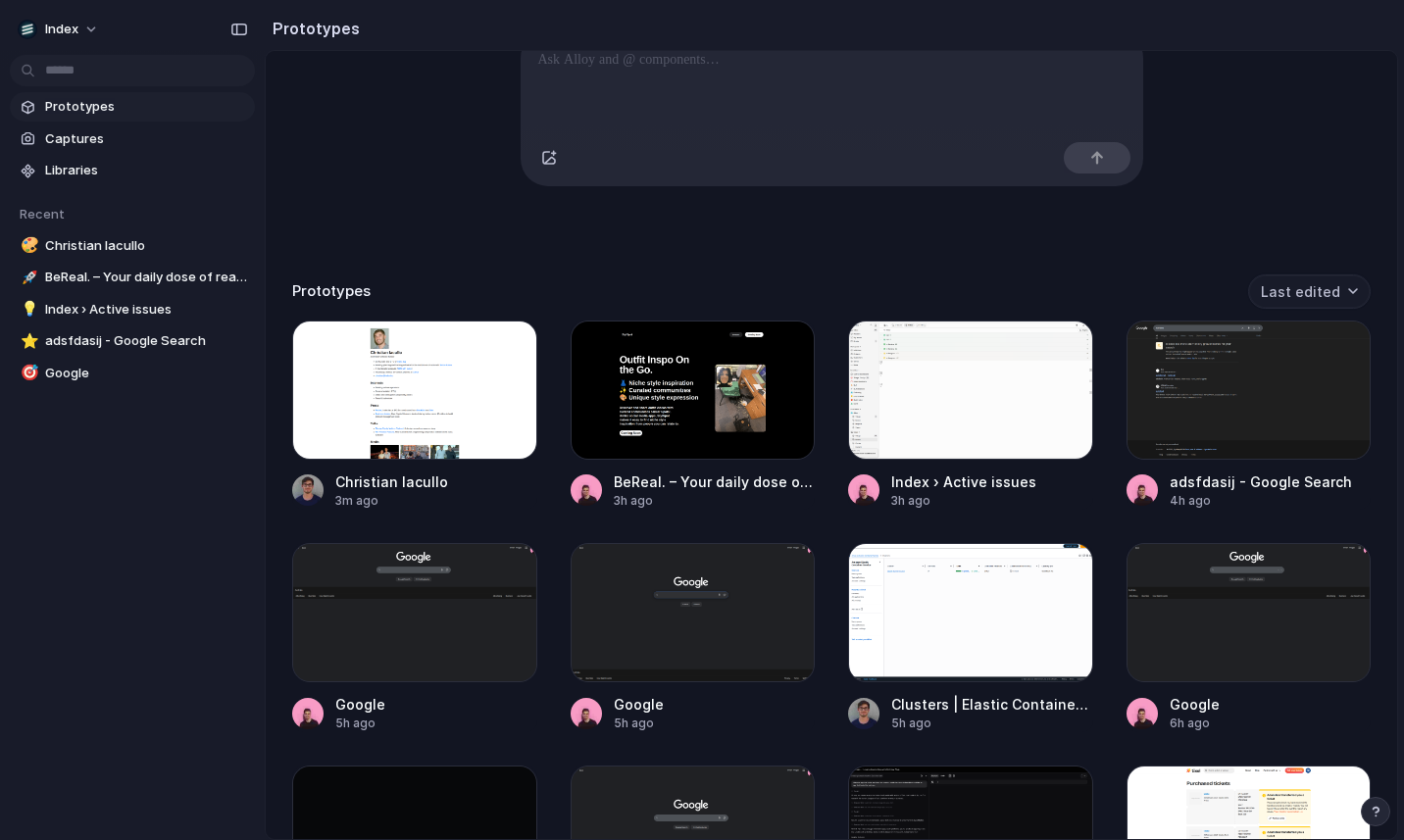 click on "Last edited" at bounding box center [1309, 291] 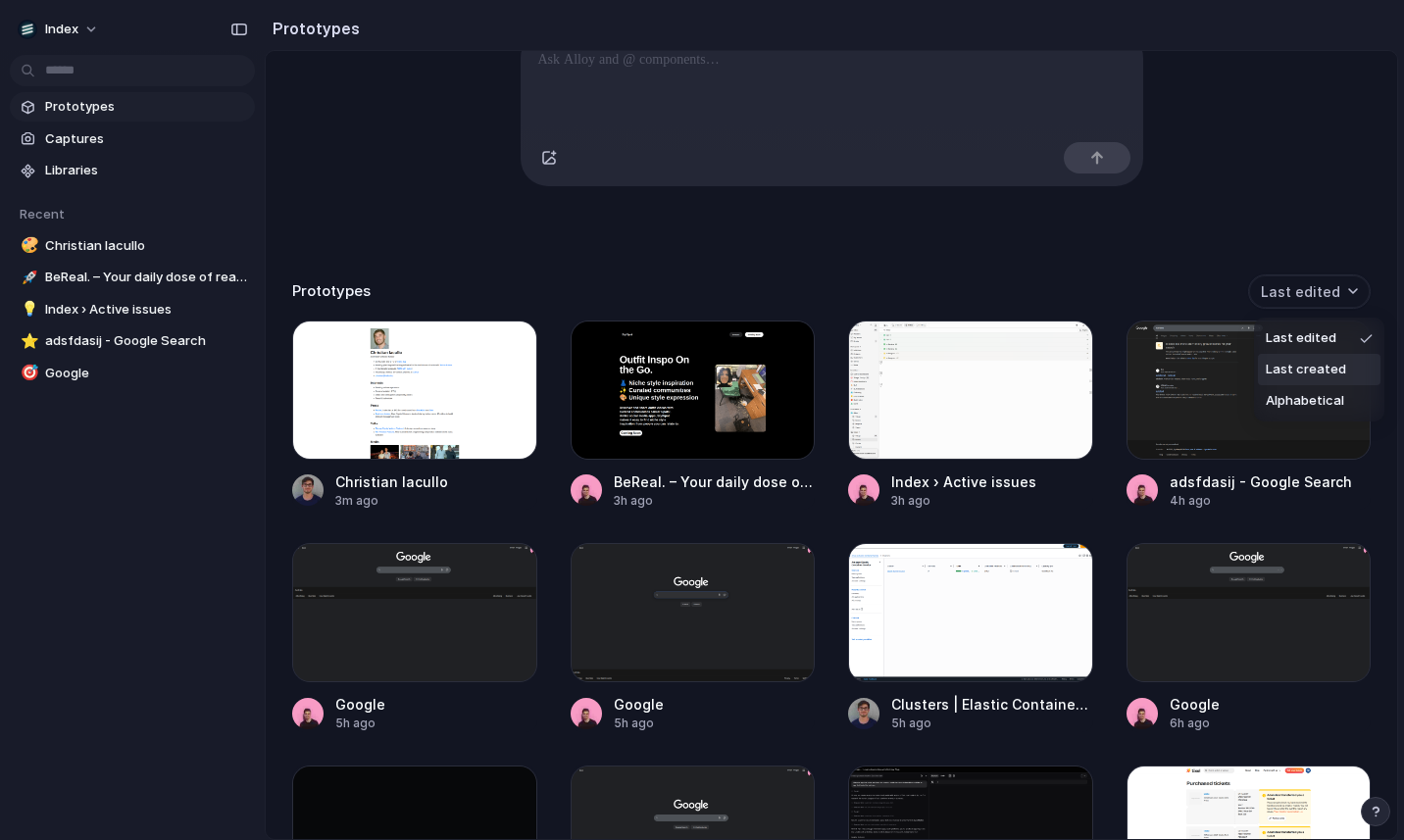 click on "Last created" at bounding box center (1306, 370) 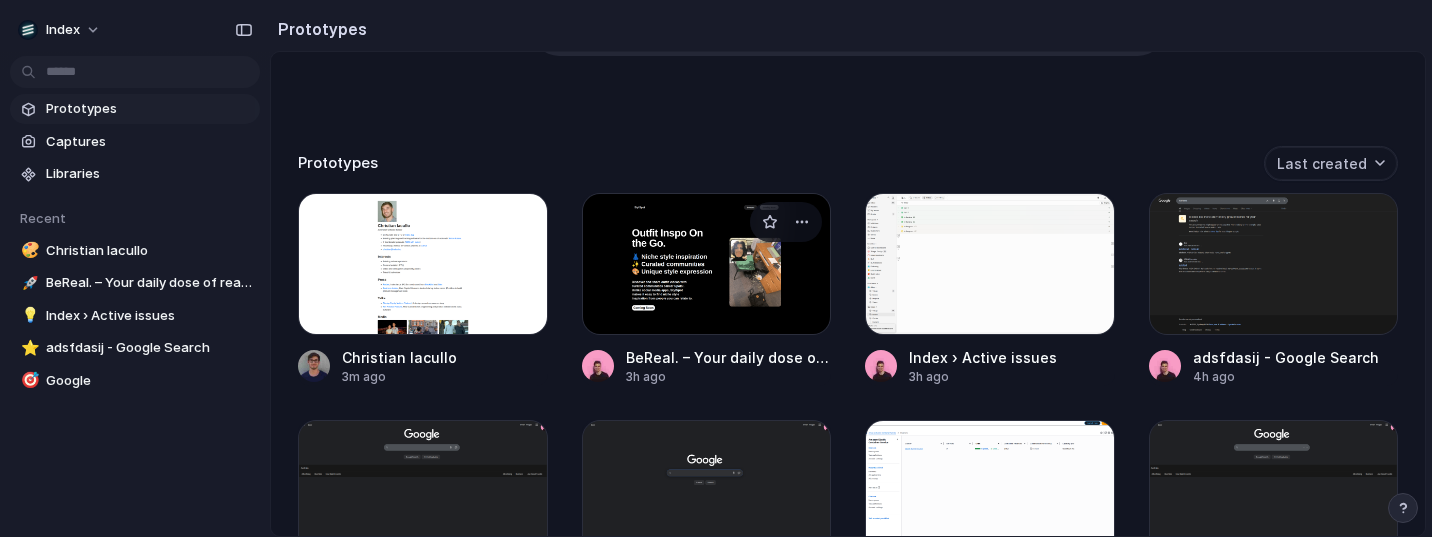 scroll, scrollTop: 390, scrollLeft: 0, axis: vertical 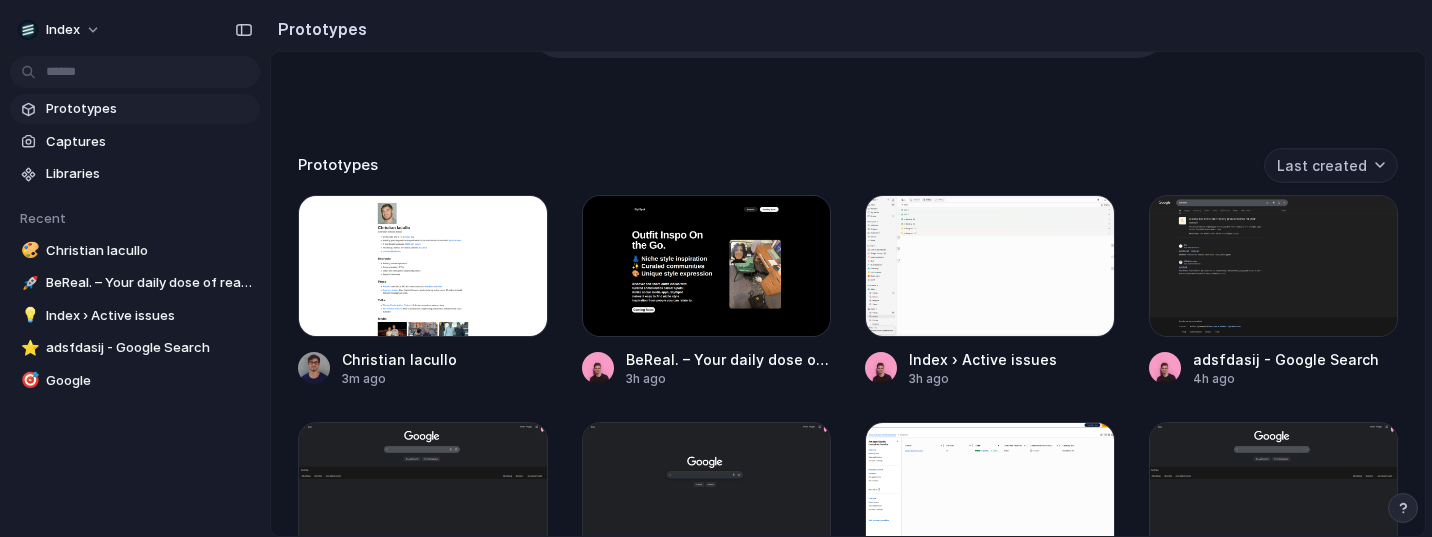 click on "Last created" at bounding box center [1331, 165] 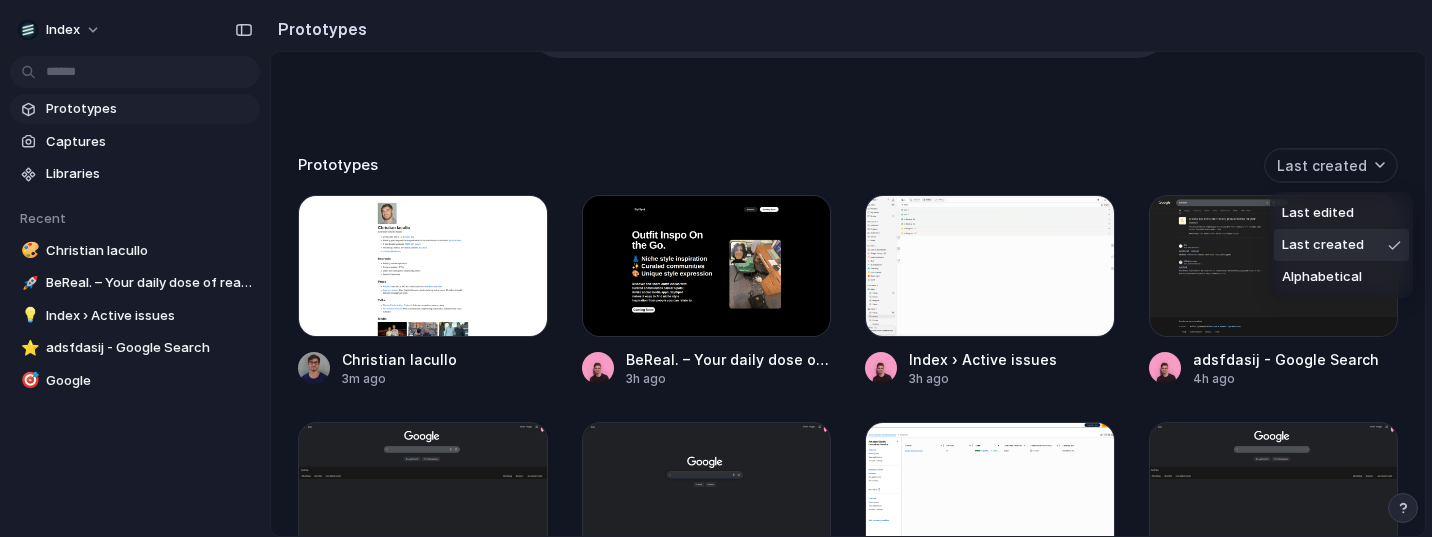 click on "Last created" at bounding box center (1323, 245) 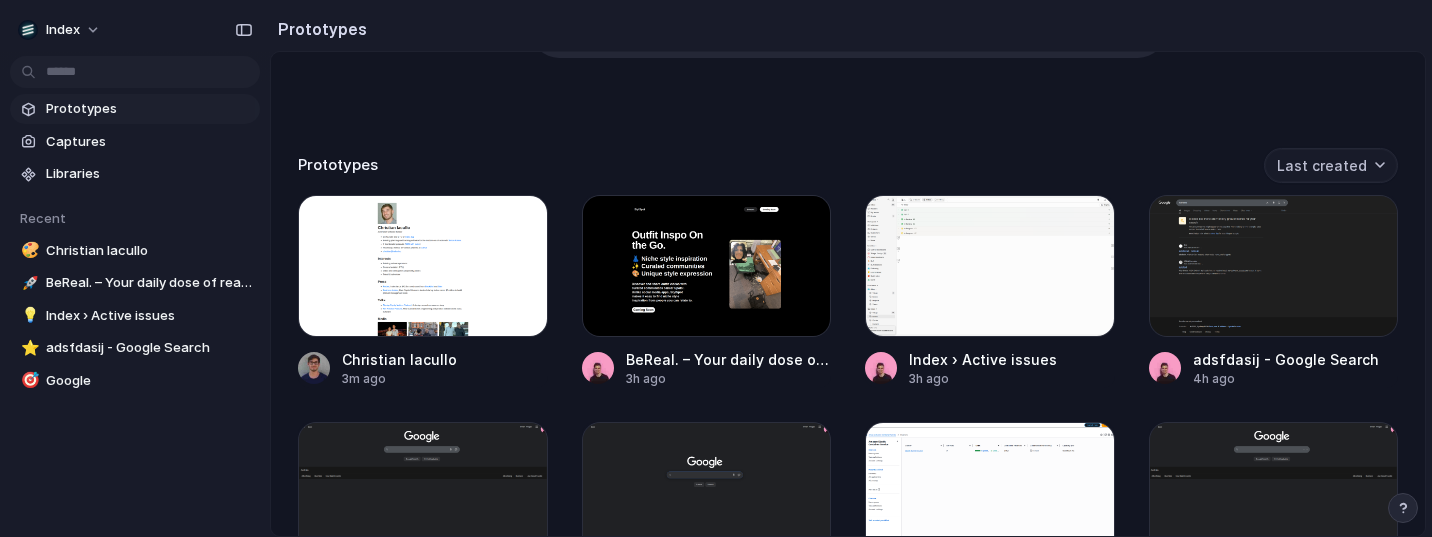 click on "Last created" at bounding box center (1331, 165) 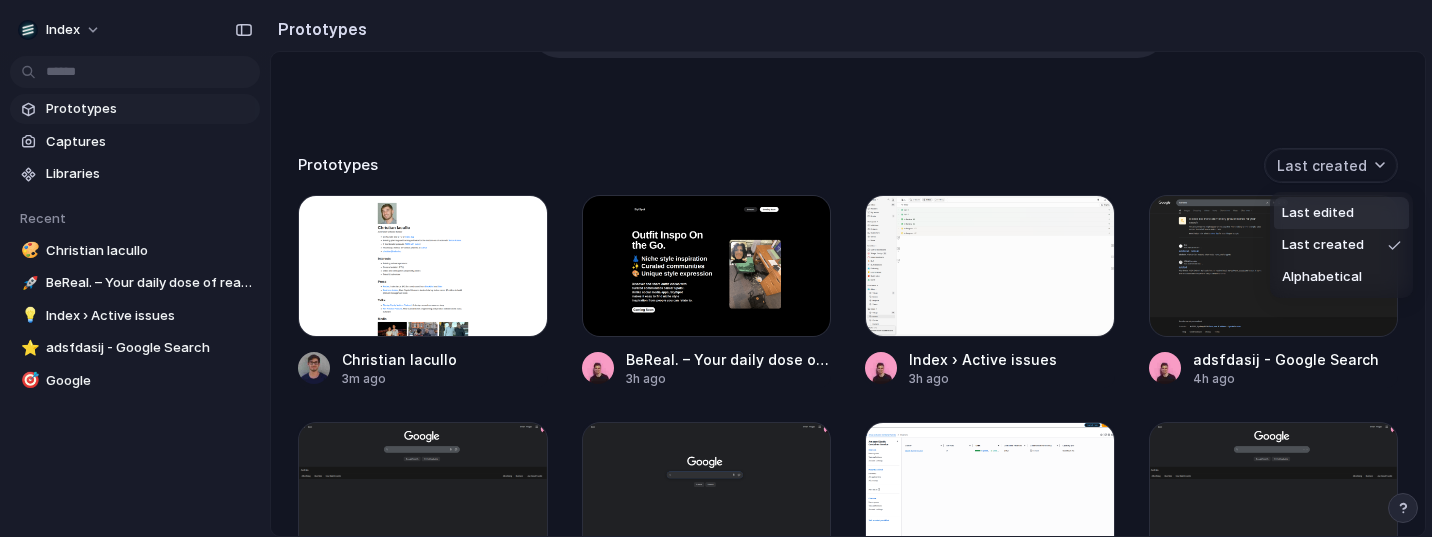 drag, startPoint x: 1309, startPoint y: 268, endPoint x: 1312, endPoint y: 206, distance: 62.072536 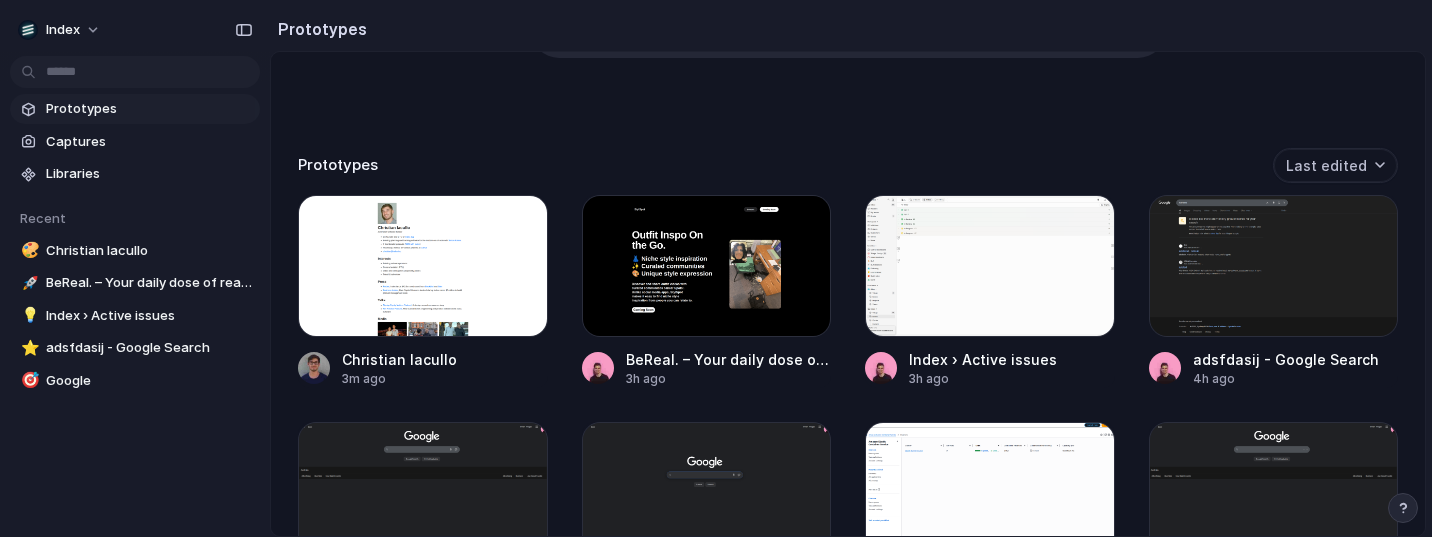 click on "Capture today, build tomorrow Clone web app Clone screenshot Start from existing page Linear" at bounding box center (848, -91) 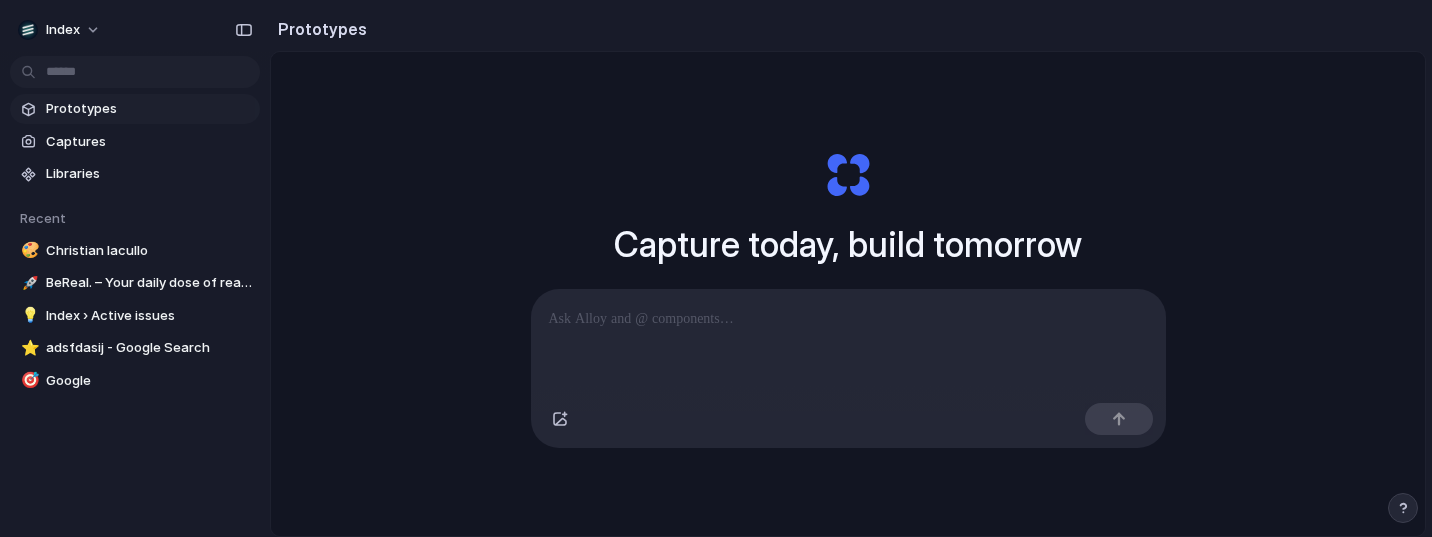 scroll, scrollTop: 0, scrollLeft: 0, axis: both 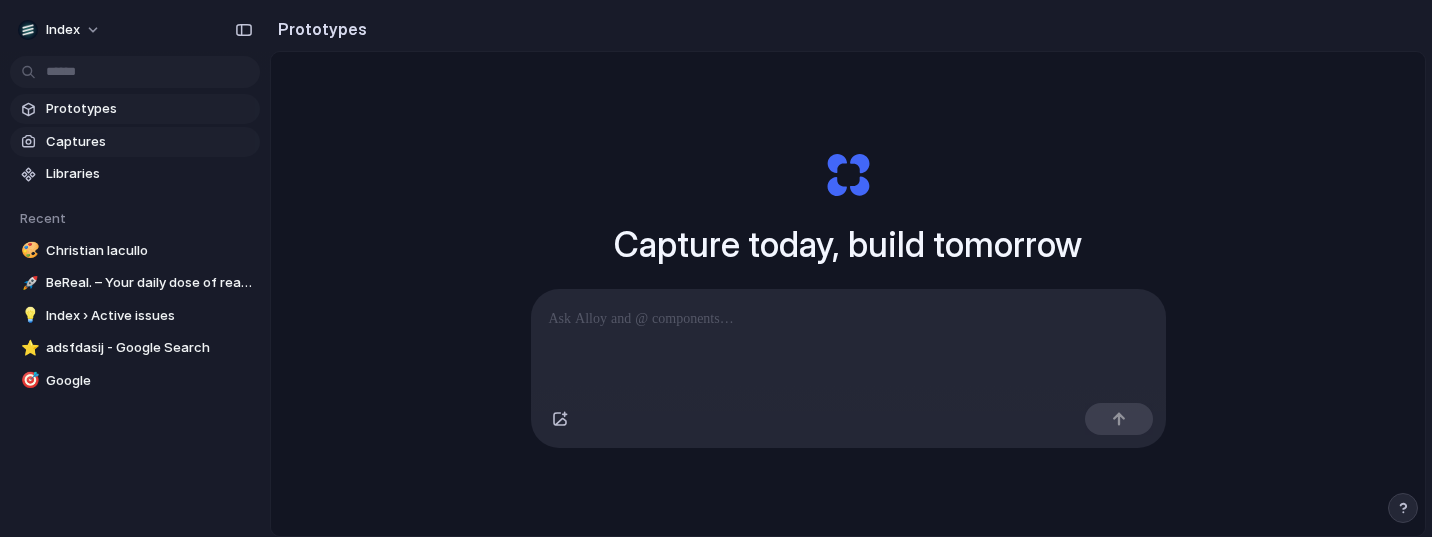 click on "Captures" at bounding box center [149, 142] 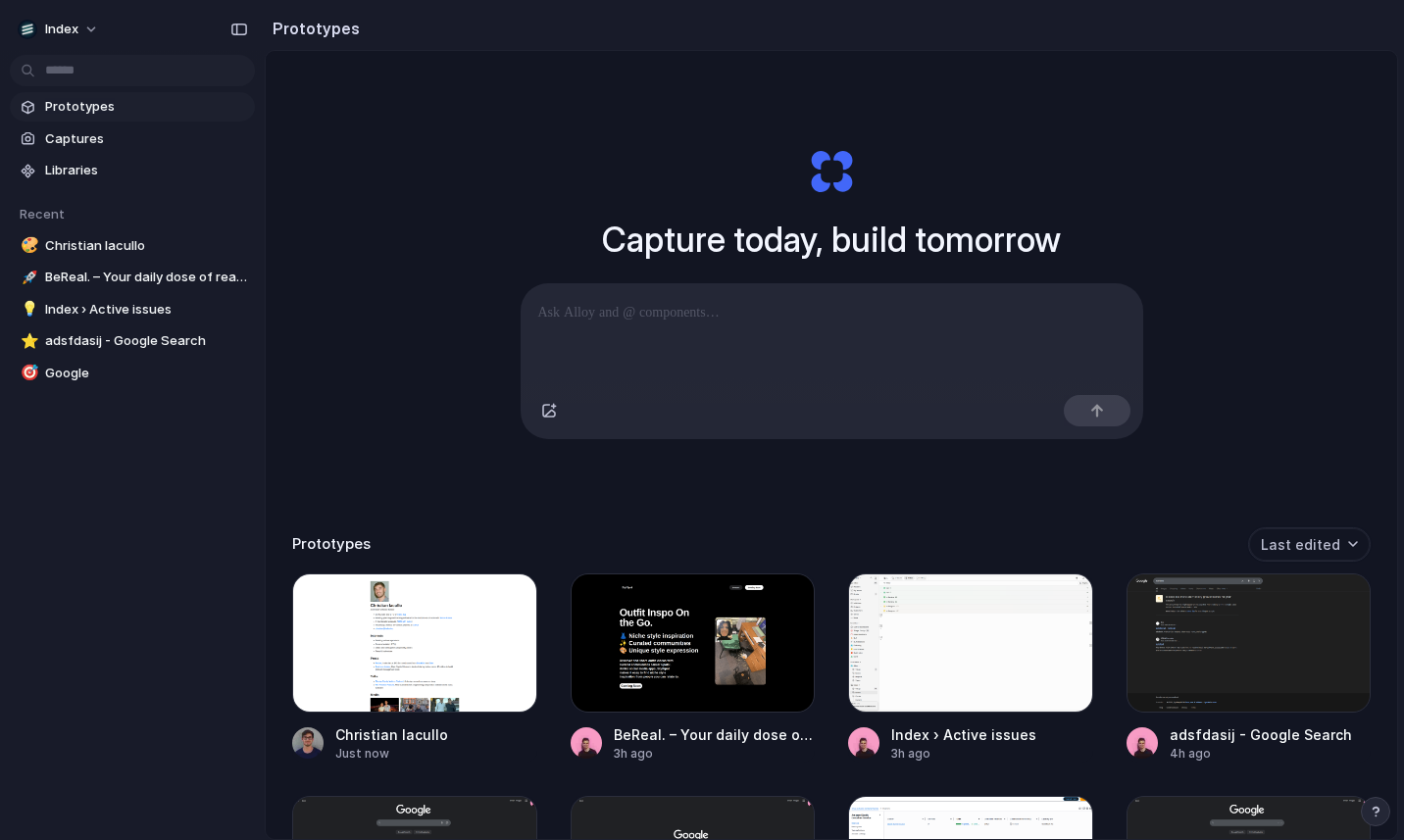 scroll, scrollTop: 0, scrollLeft: 0, axis: both 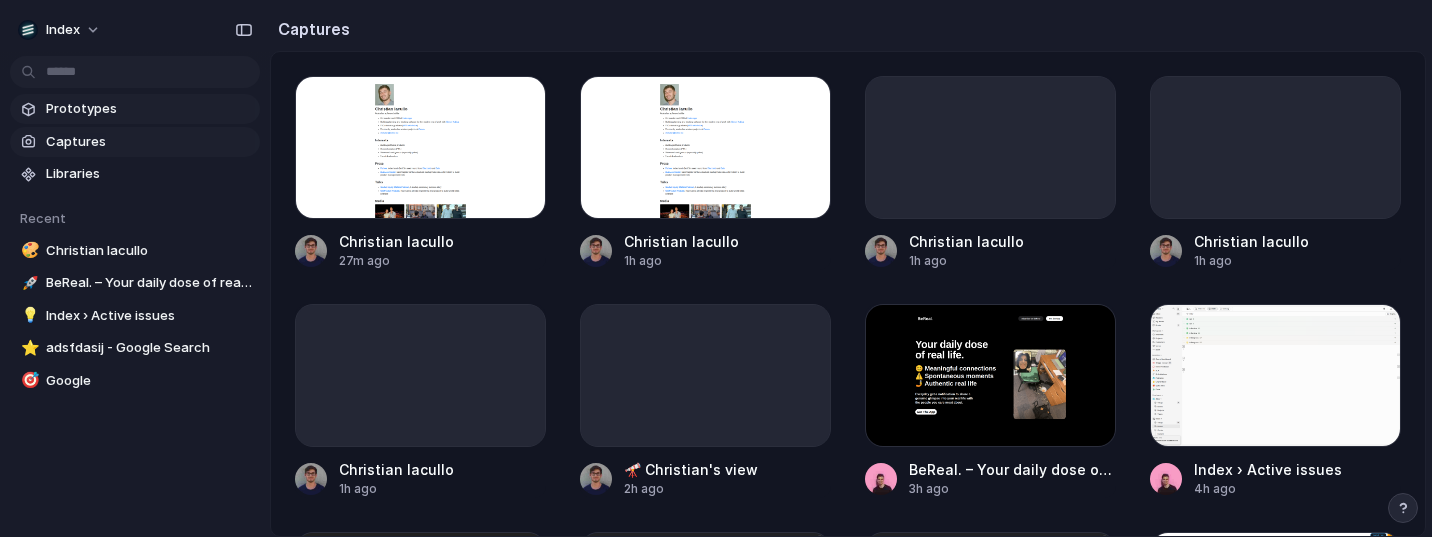 click on "Prototypes" at bounding box center (149, 109) 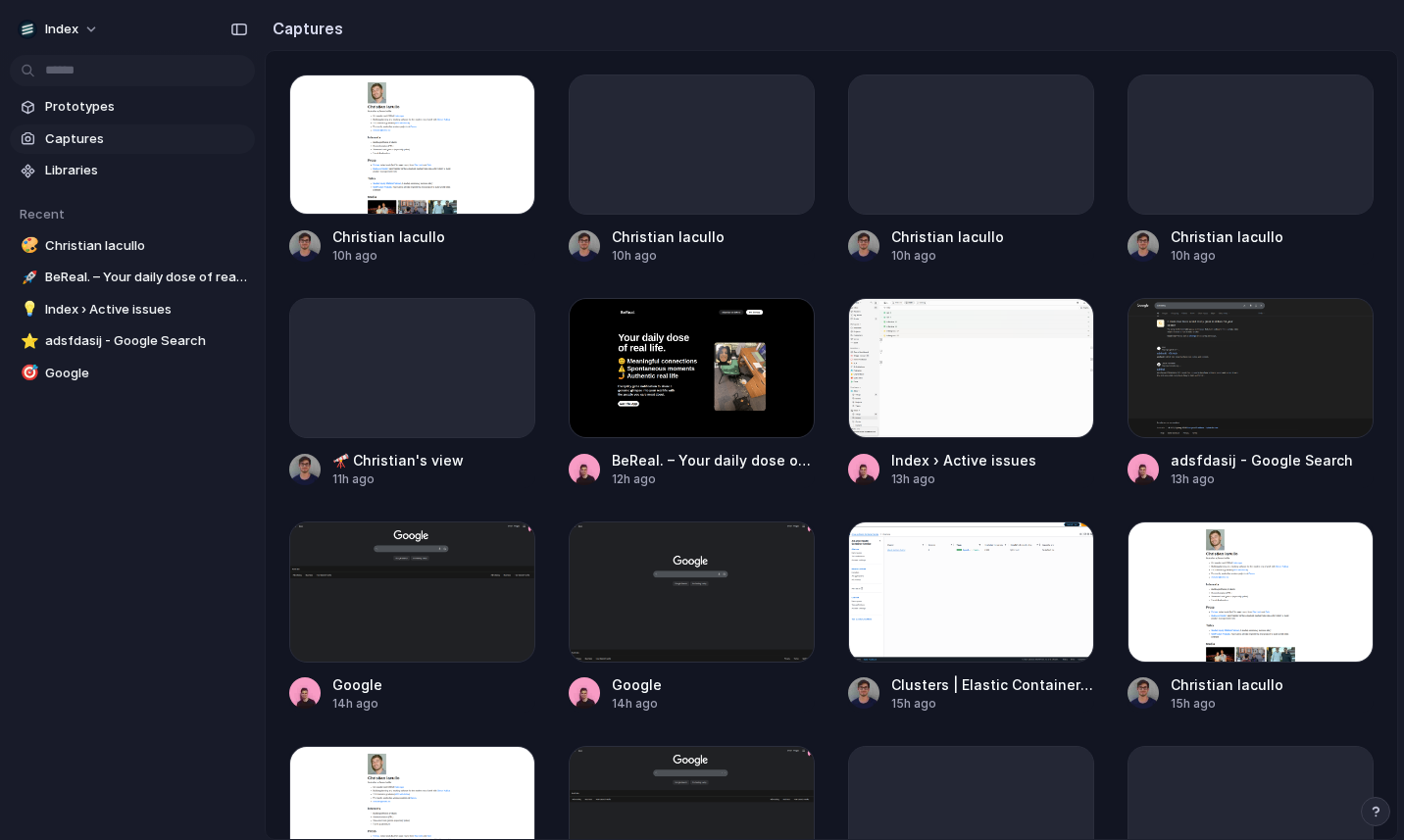 scroll, scrollTop: 0, scrollLeft: 0, axis: both 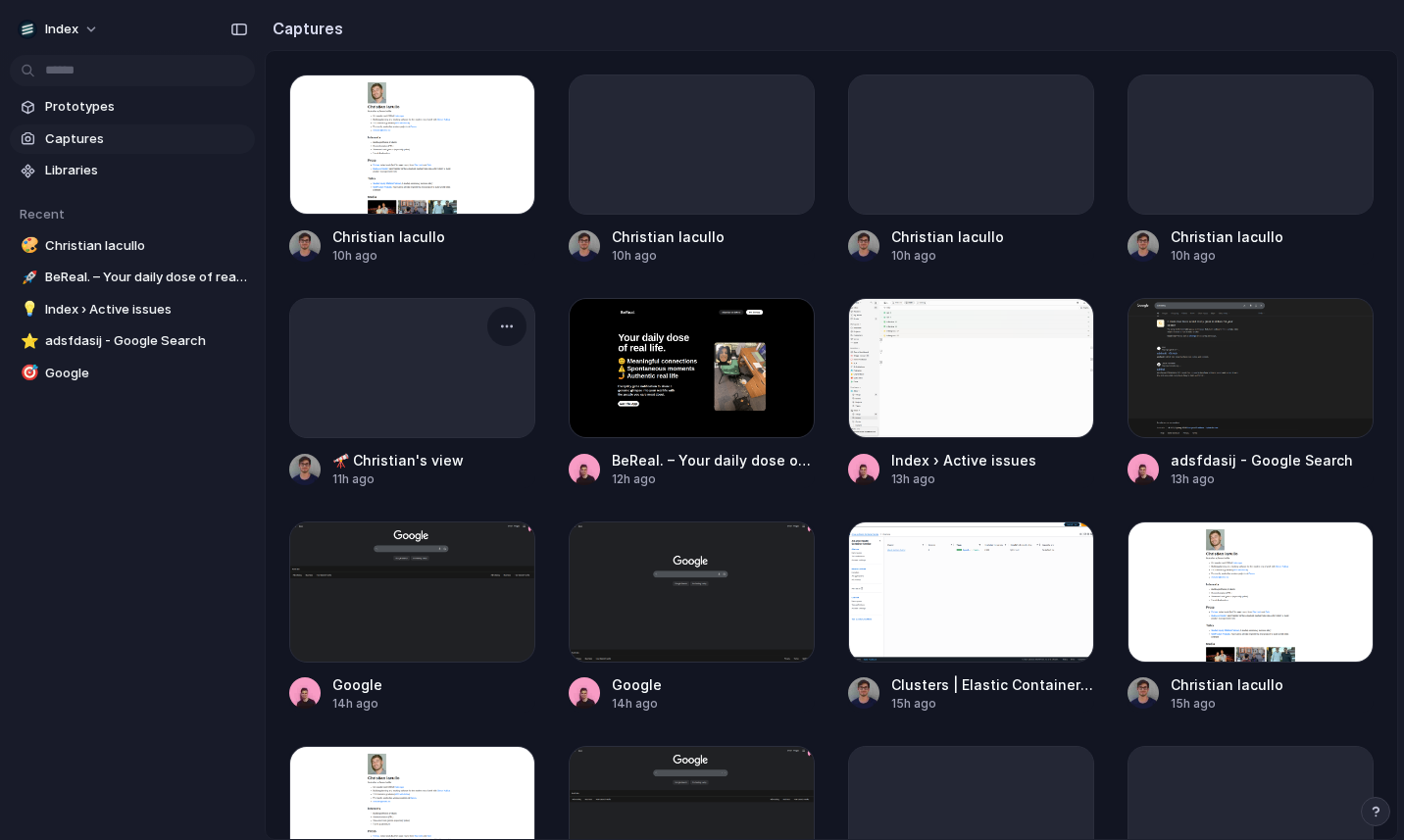 click at bounding box center (412, 368) 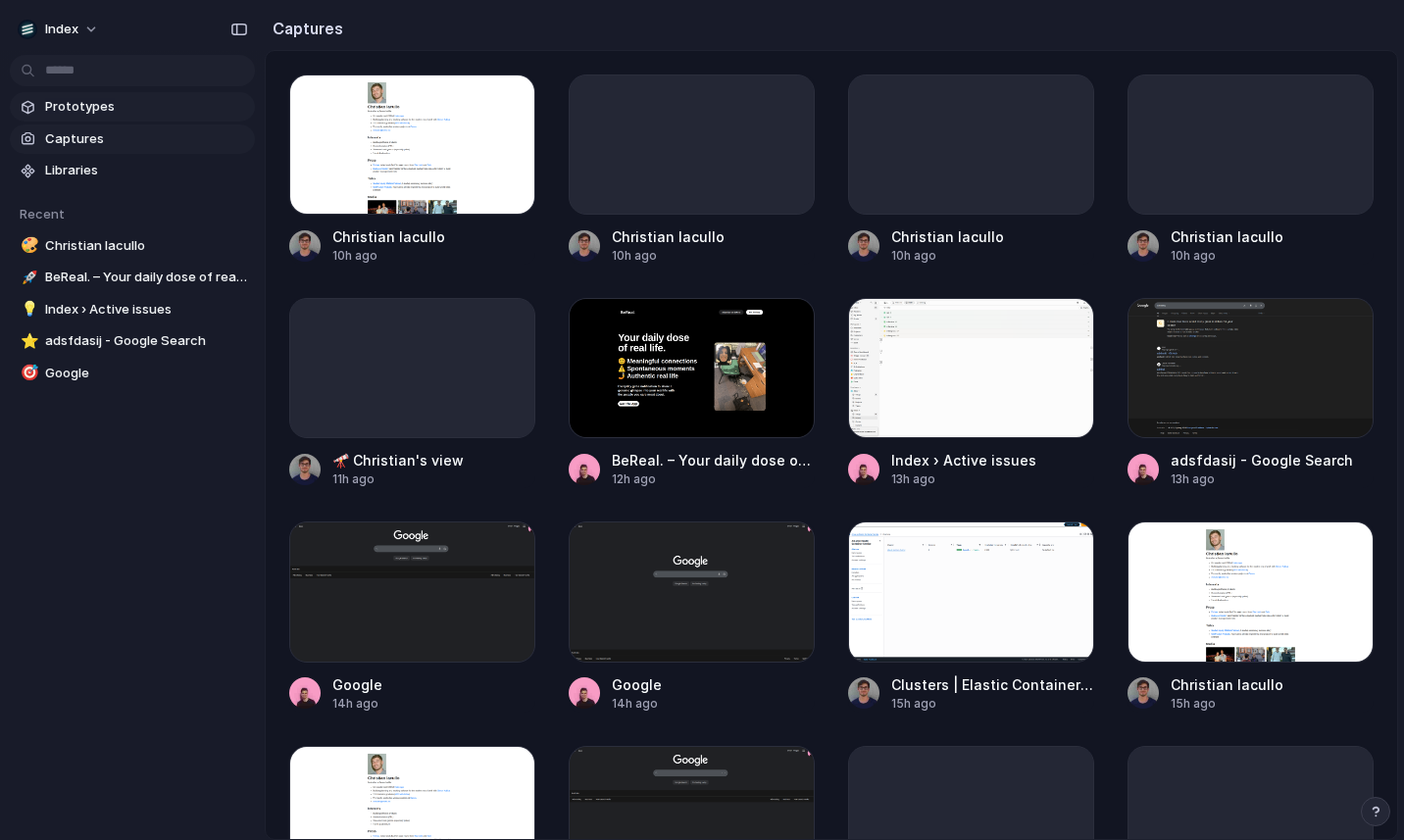 click on "Prototypes" at bounding box center [146, 107] 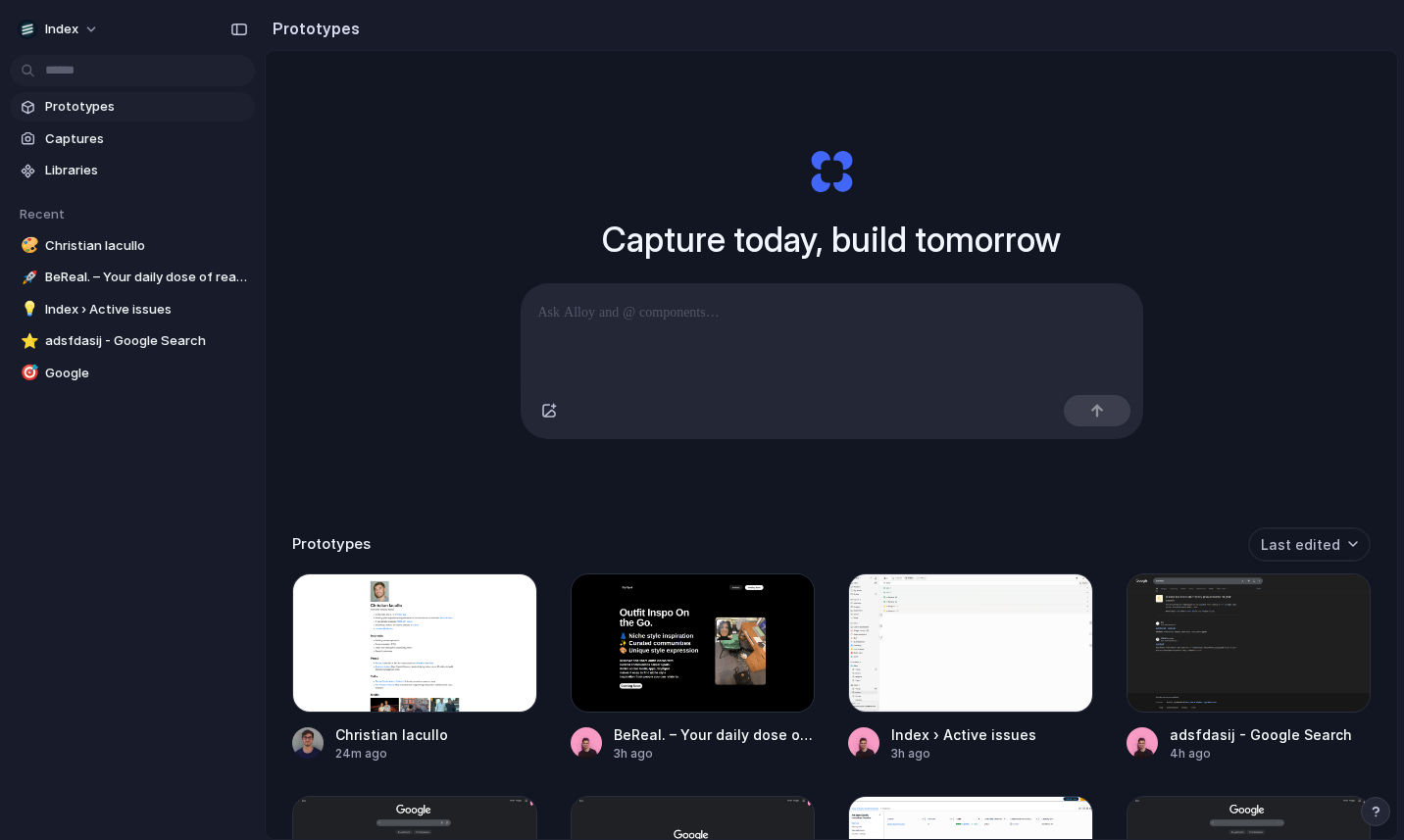 click on "Capture today, build tomorrow Clone web app Clone screenshot Start from existing page Linear Prototypes Last edited Christian Iacullo 24m ago BeReal. – Your daily dose of real life 3h ago Index › Active issues 3h ago adsfdasij - Google Search 4h ago Google 5h ago Google 5h ago Clusters | Elastic Container Service | us-west-2 5h ago Google 6h ago Raycast - Your shortcut to everything 7h ago Google 8h ago Alloy > Hercules 8h ago Leo's tixel 8h ago Hercules 8h ago Apps & connections | Tixel 8h ago Generating Christian Iacullo 8h ago Tixel | Secure fan-to-fan ticket resale to live events 10h ago Purchased tickets | Tixel 10h ago www-linkedin-com_2025-08-01T00-54 12h ago Subscriptions 13h ago Home | Fullstory 14h ago Canva 14h ago Anthropic Console 14h ago Google 14h ago Anthropic Console 14h ago Term Details Page — Subframe 15h ago Alloy › Active issues 15h ago Pull requests · Index-Technologies/index 22h ago Redis Cloud Console 23h ago Environment overview - logs | Elastic Beanstalk | us-west-2 23h ago" at bounding box center (831, 494) 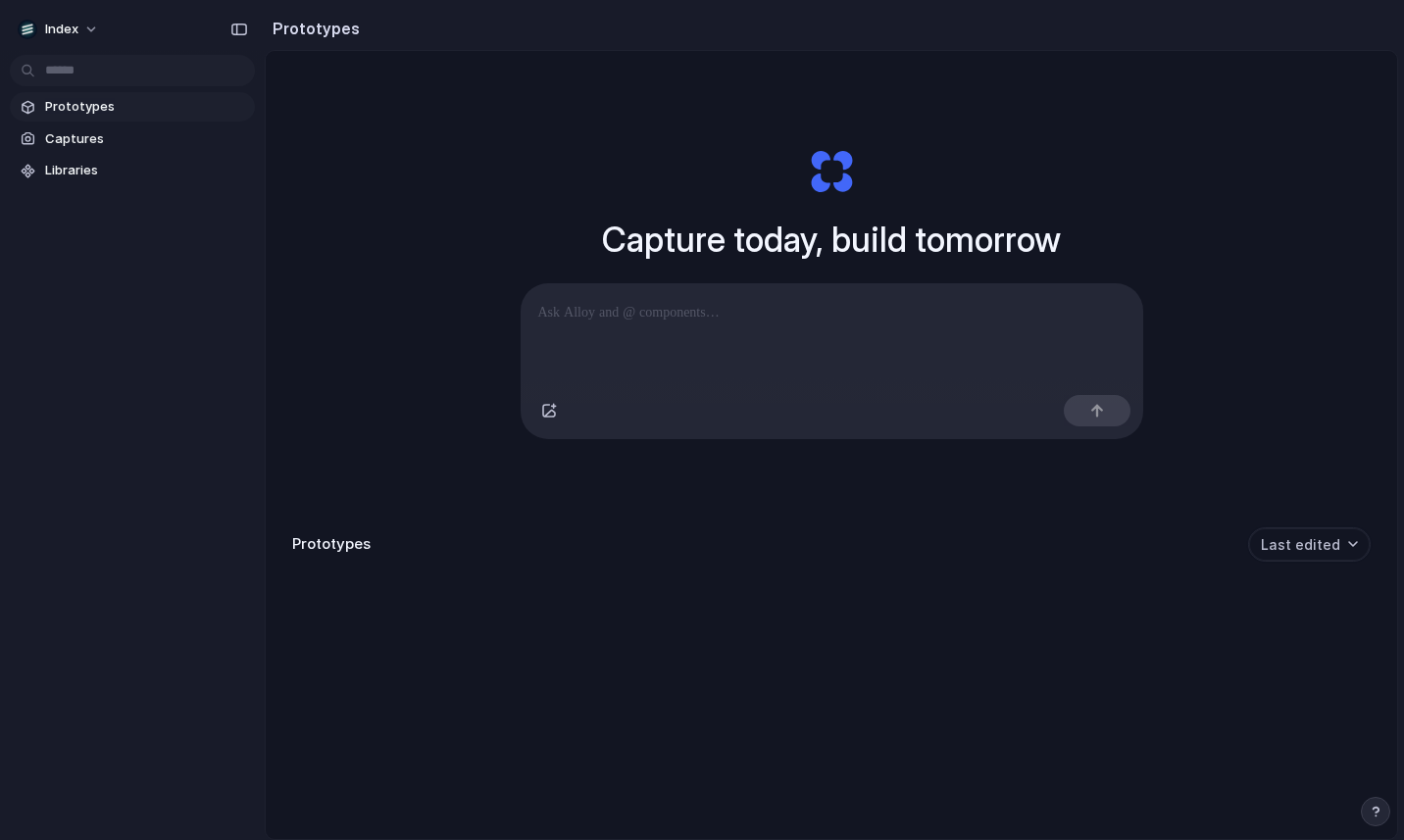 scroll, scrollTop: 0, scrollLeft: 0, axis: both 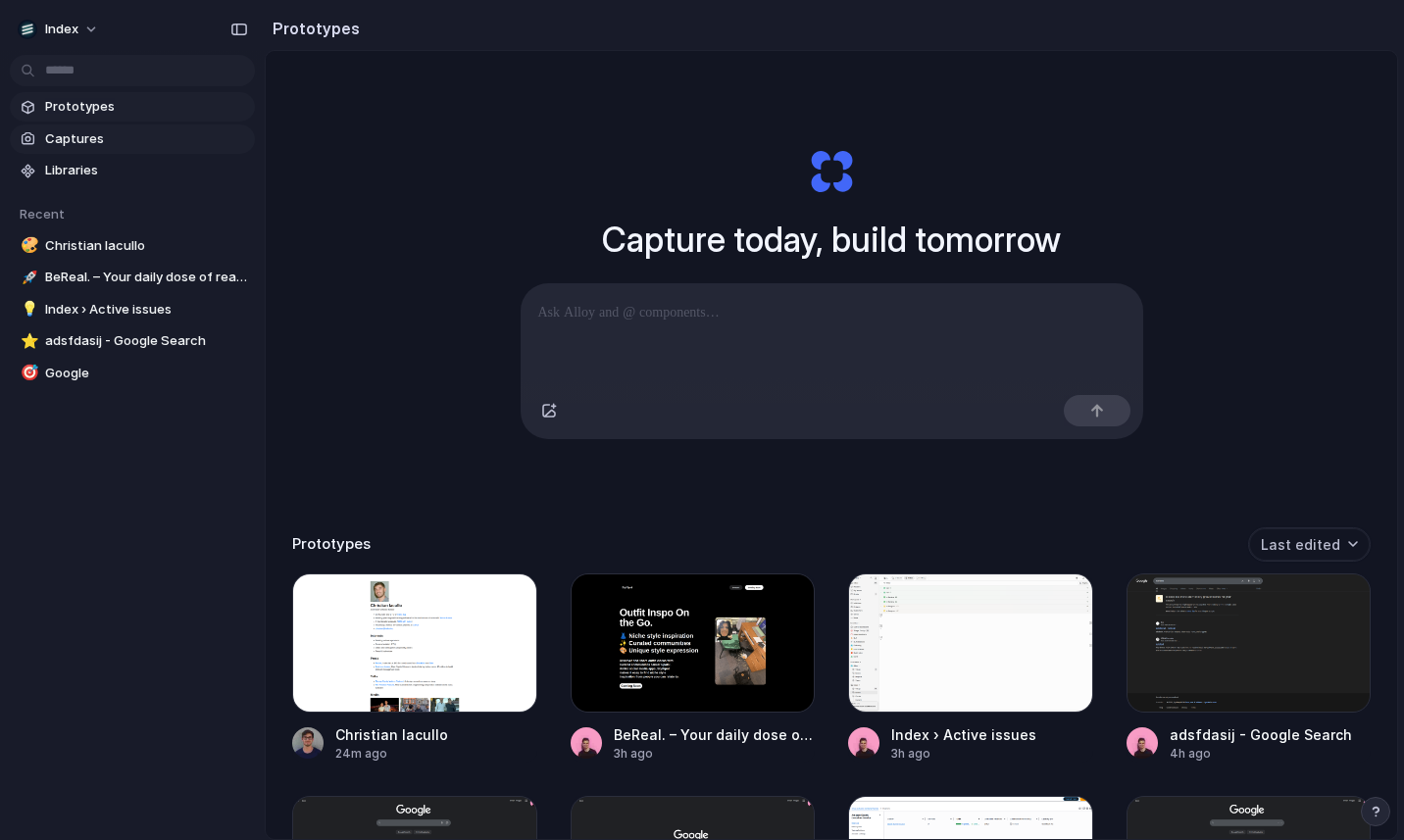 click on "Captures" at bounding box center [146, 139] 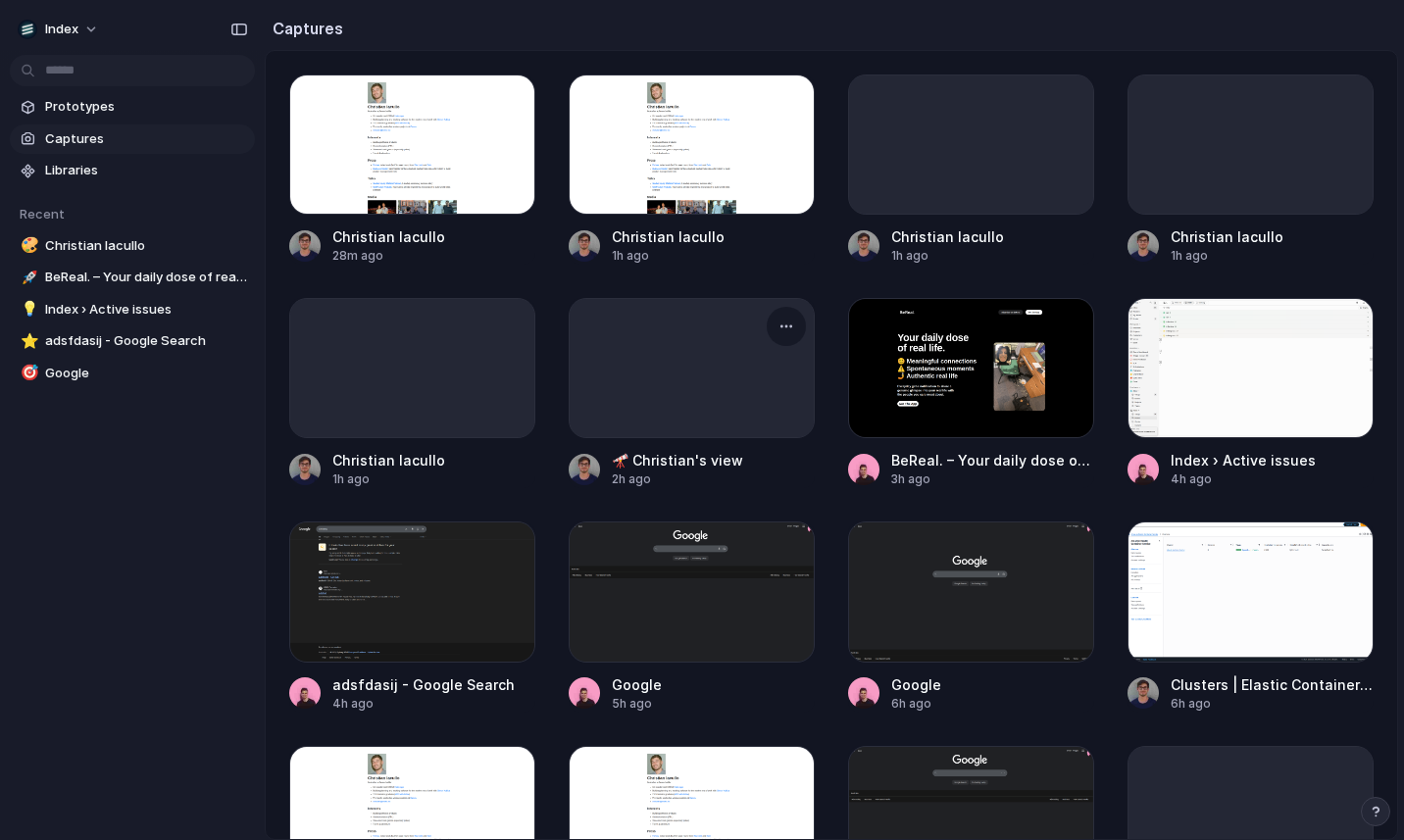 click at bounding box center [786, 326] 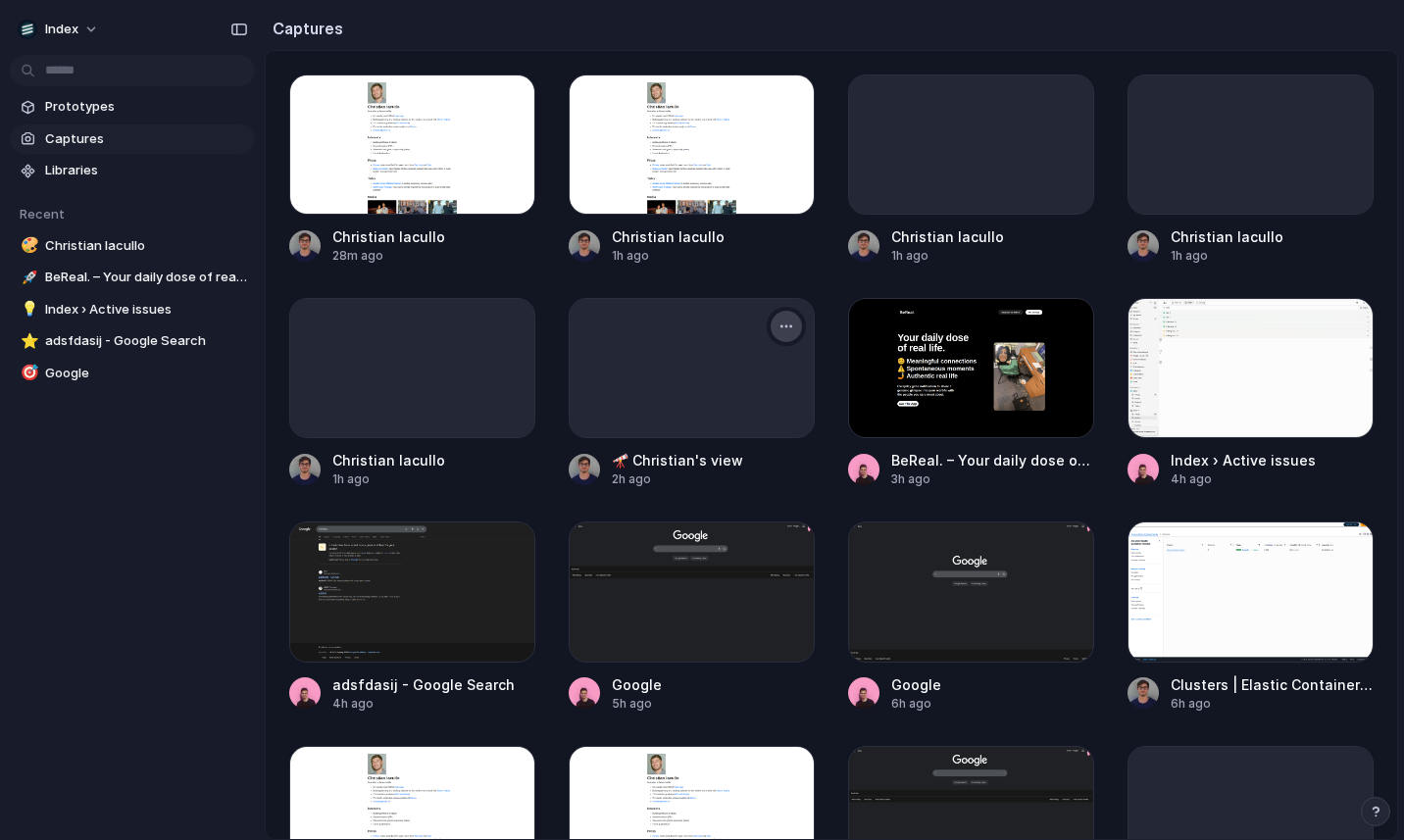 click at bounding box center [786, 326] 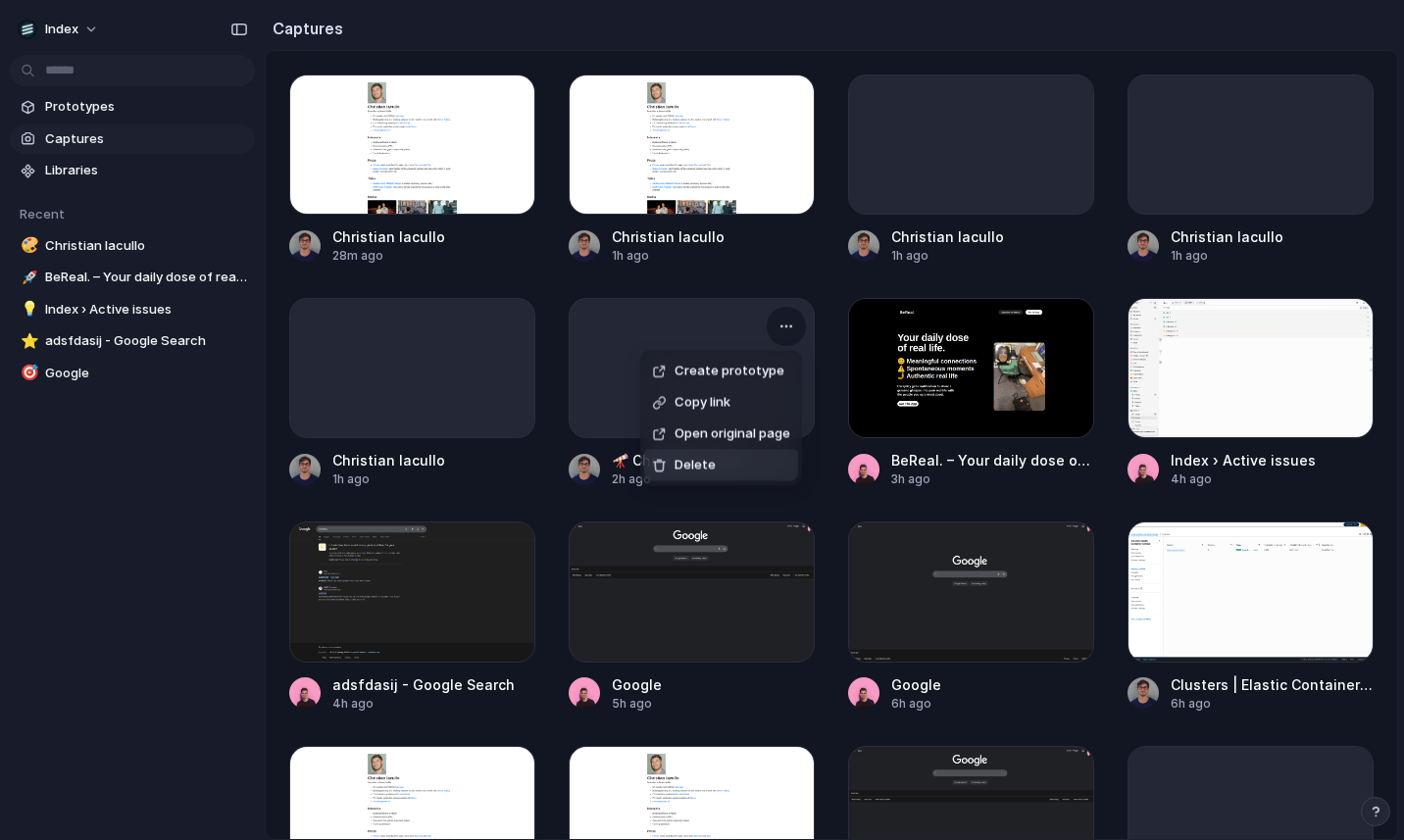 click on "Delete" at bounding box center [721, 466] 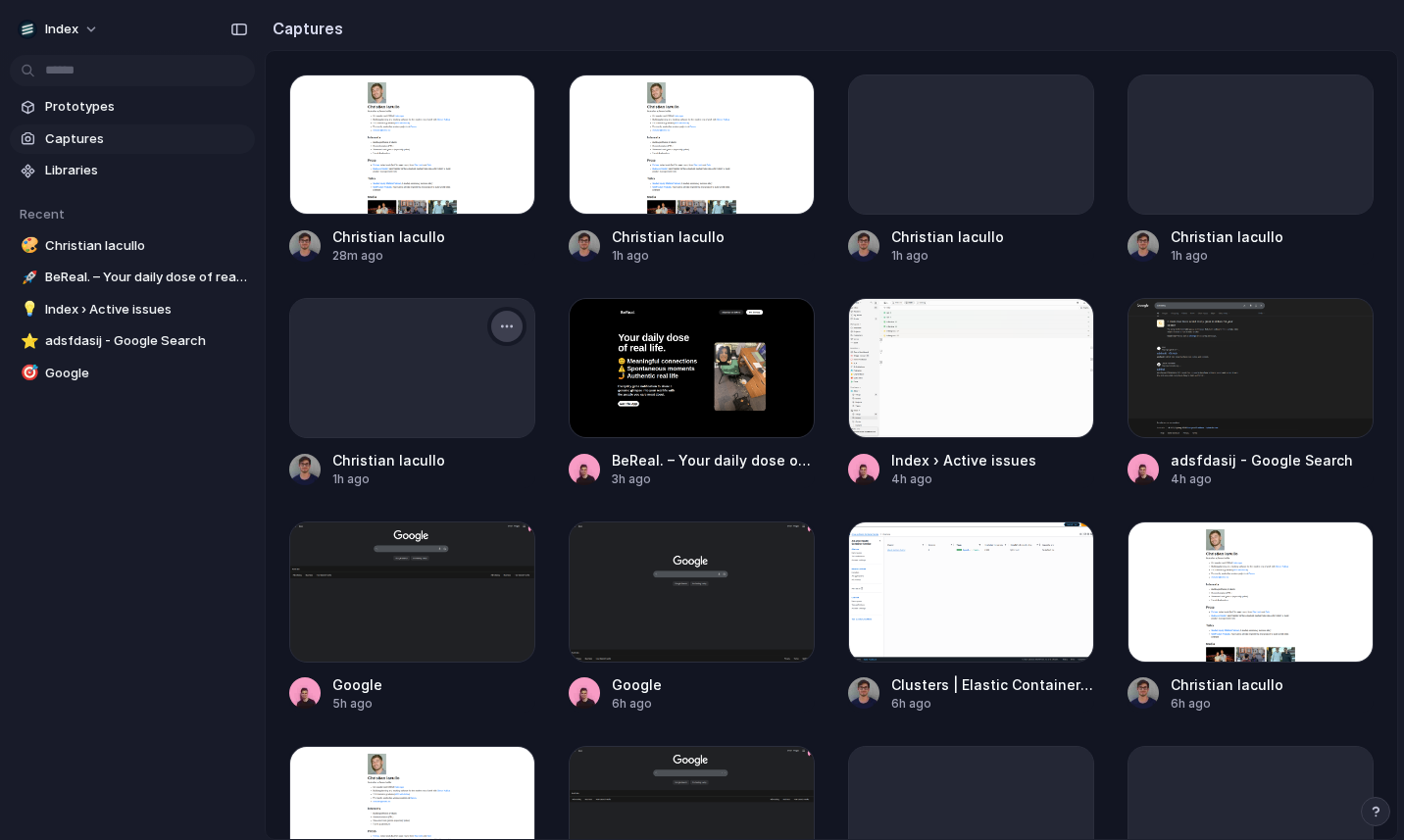 click at bounding box center (507, 326) 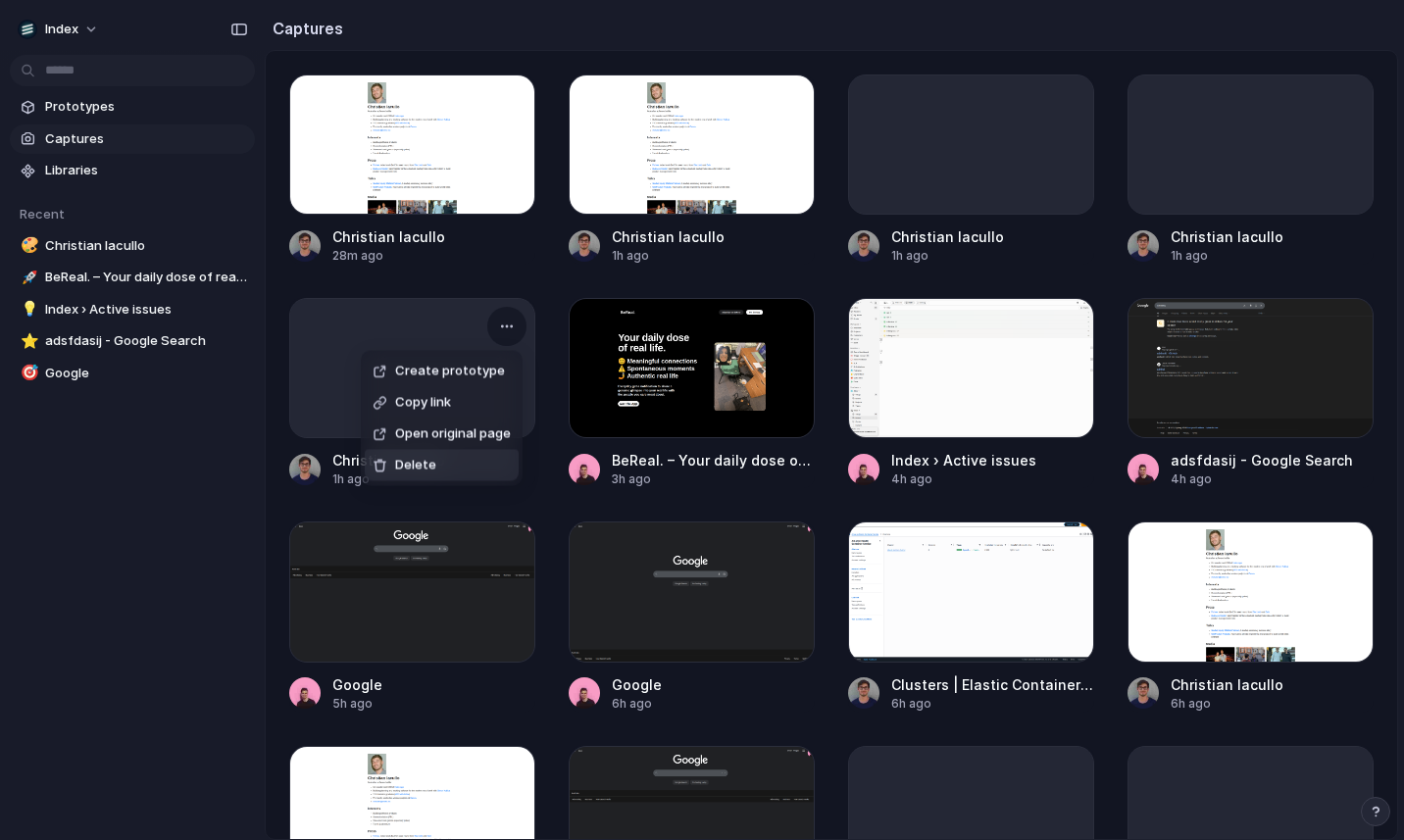 click on "Delete" at bounding box center [441, 466] 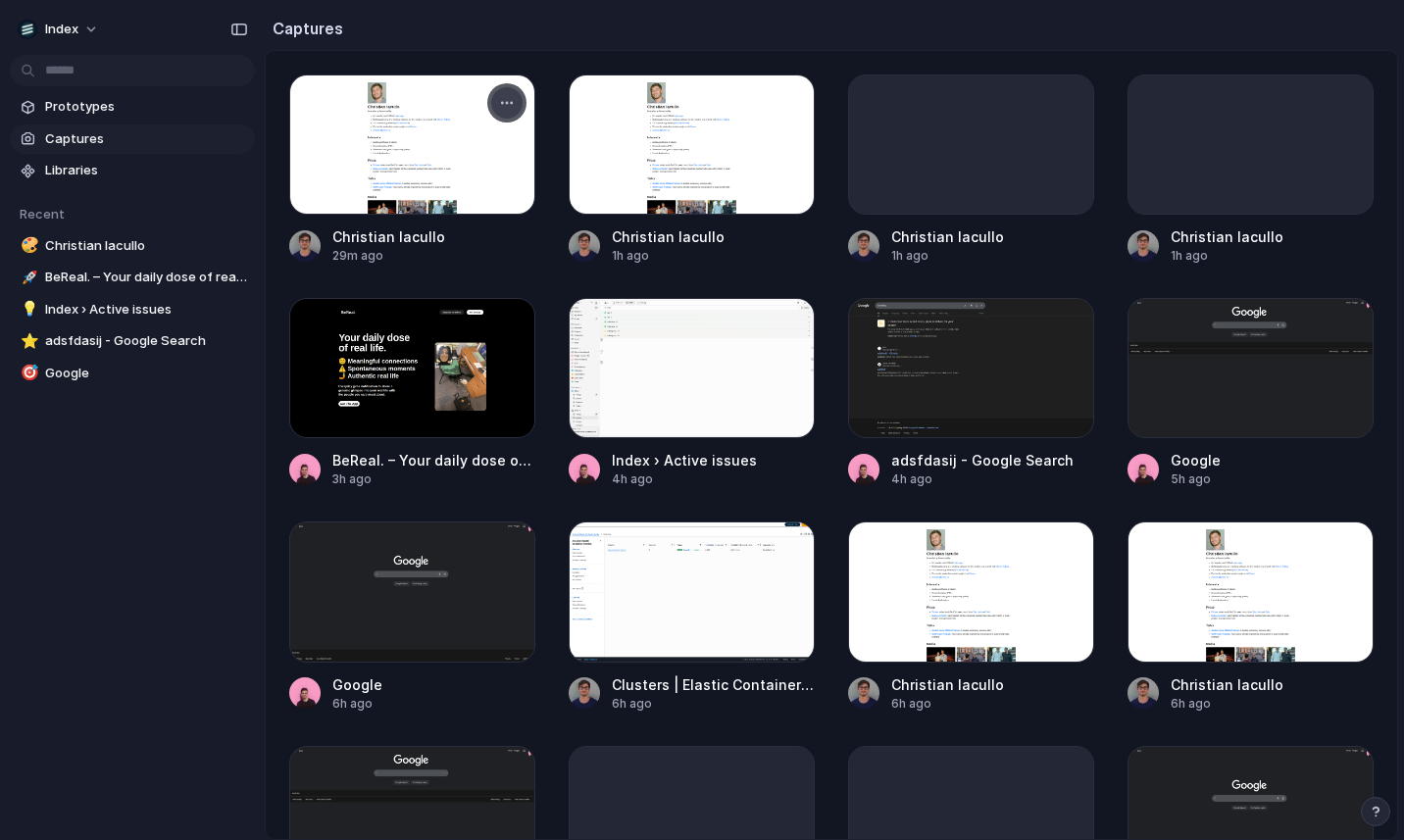 click at bounding box center [507, 103] 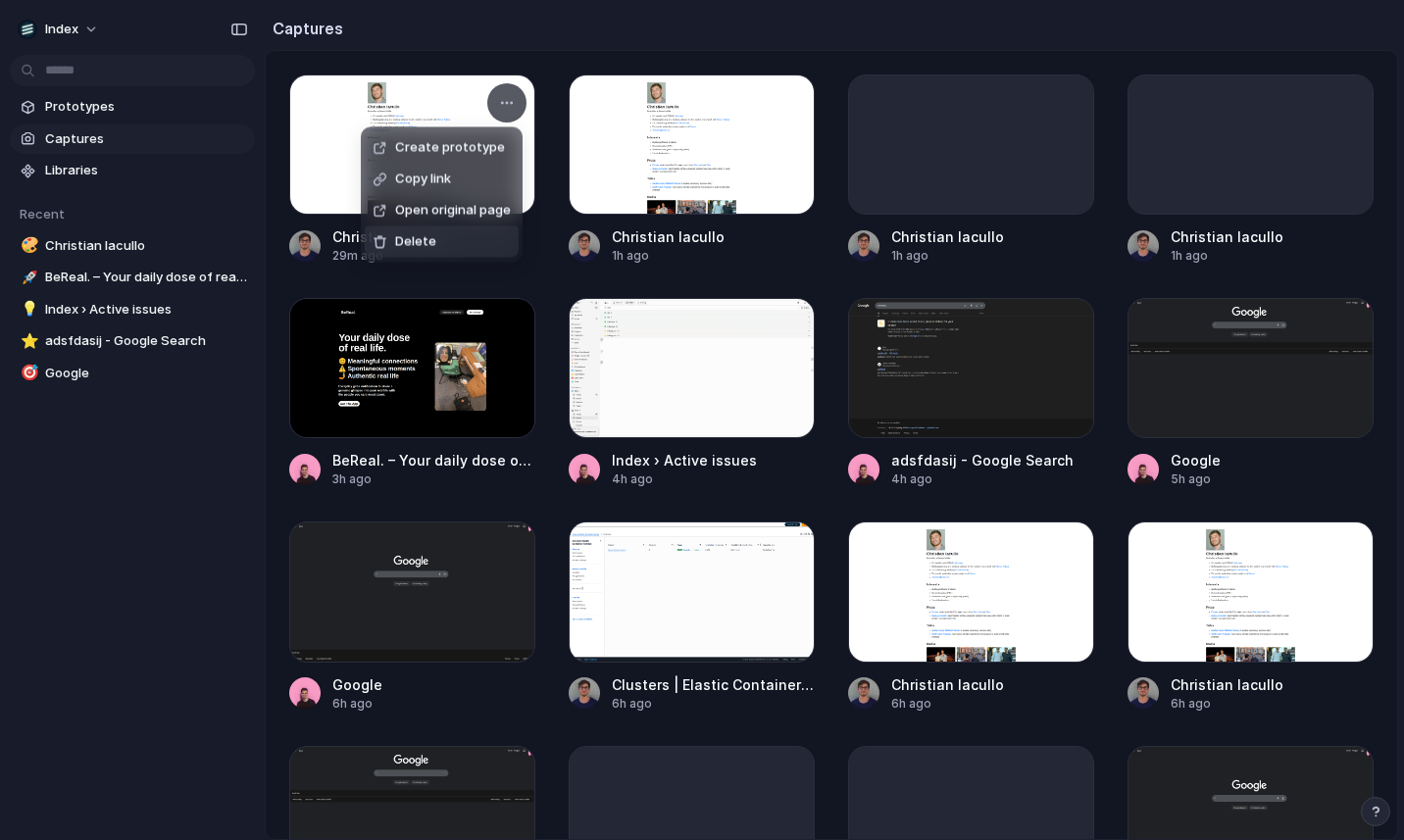 click on "Delete" at bounding box center (441, 242) 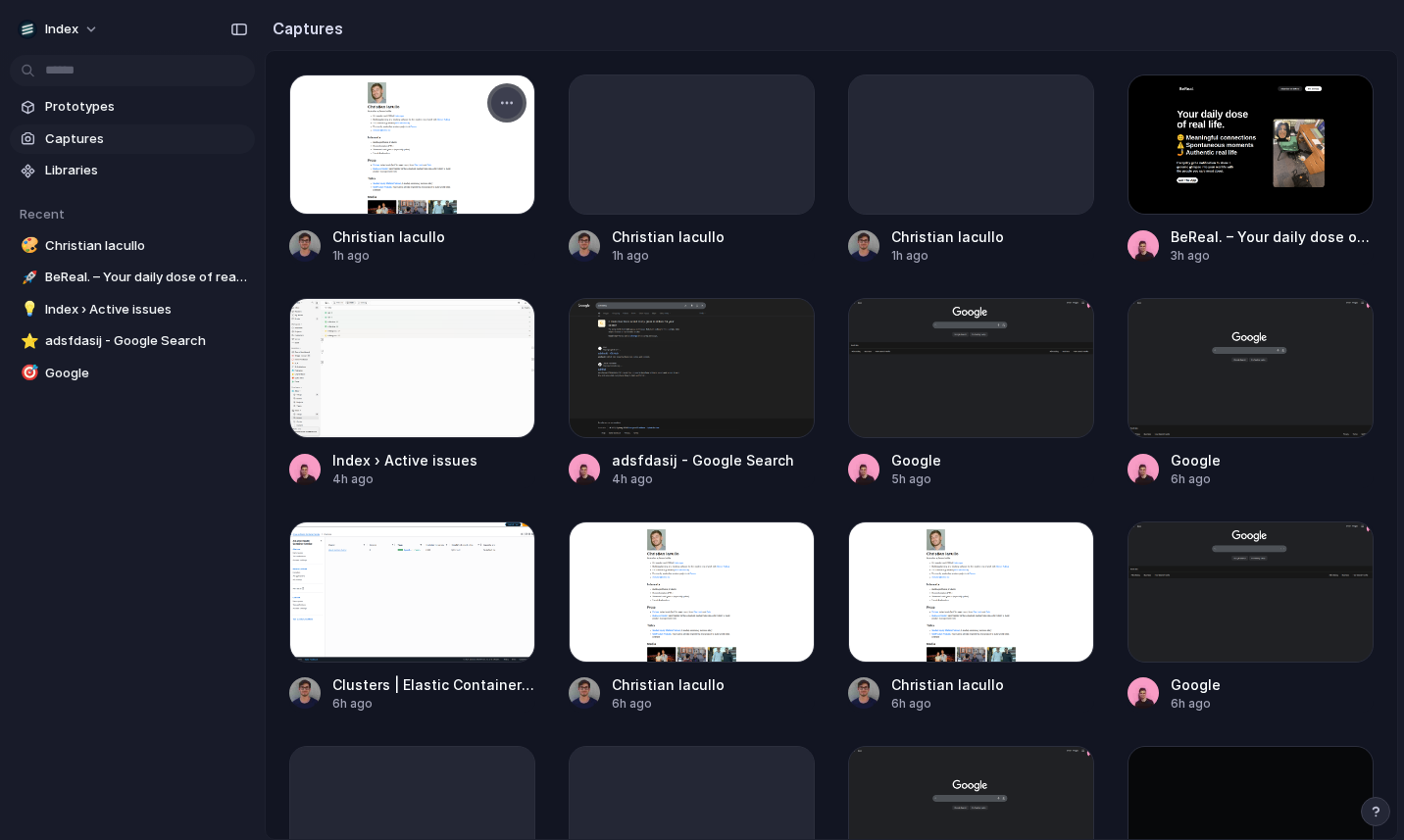 click at bounding box center [507, 103] 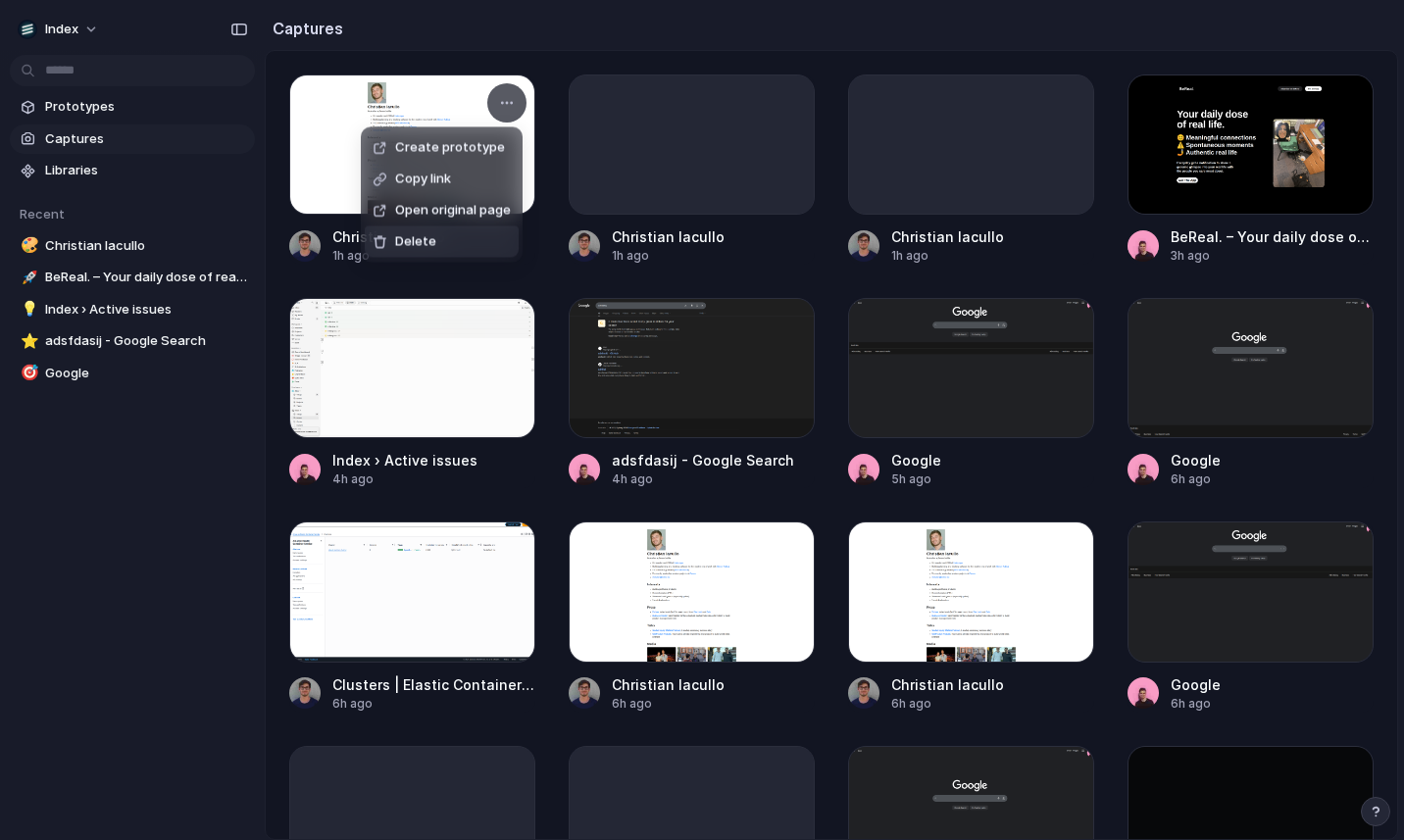 click on "Delete" at bounding box center (441, 242) 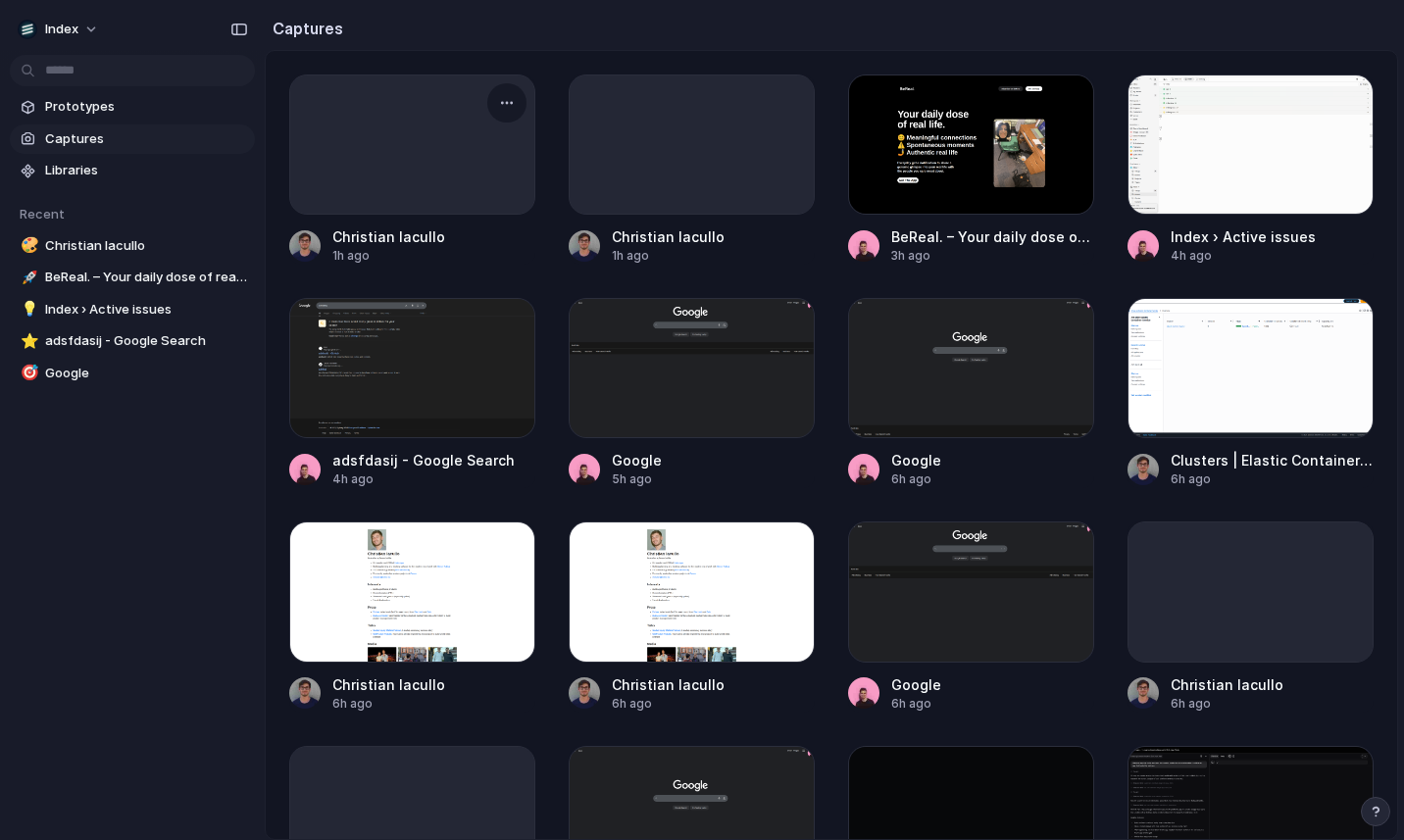 click at bounding box center (507, 103) 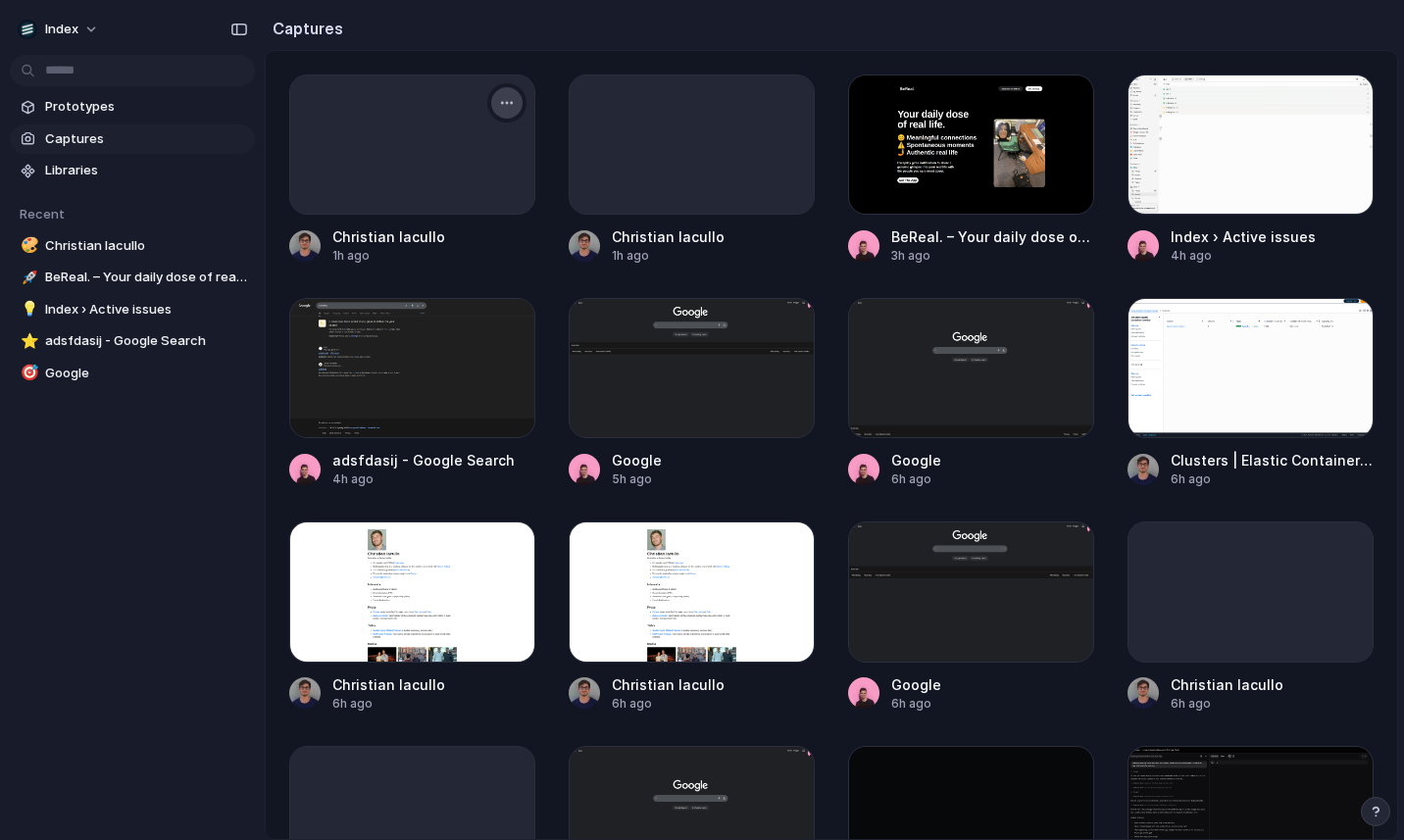 click at bounding box center (507, 103) 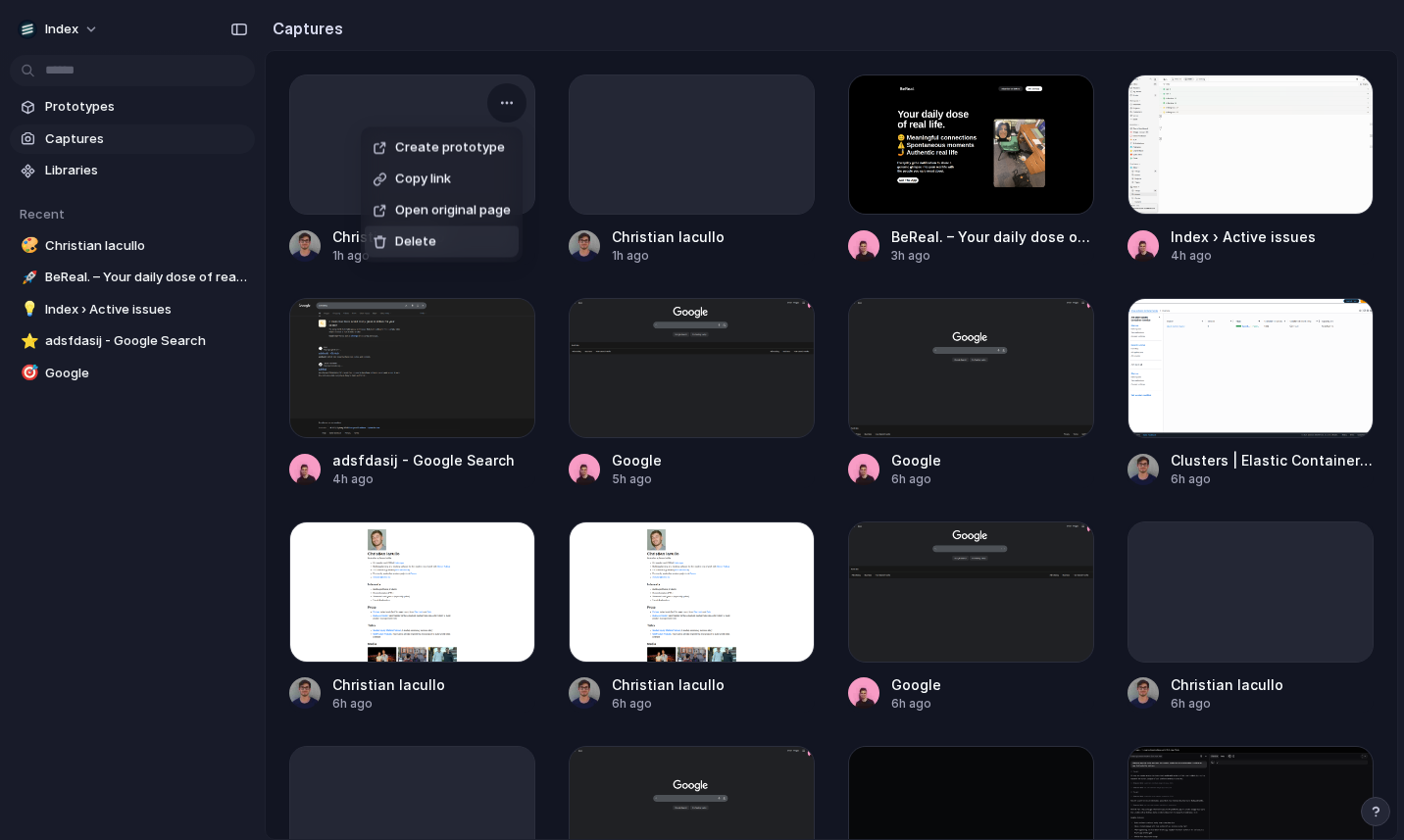 click on "Delete" at bounding box center [441, 242] 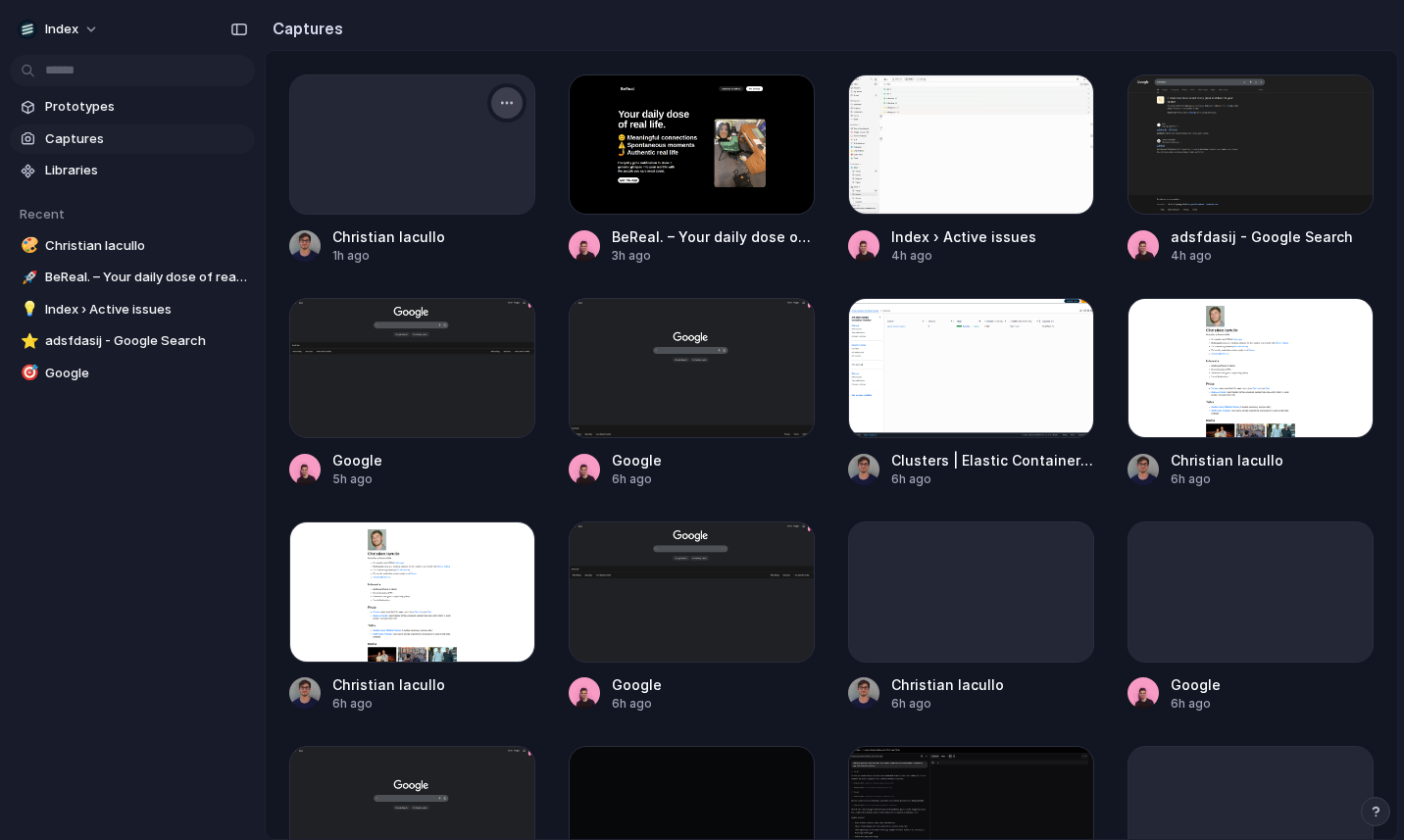 click at bounding box center (507, 103) 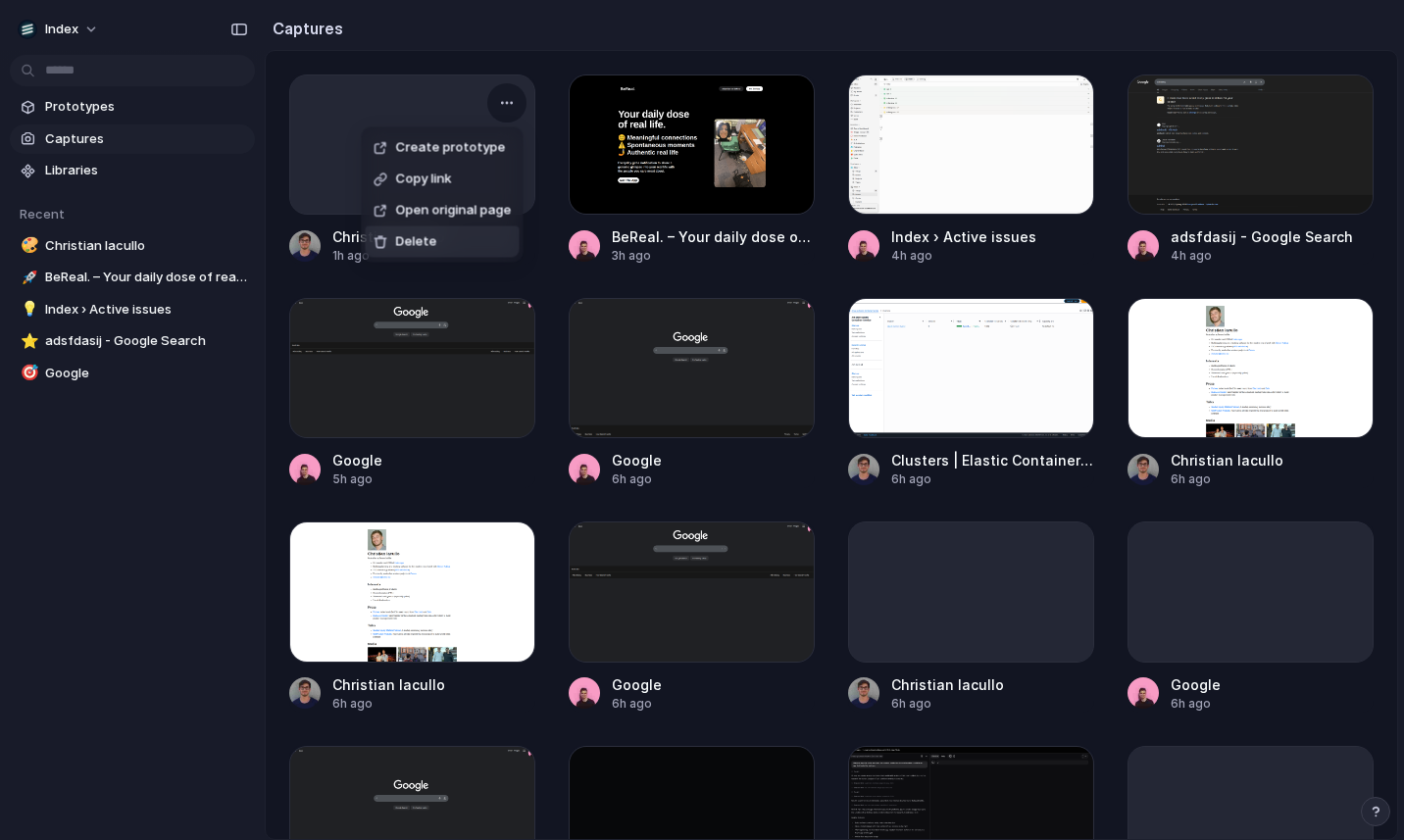 click on "Delete" at bounding box center [442, 242] 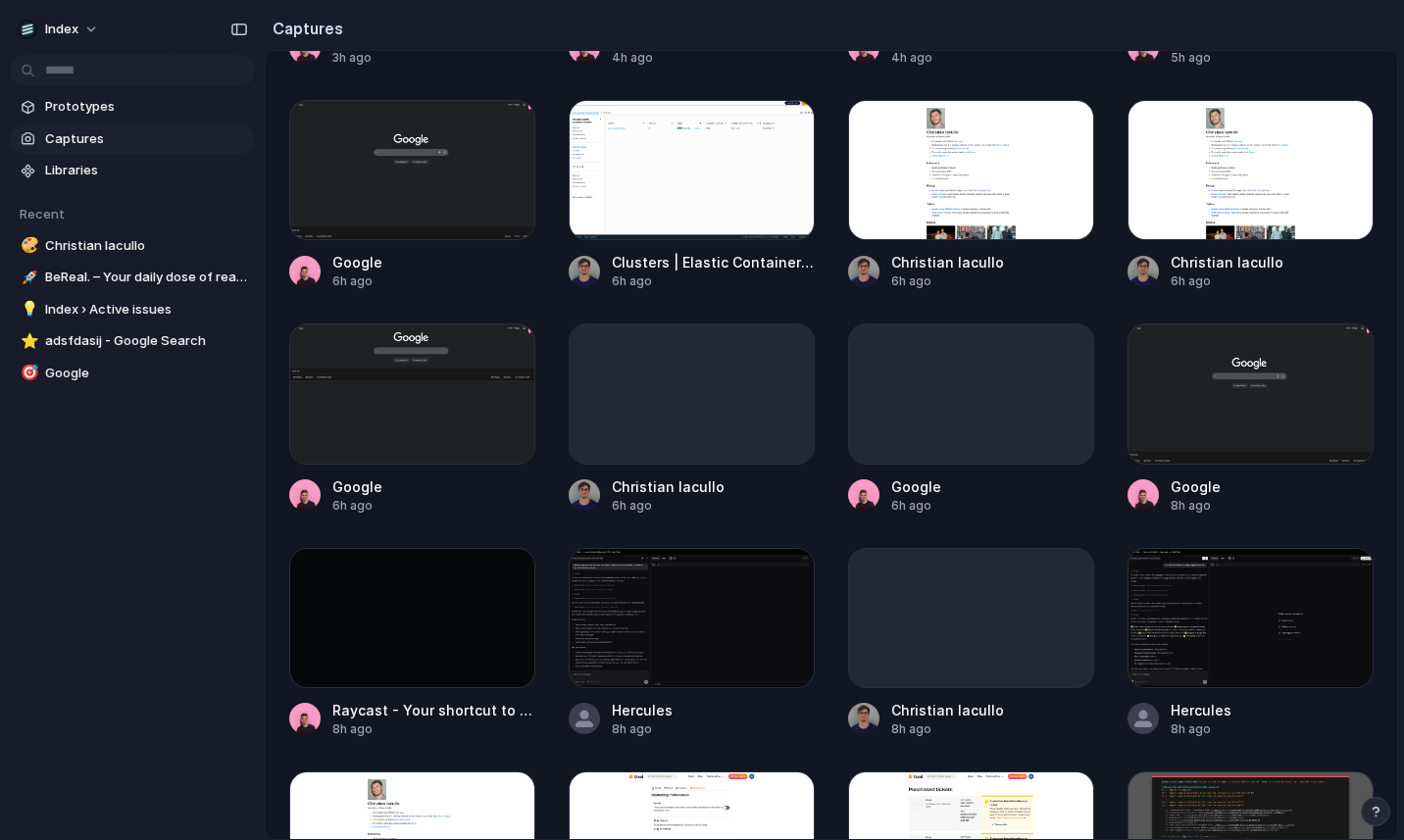 scroll, scrollTop: 0, scrollLeft: 0, axis: both 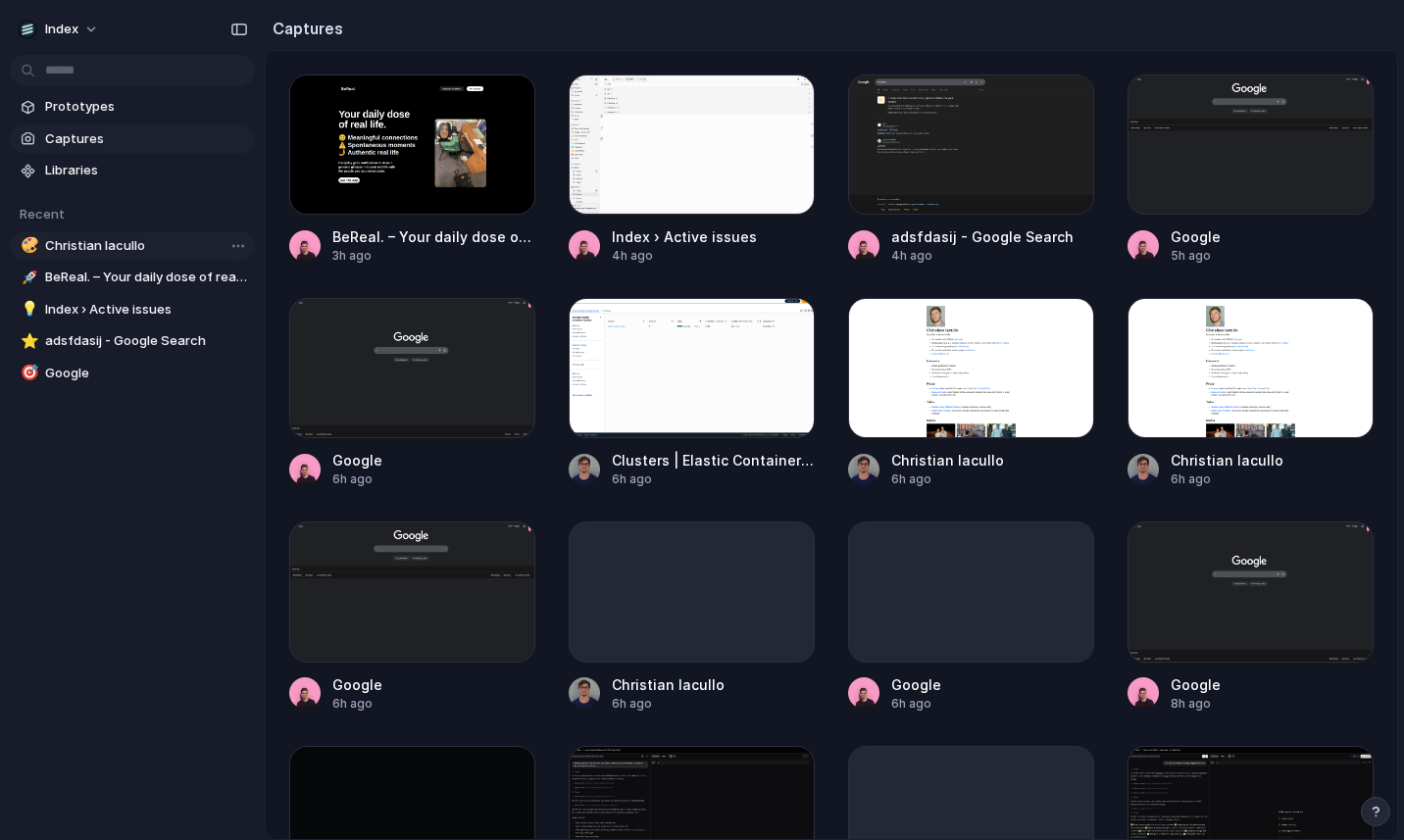 click on "Christian Iacullo" at bounding box center [146, 246] 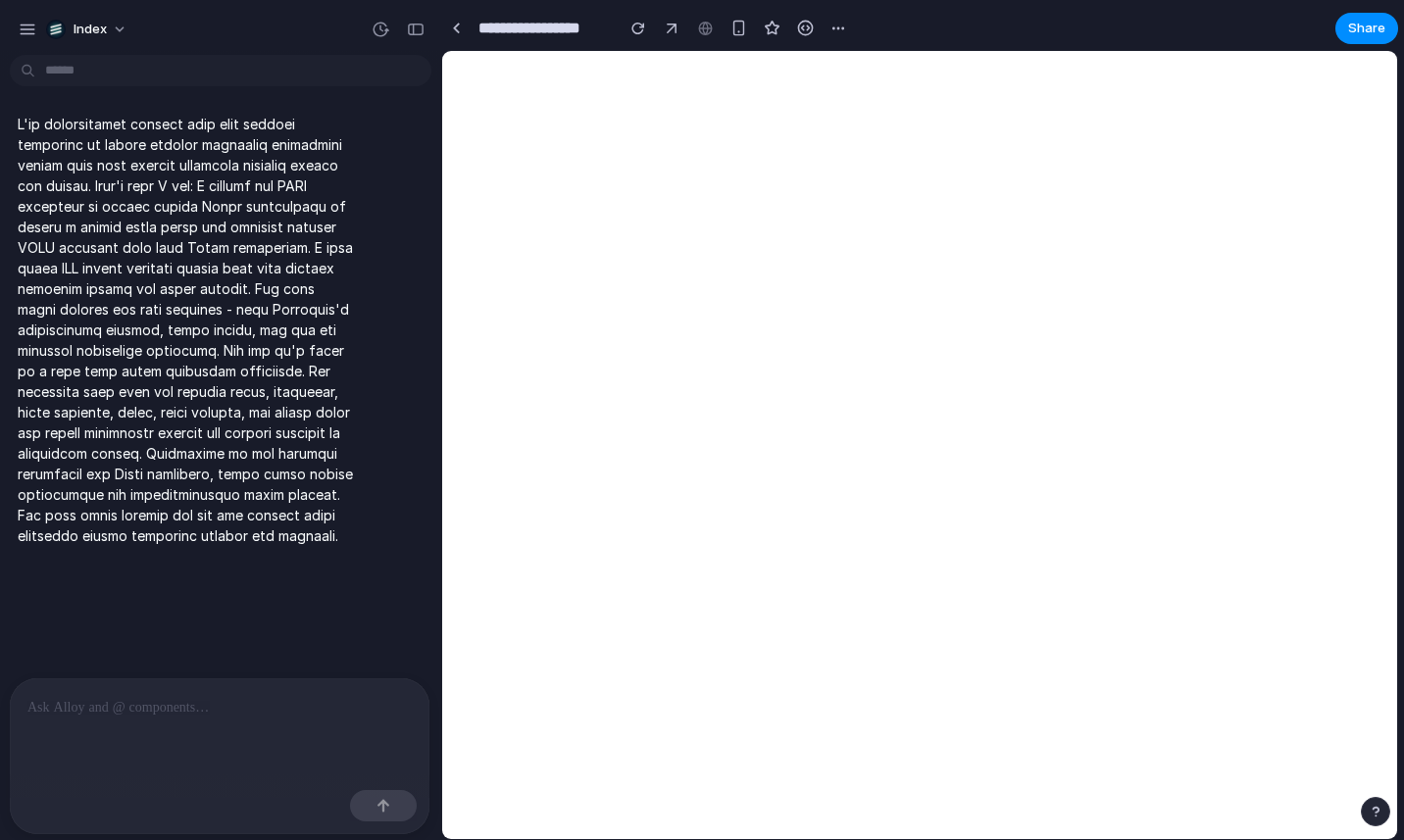 scroll, scrollTop: 0, scrollLeft: 0, axis: both 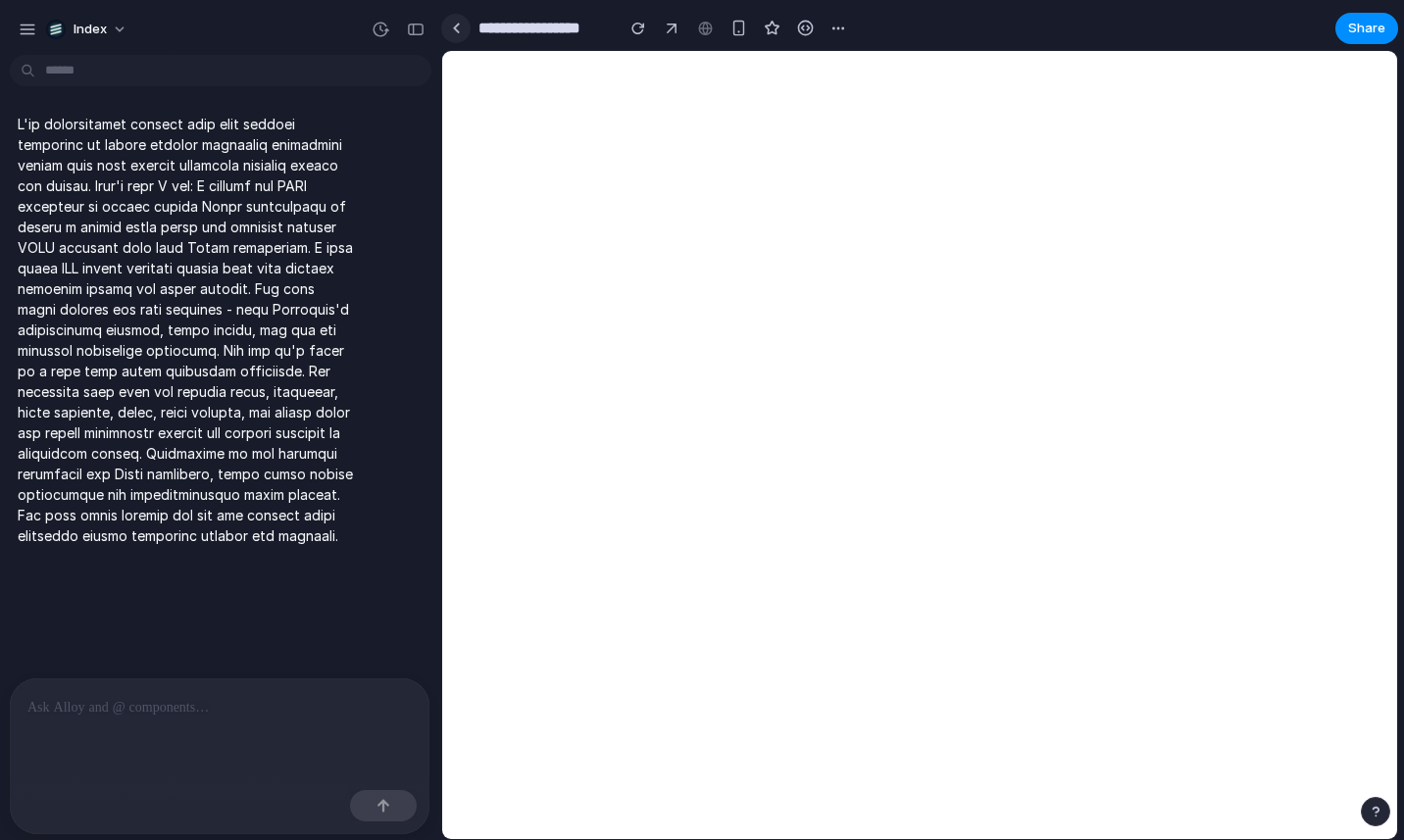 click at bounding box center [456, 27] 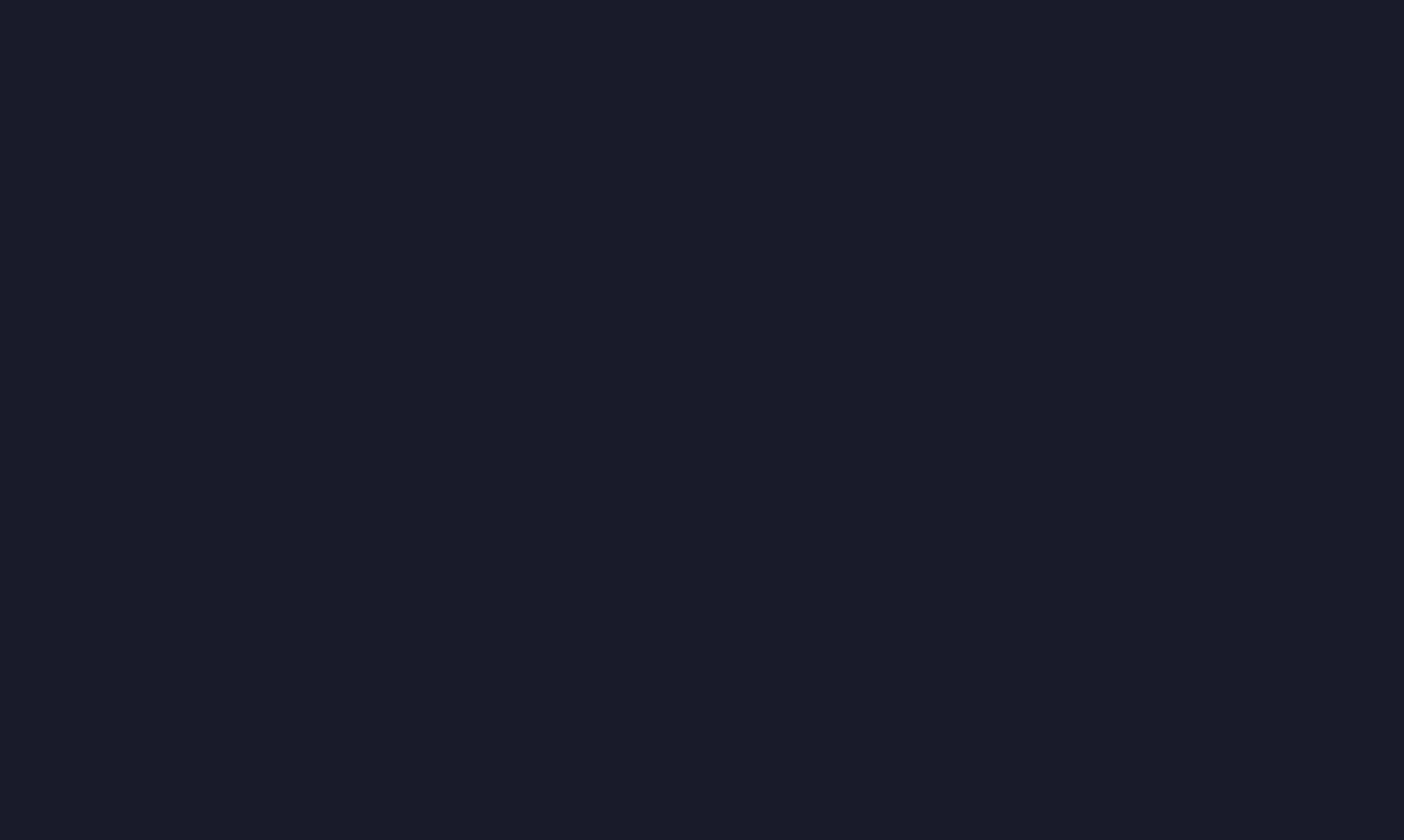 scroll, scrollTop: 0, scrollLeft: 0, axis: both 